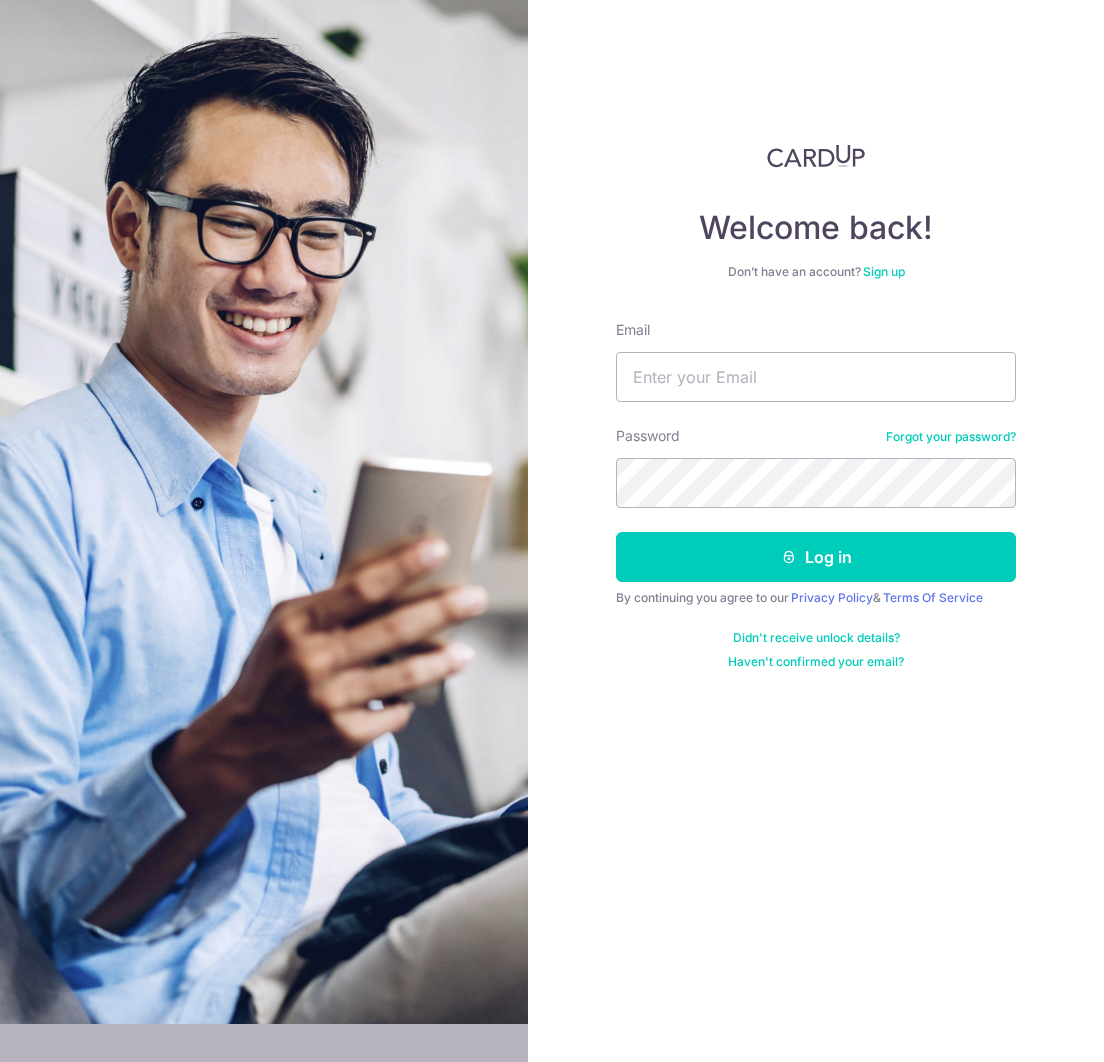 scroll, scrollTop: 0, scrollLeft: 0, axis: both 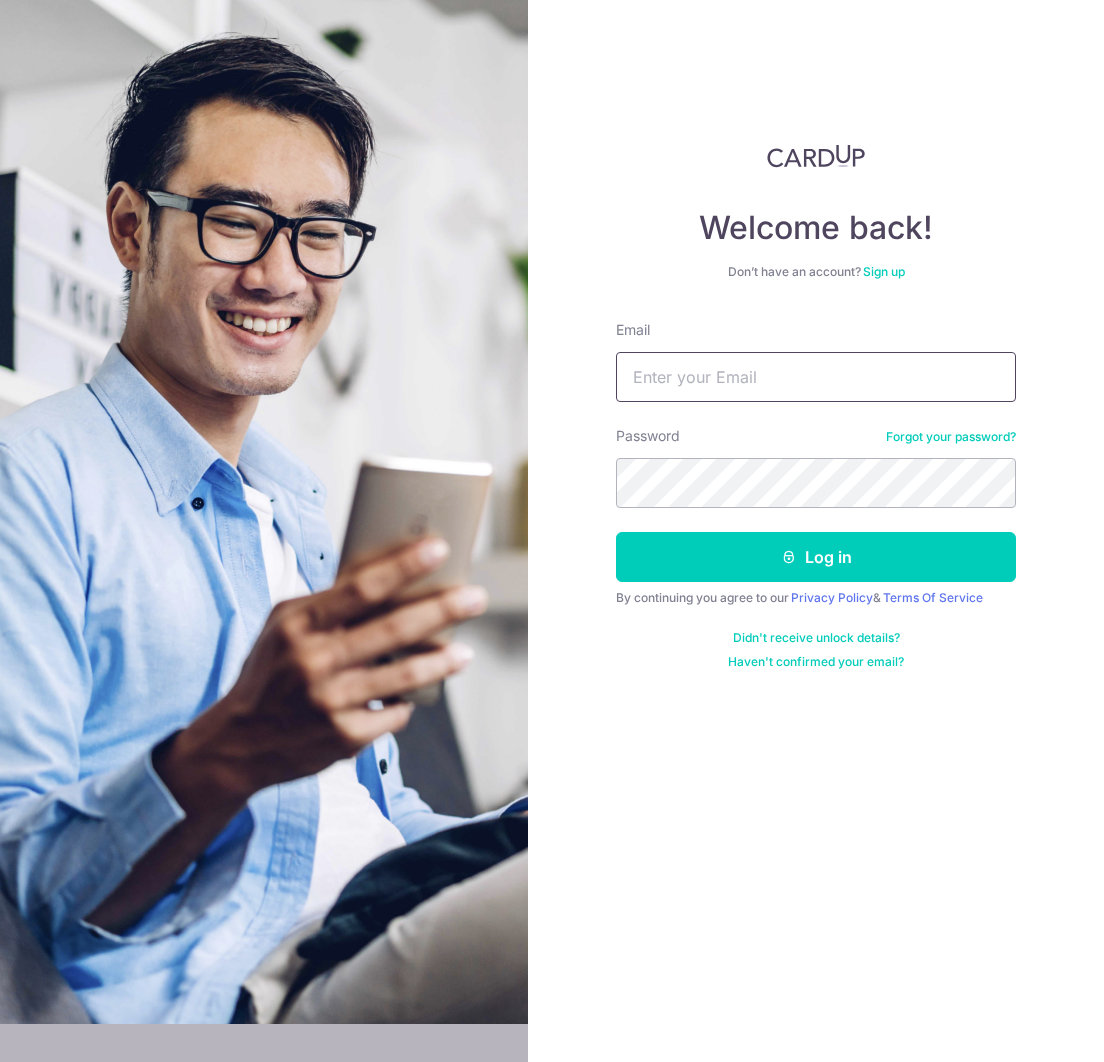 type on "[USERNAME]@example.com" 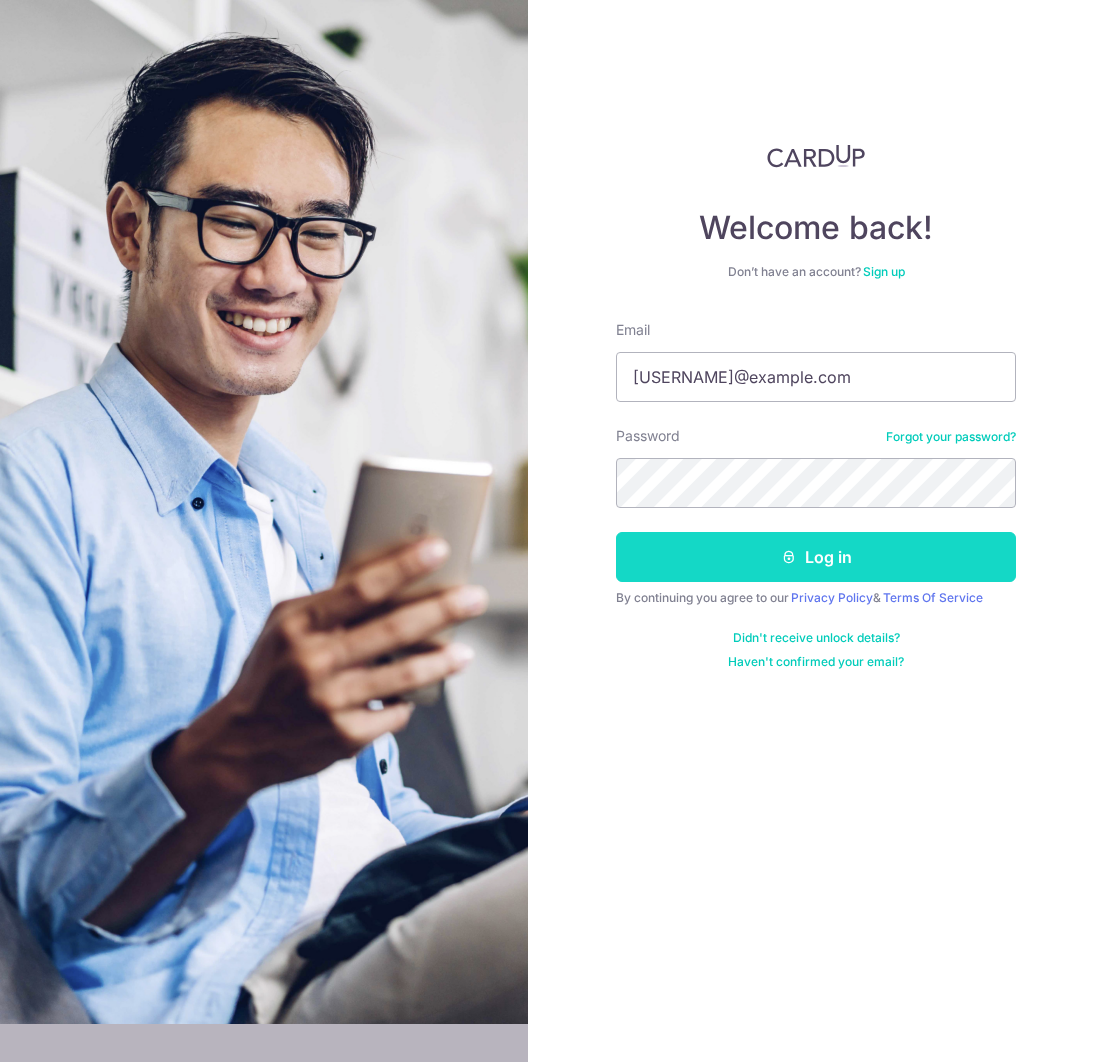 click on "Log in" at bounding box center [816, 557] 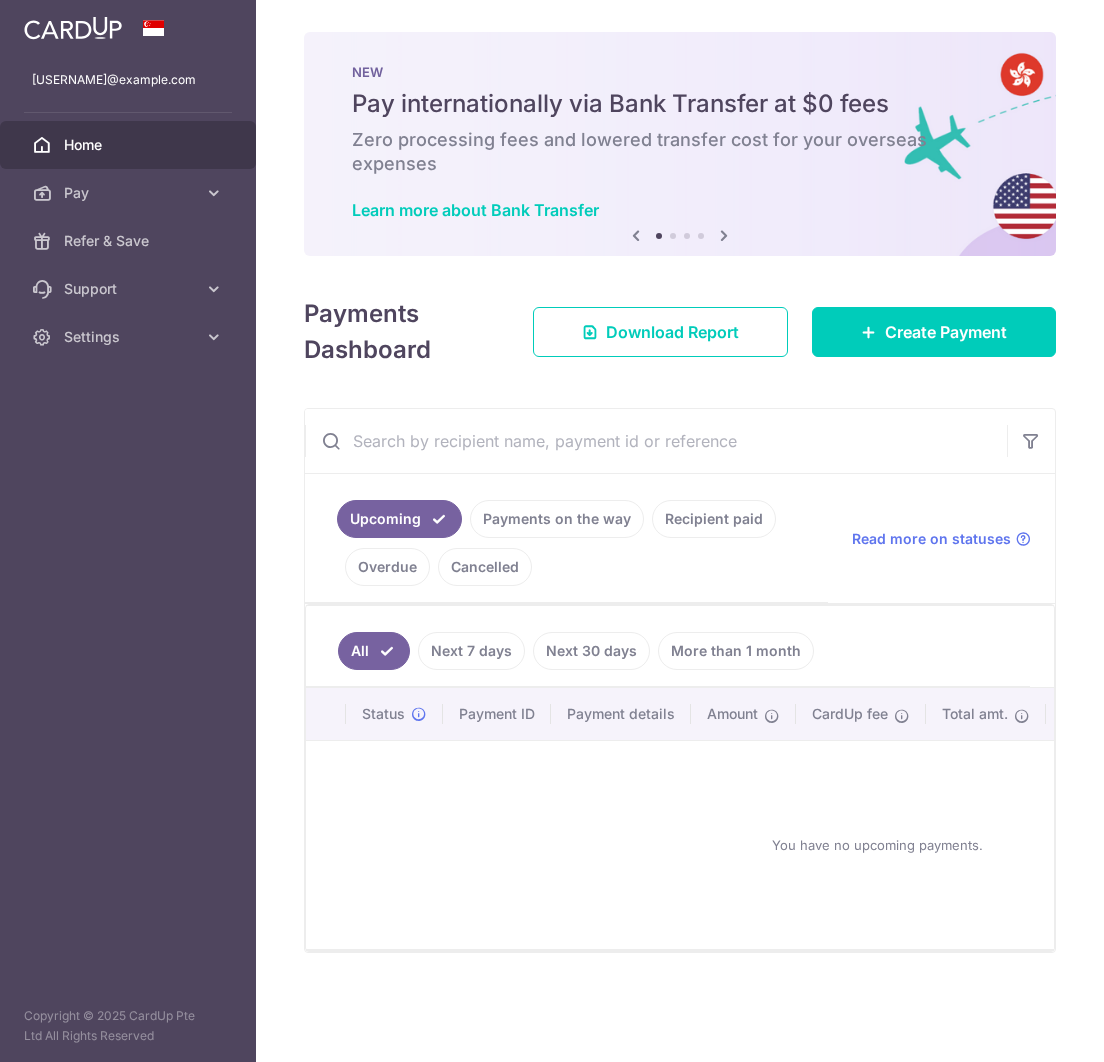 scroll, scrollTop: 0, scrollLeft: 0, axis: both 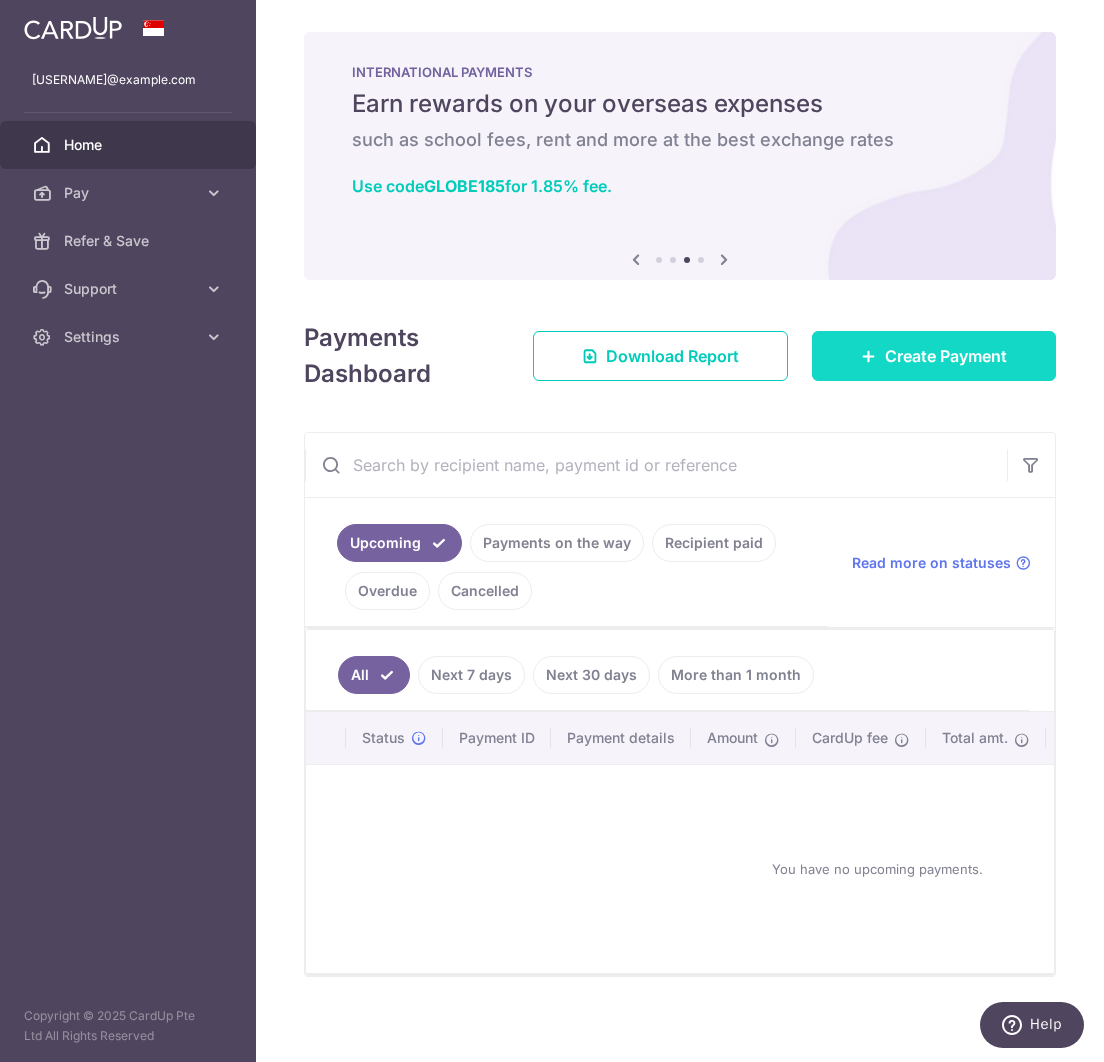 click on "Create Payment" at bounding box center [946, 356] 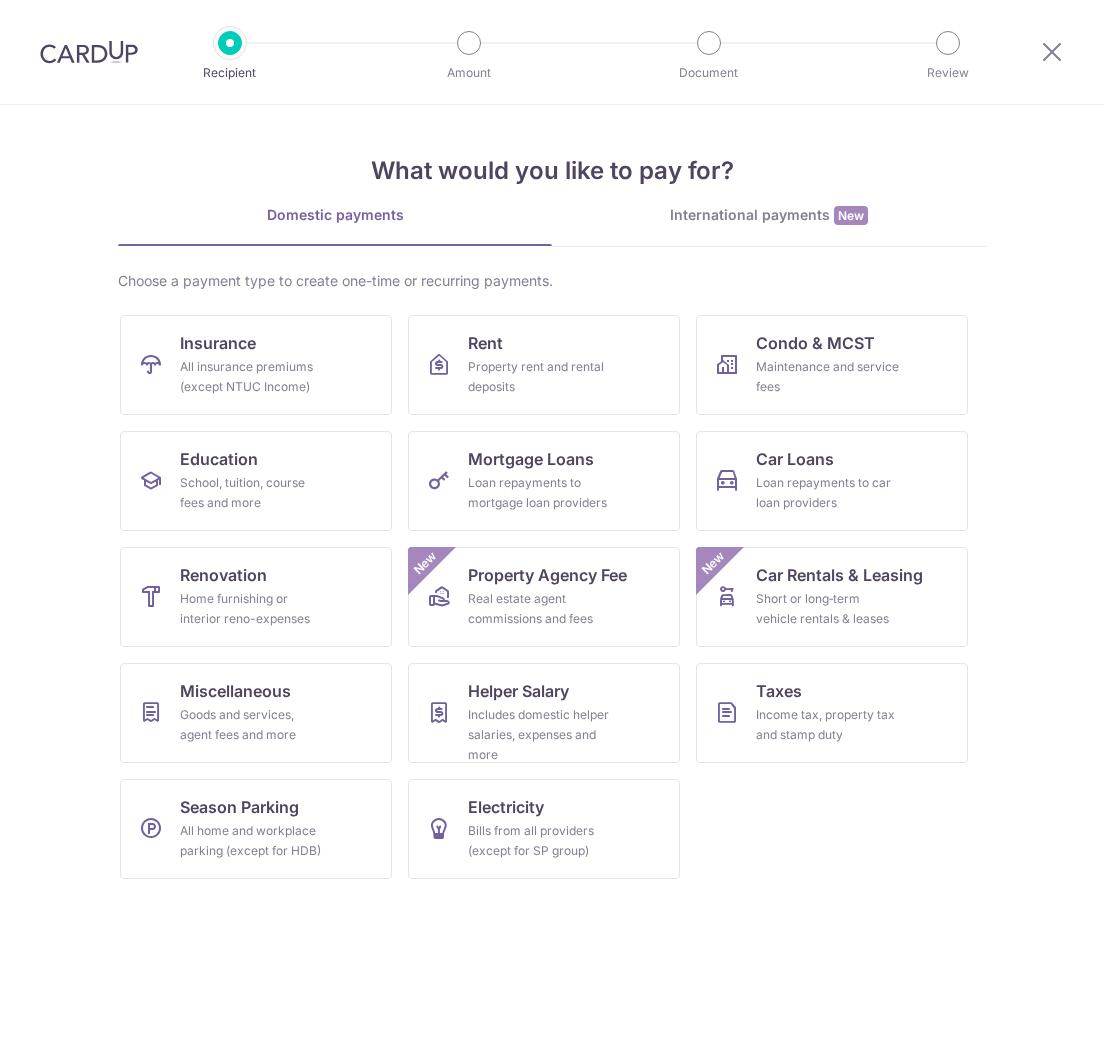 scroll, scrollTop: 0, scrollLeft: 0, axis: both 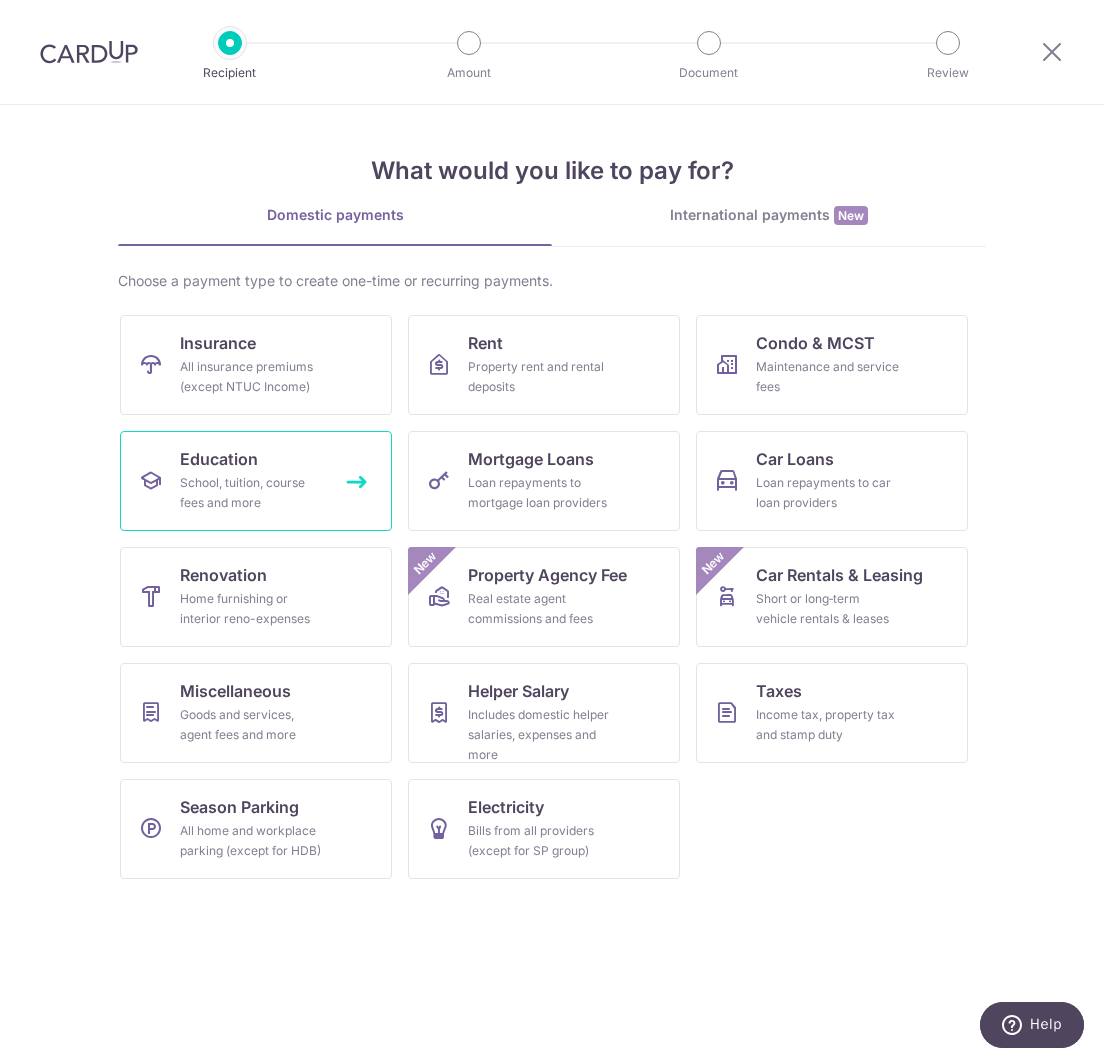 click on "Education" at bounding box center (219, 459) 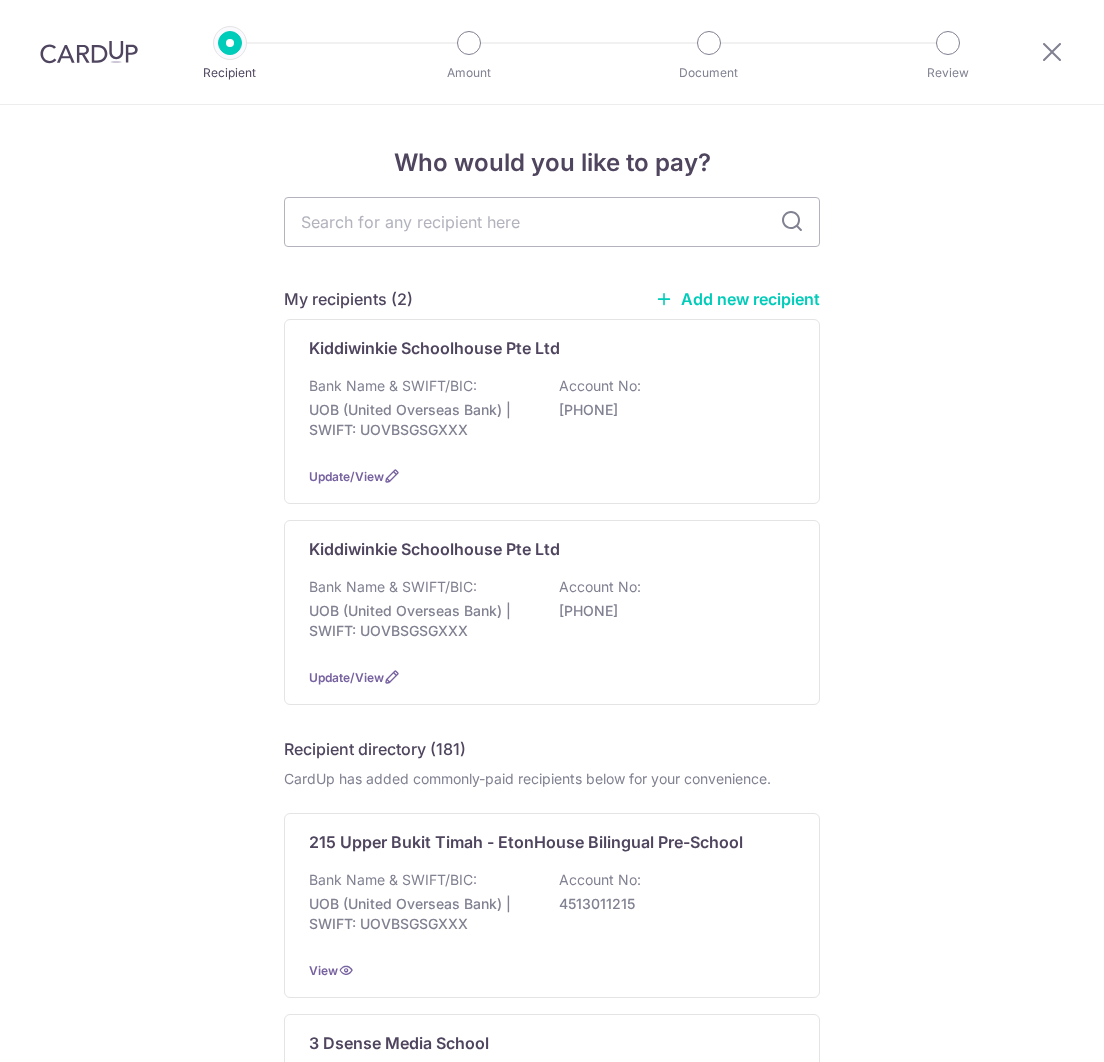 scroll, scrollTop: 0, scrollLeft: 0, axis: both 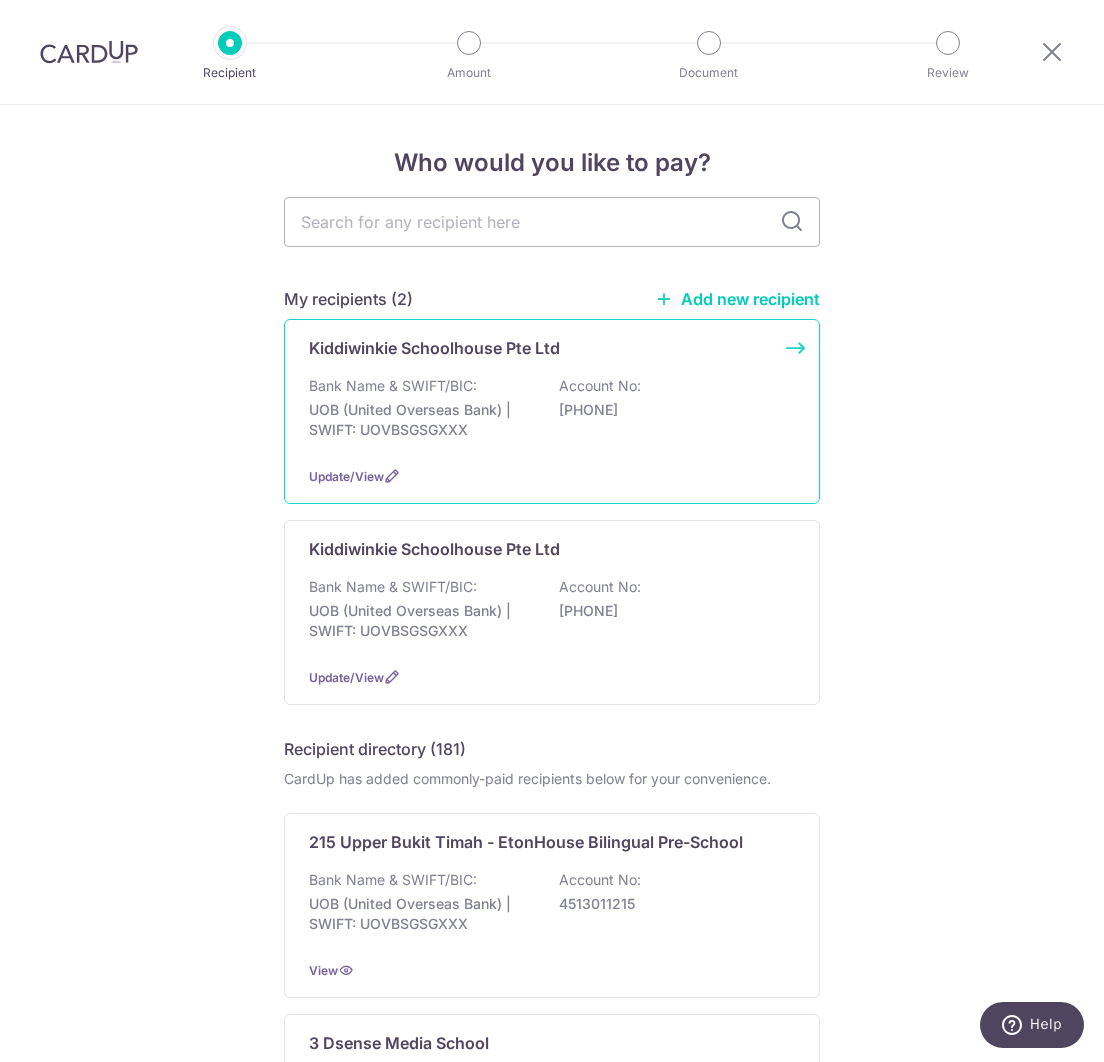 click on "UOB (United Overseas Bank) | SWIFT: UOVBSGSGXXX" at bounding box center [421, 420] 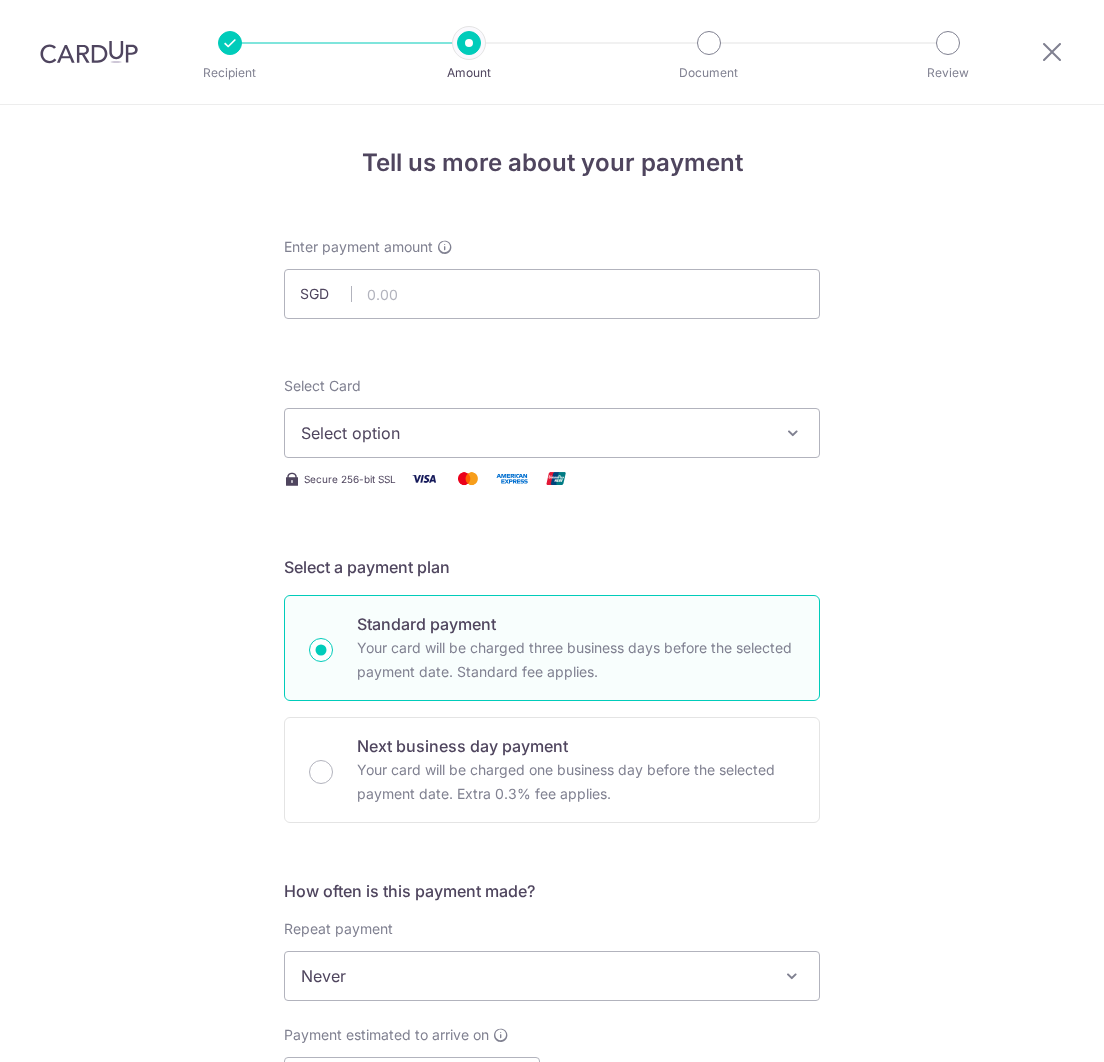 scroll, scrollTop: 0, scrollLeft: 0, axis: both 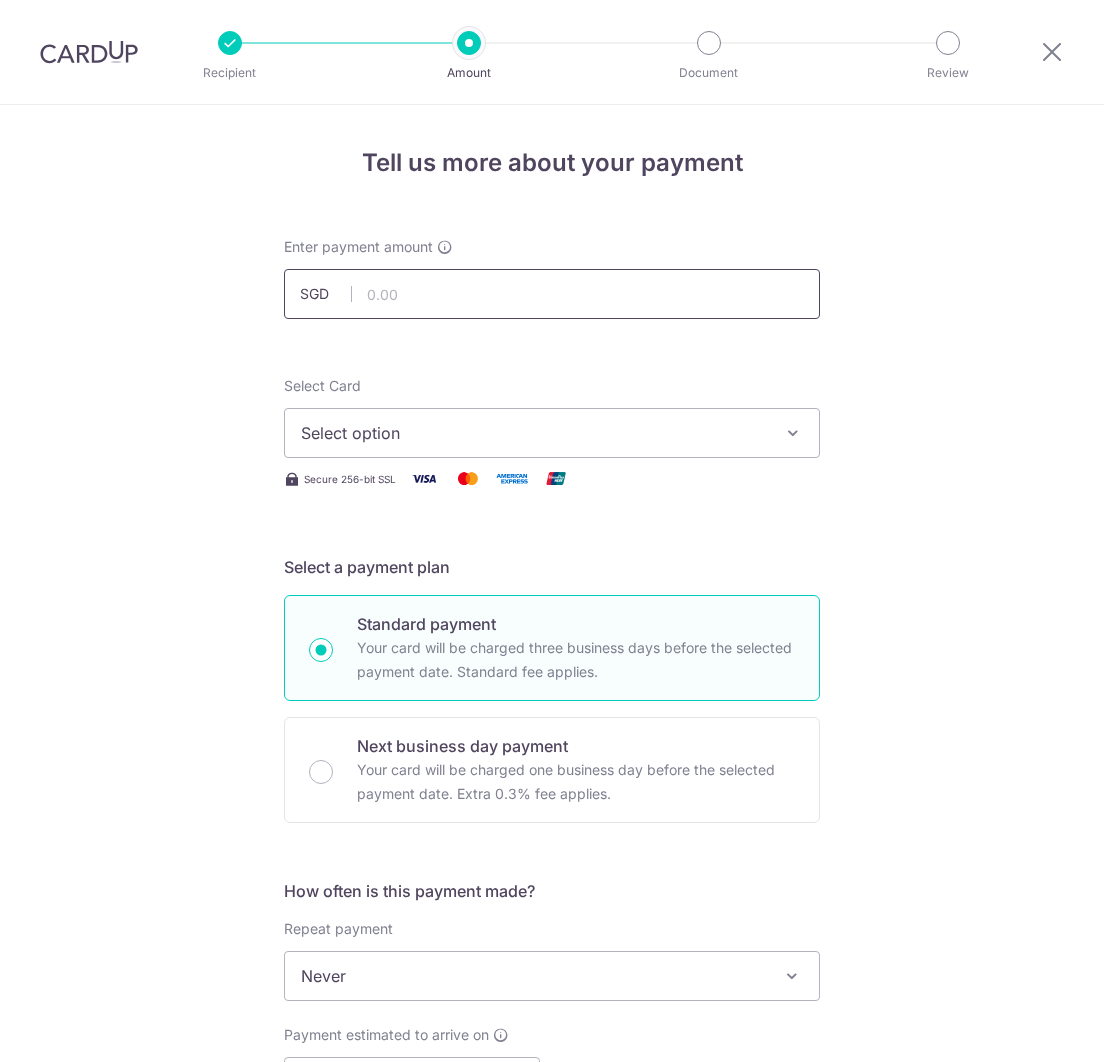 click at bounding box center (552, 294) 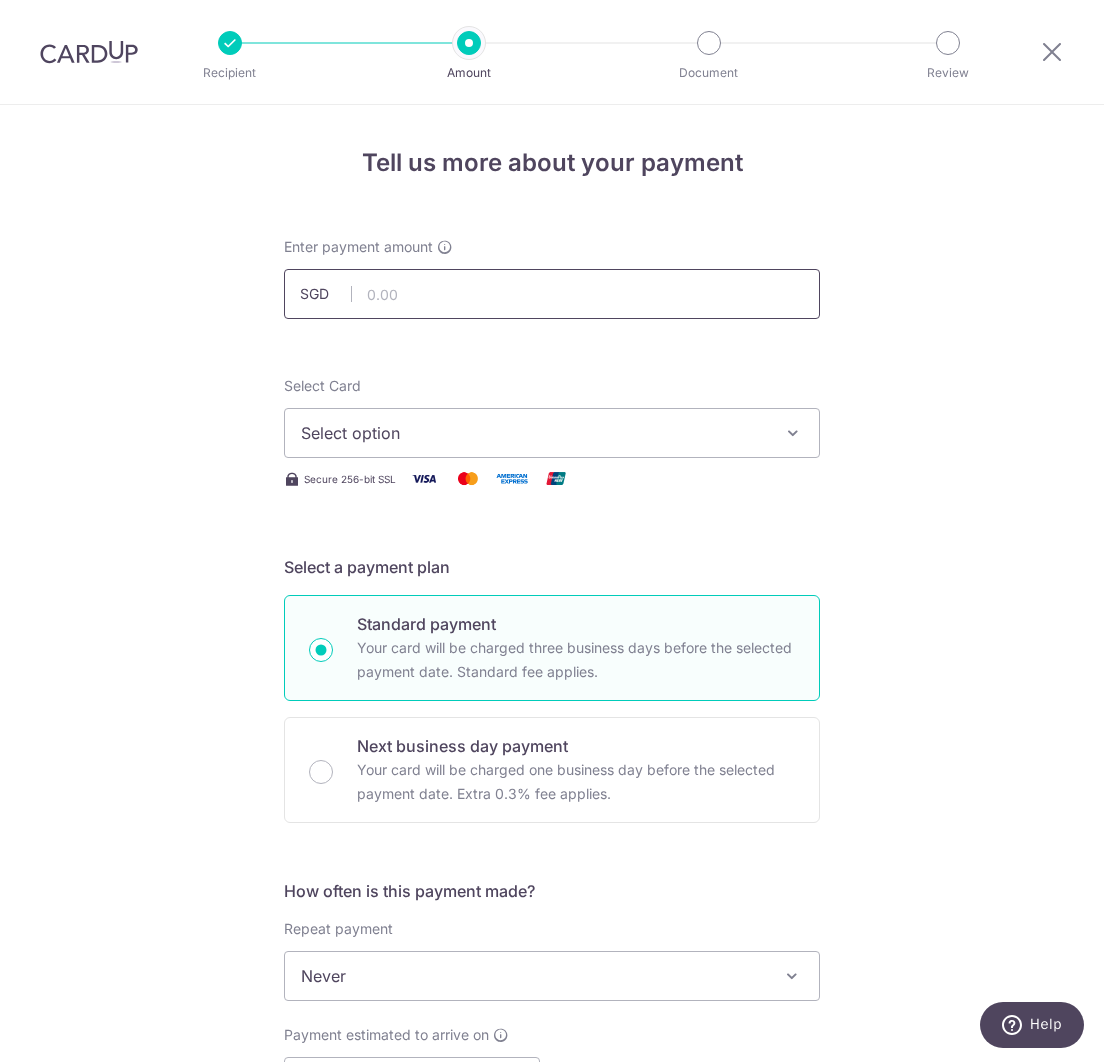 click at bounding box center (552, 294) 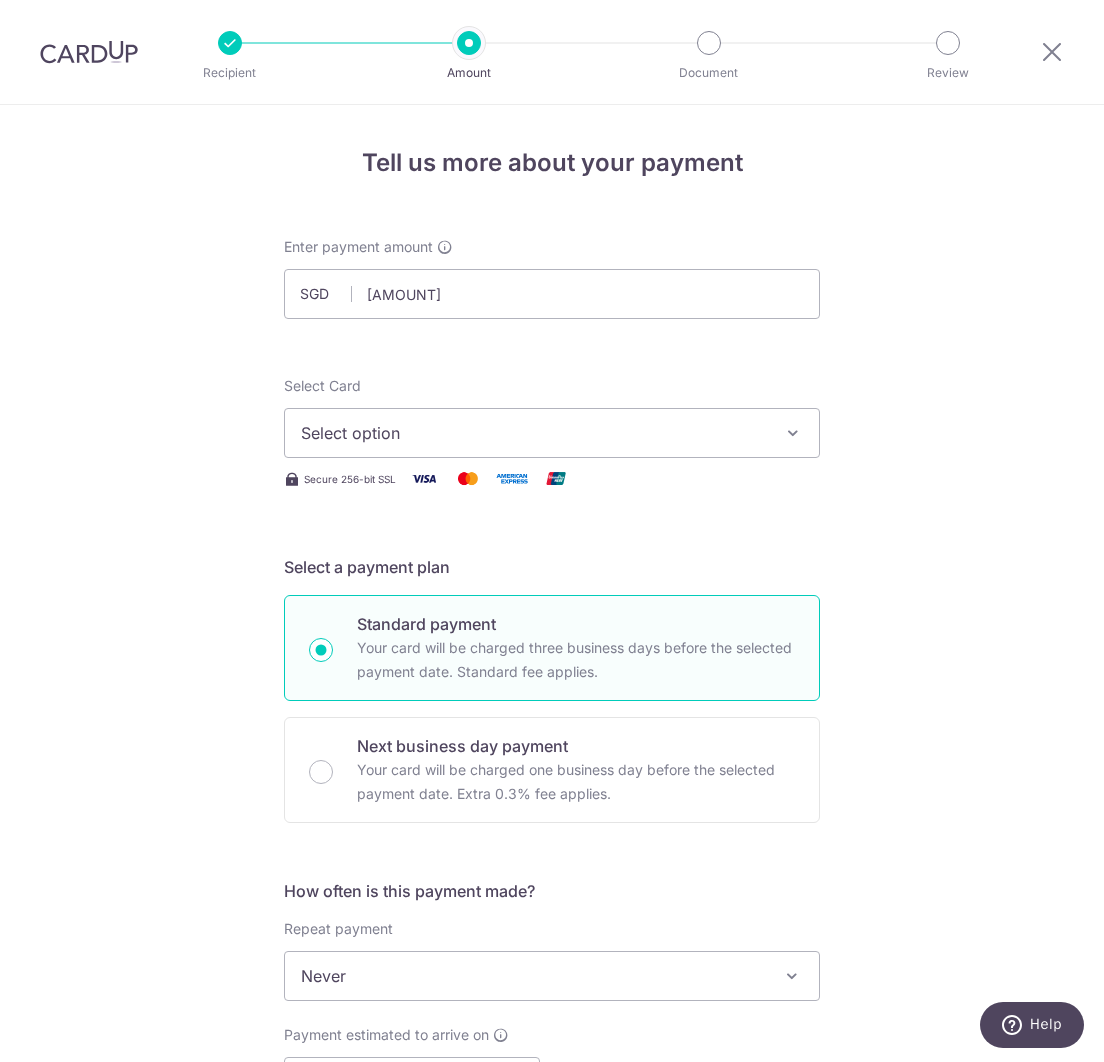 type on "2,294.20" 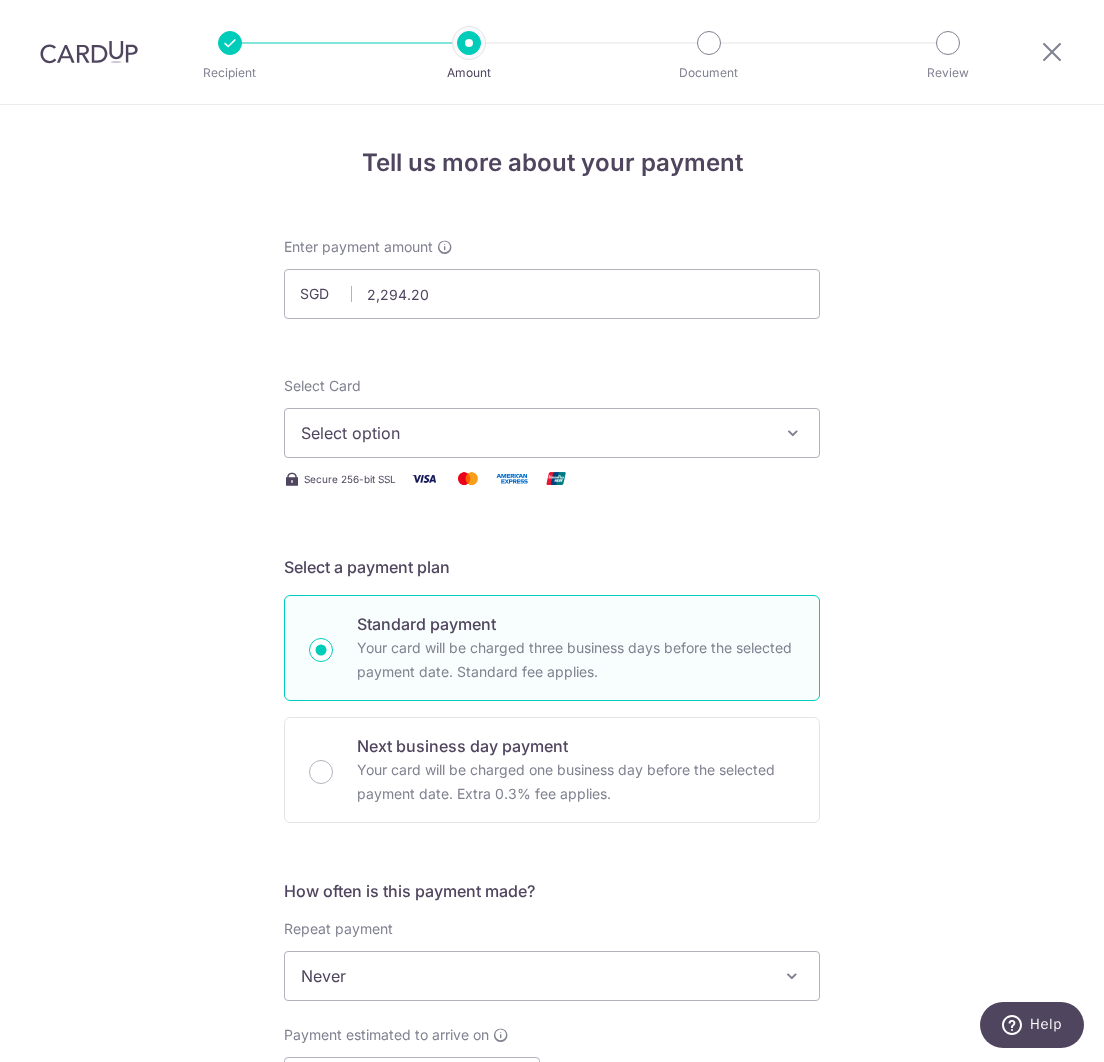 click on "Enter payment amount
SGD
2,294.20
2294.20
Select Card
Select option
Add credit card
Your Cards
**** 3093
**** 2225
**** 8784
Secure 256-bit SSL
Text
New card details
Card" at bounding box center (552, 1028) 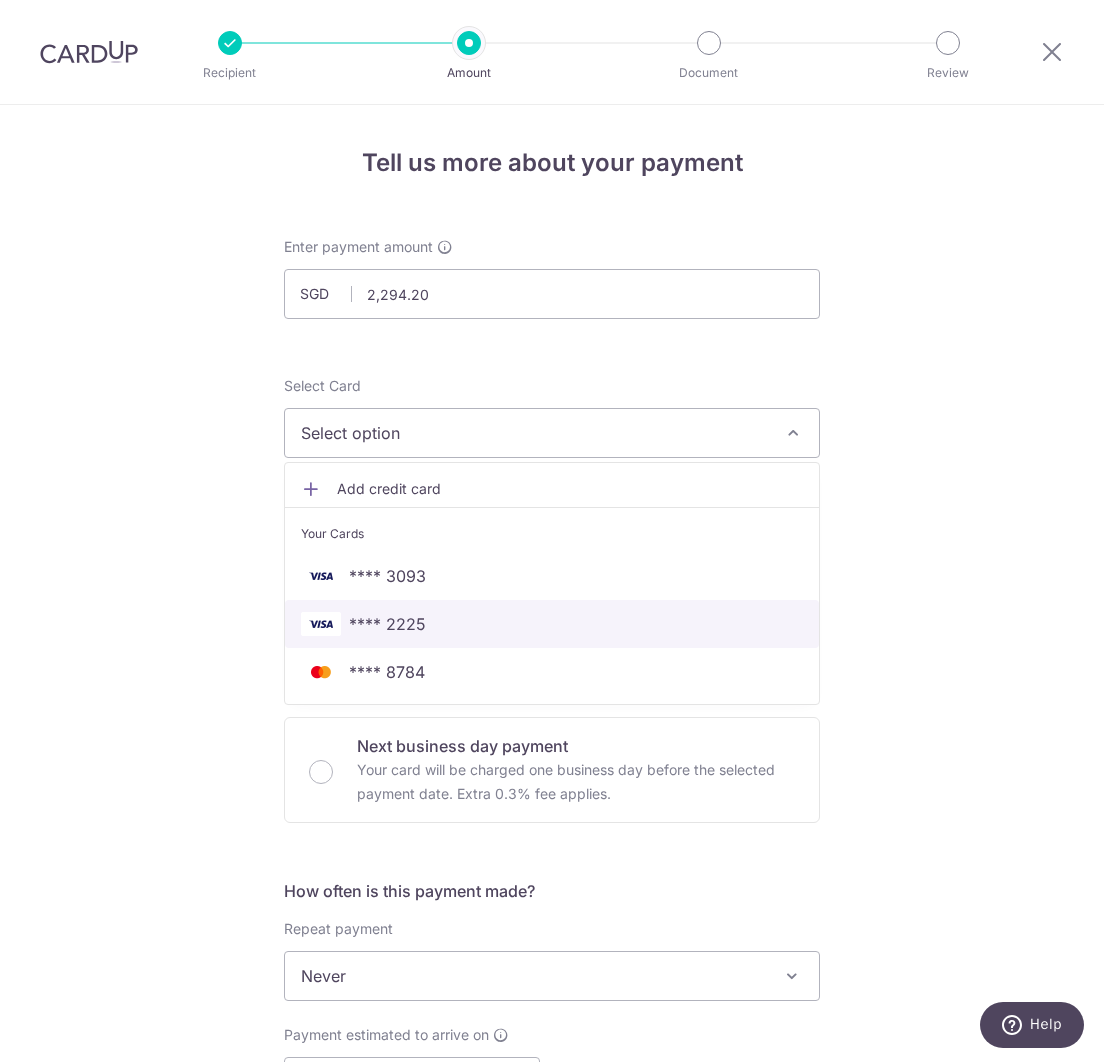 click on "**** 2225" at bounding box center [387, 624] 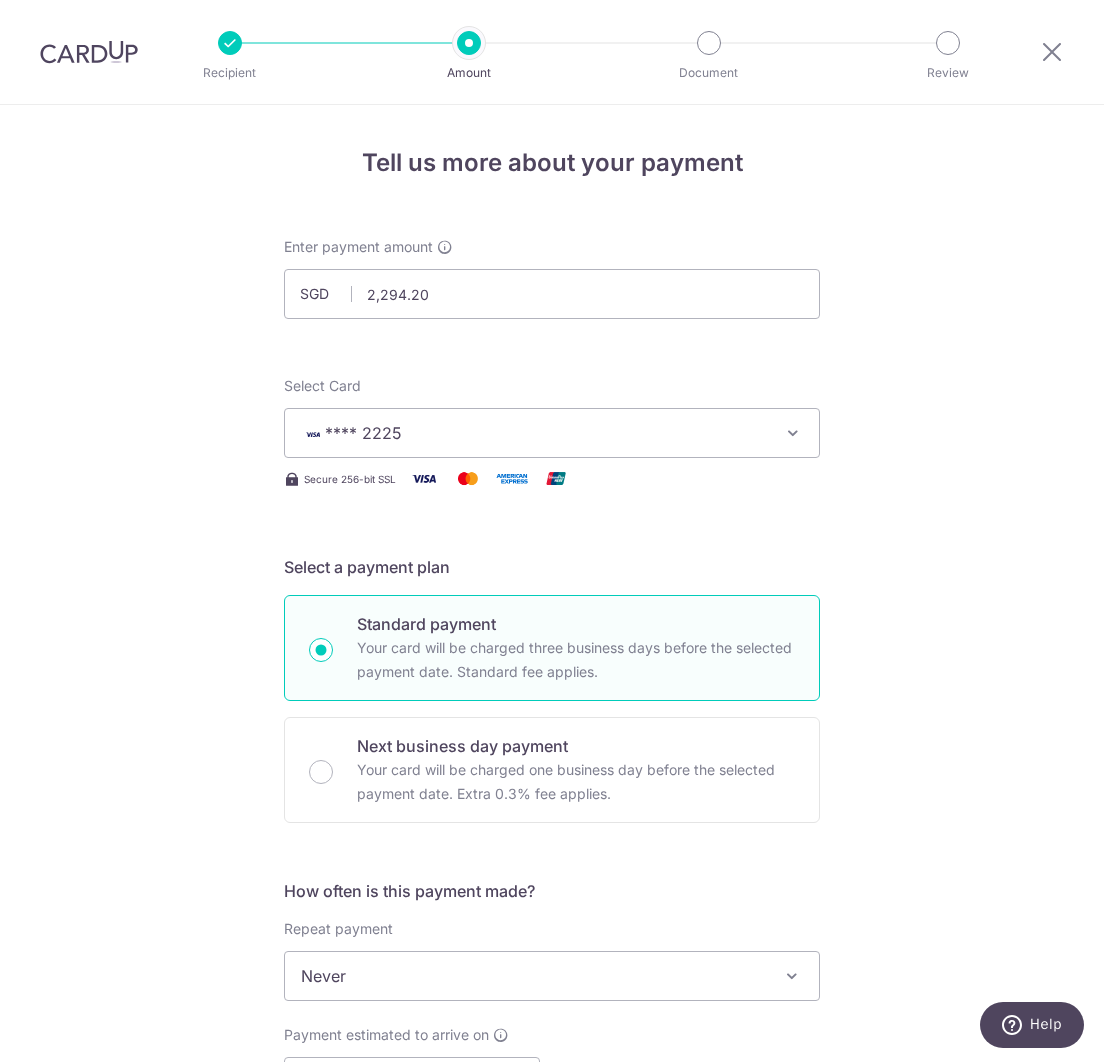 scroll, scrollTop: 533, scrollLeft: 0, axis: vertical 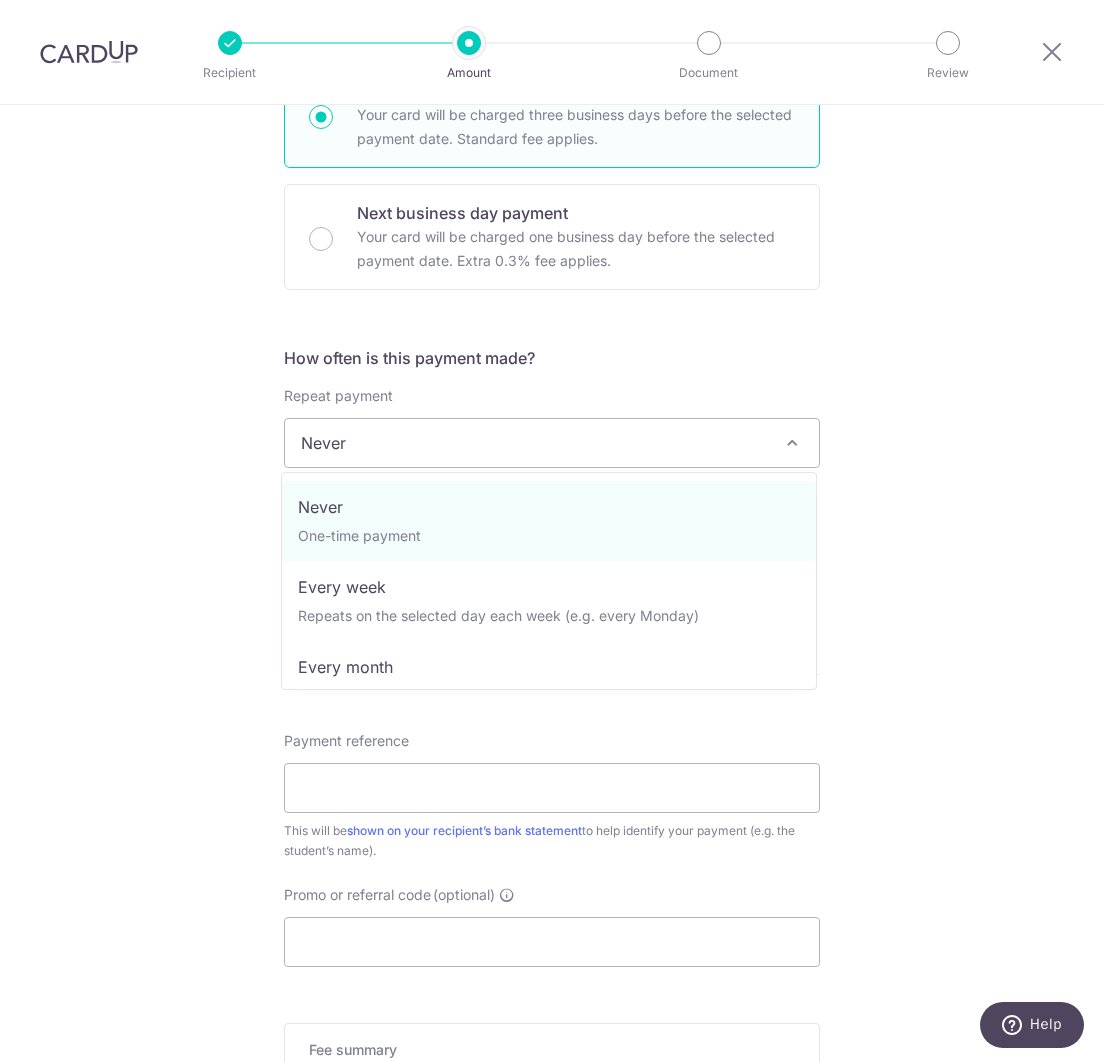 click on "Never" at bounding box center (552, 443) 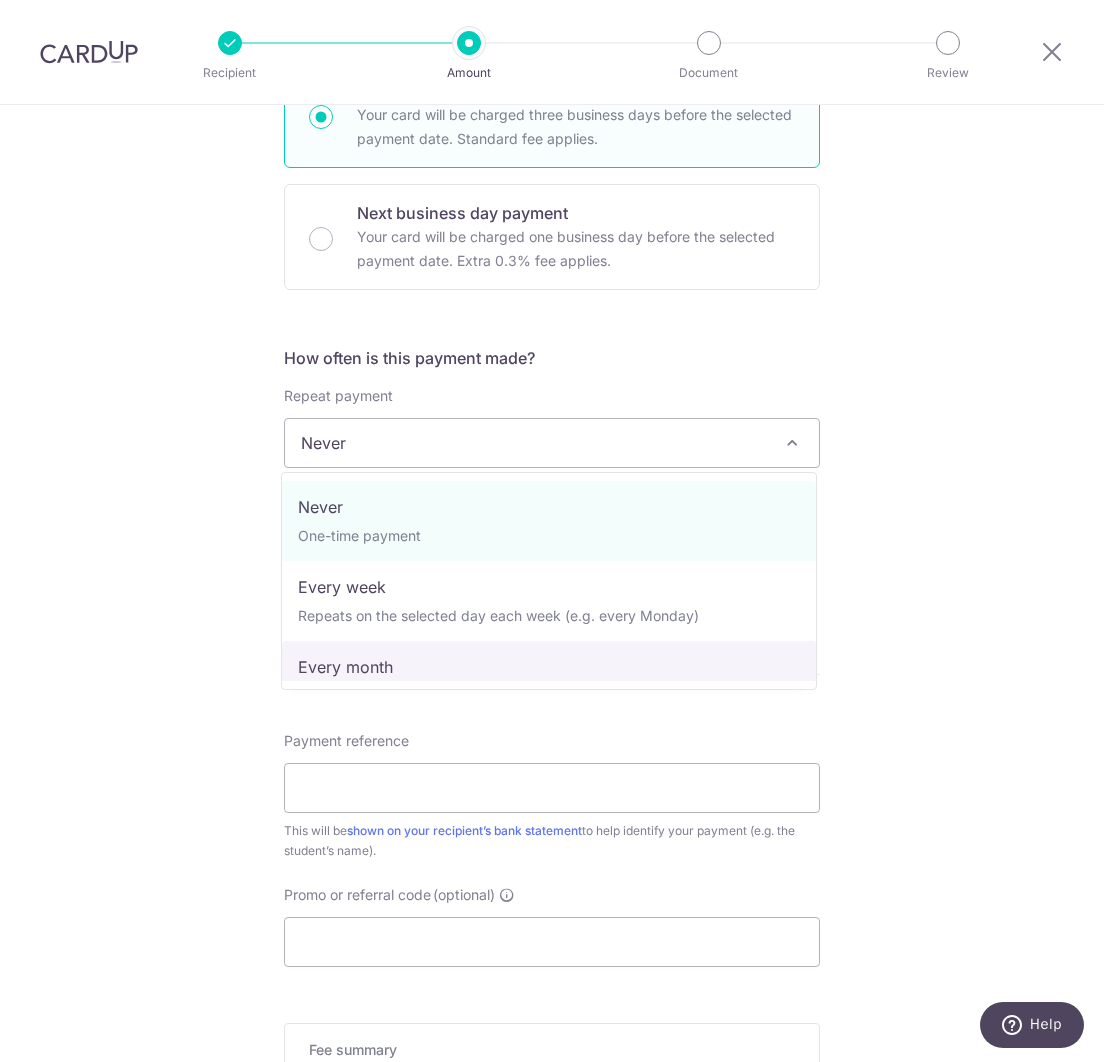 select on "3" 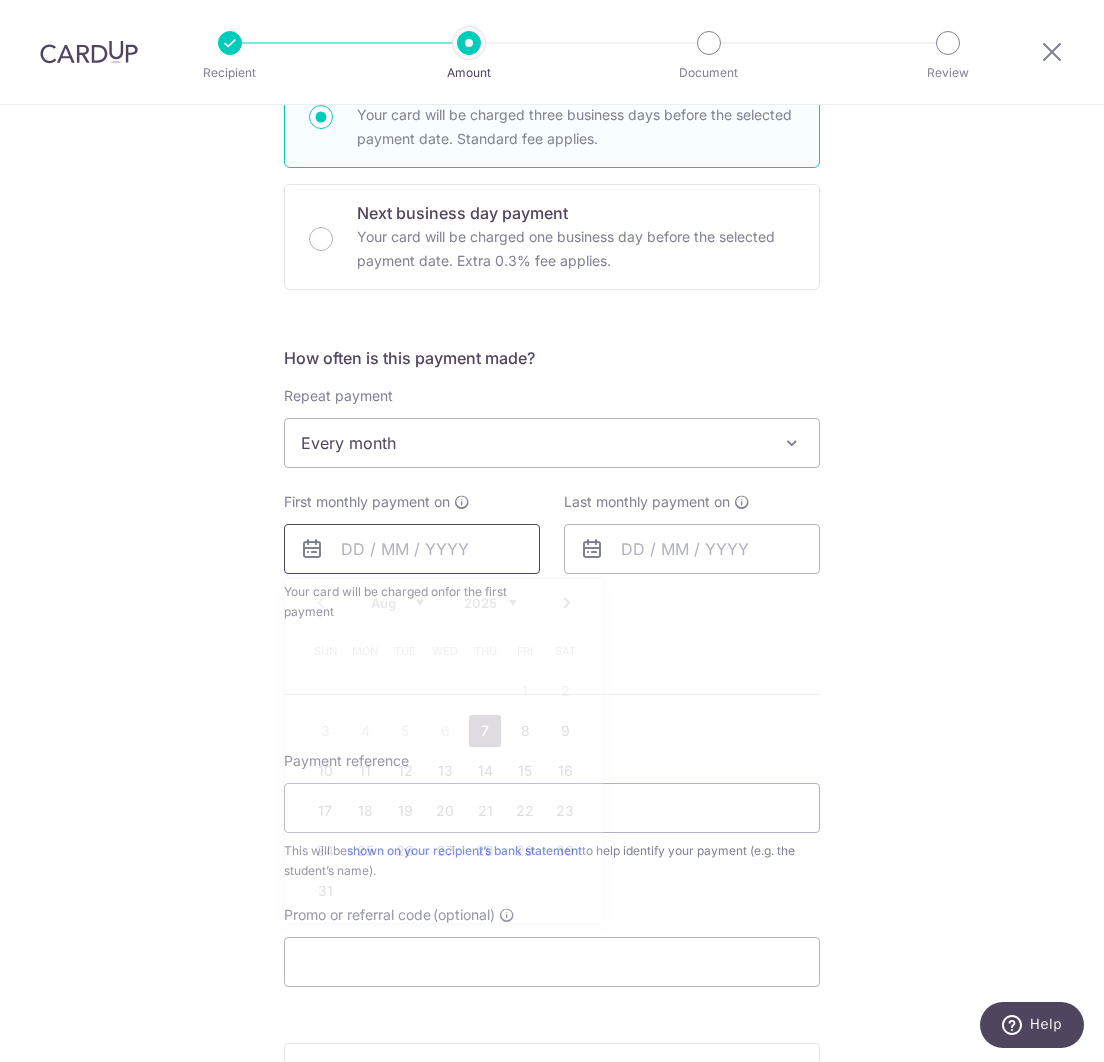 click at bounding box center [412, 549] 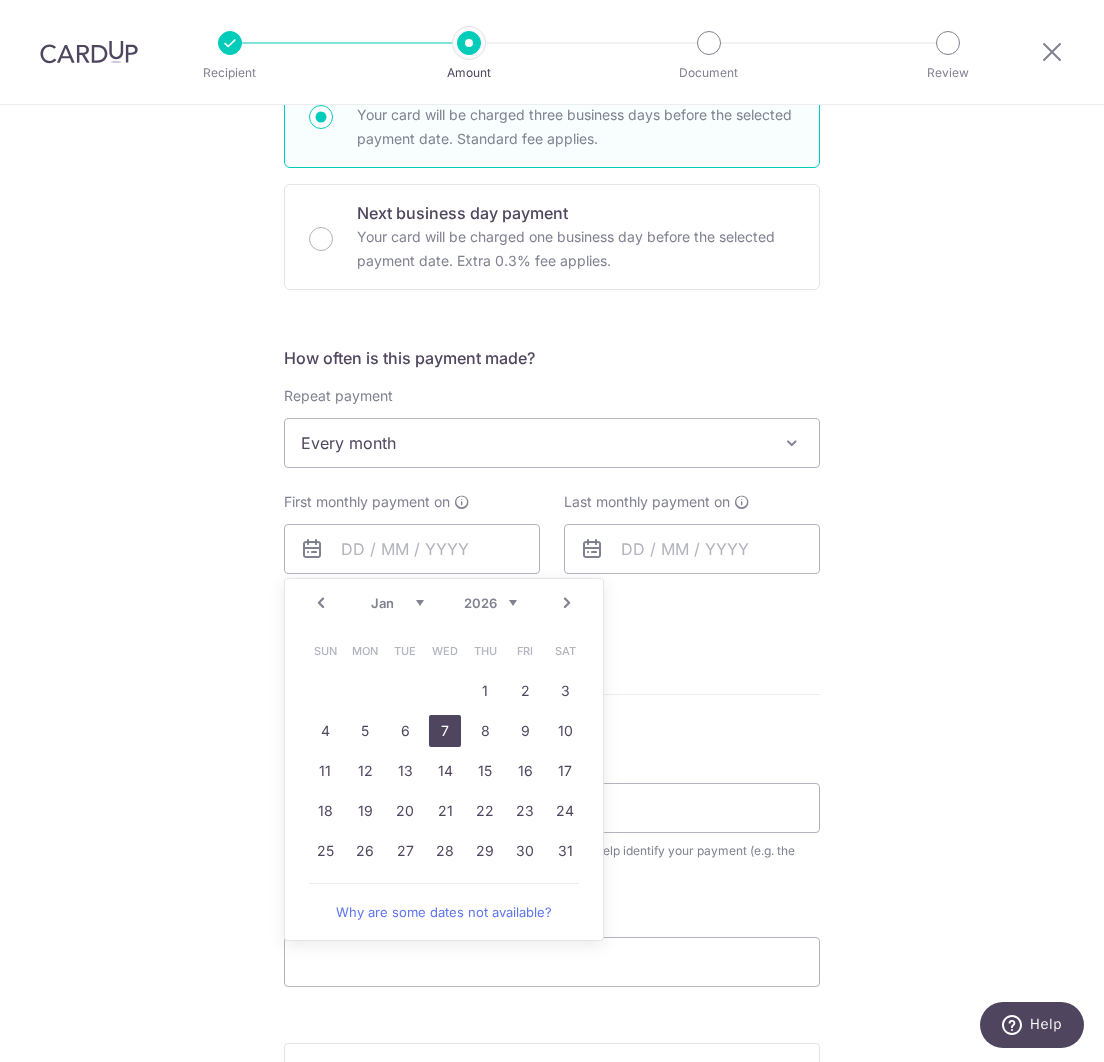 click on "7" at bounding box center (445, 731) 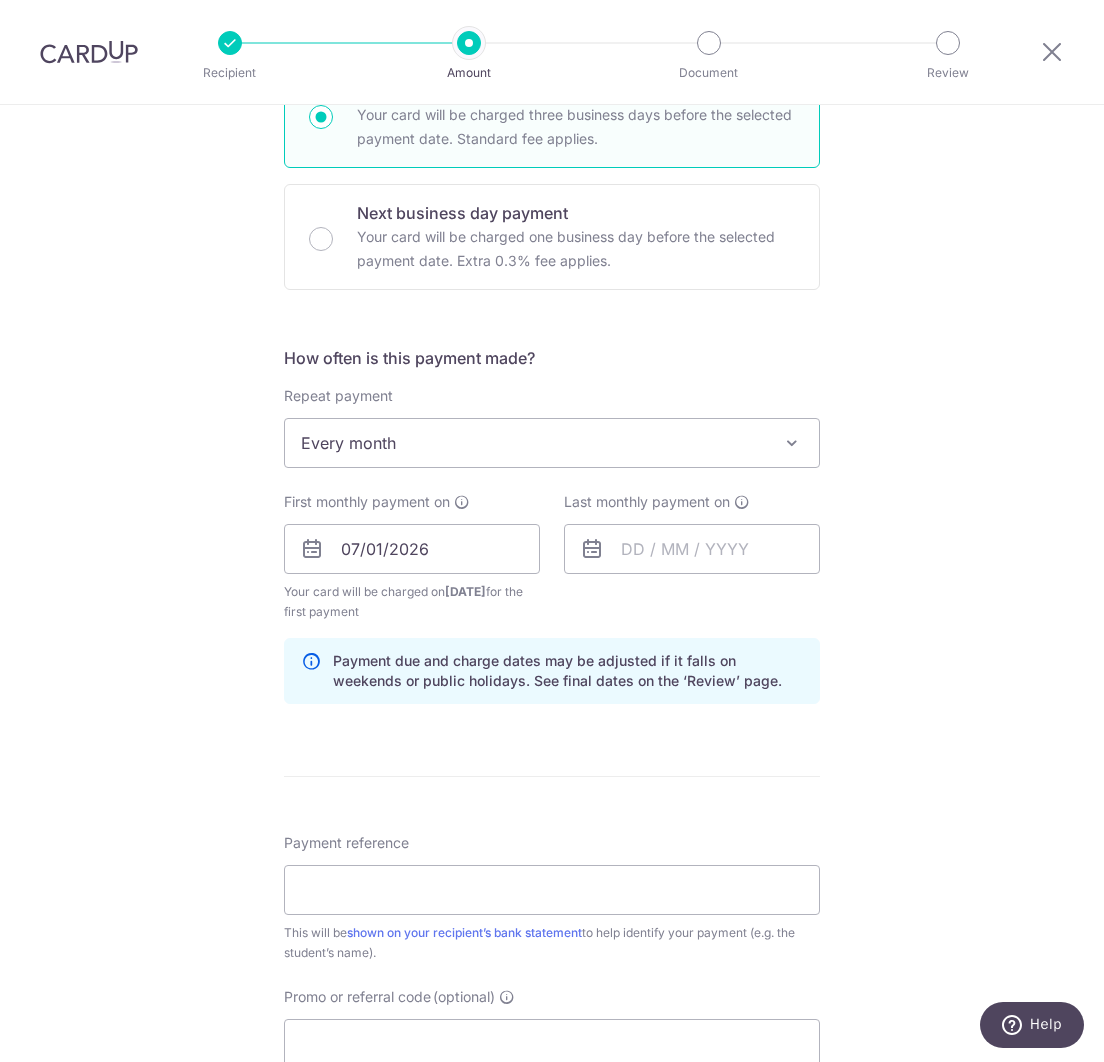 click on "Payment due and charge dates may be adjusted if it falls on weekends or public holidays. See final dates on the ‘Review’ page." at bounding box center [552, 671] 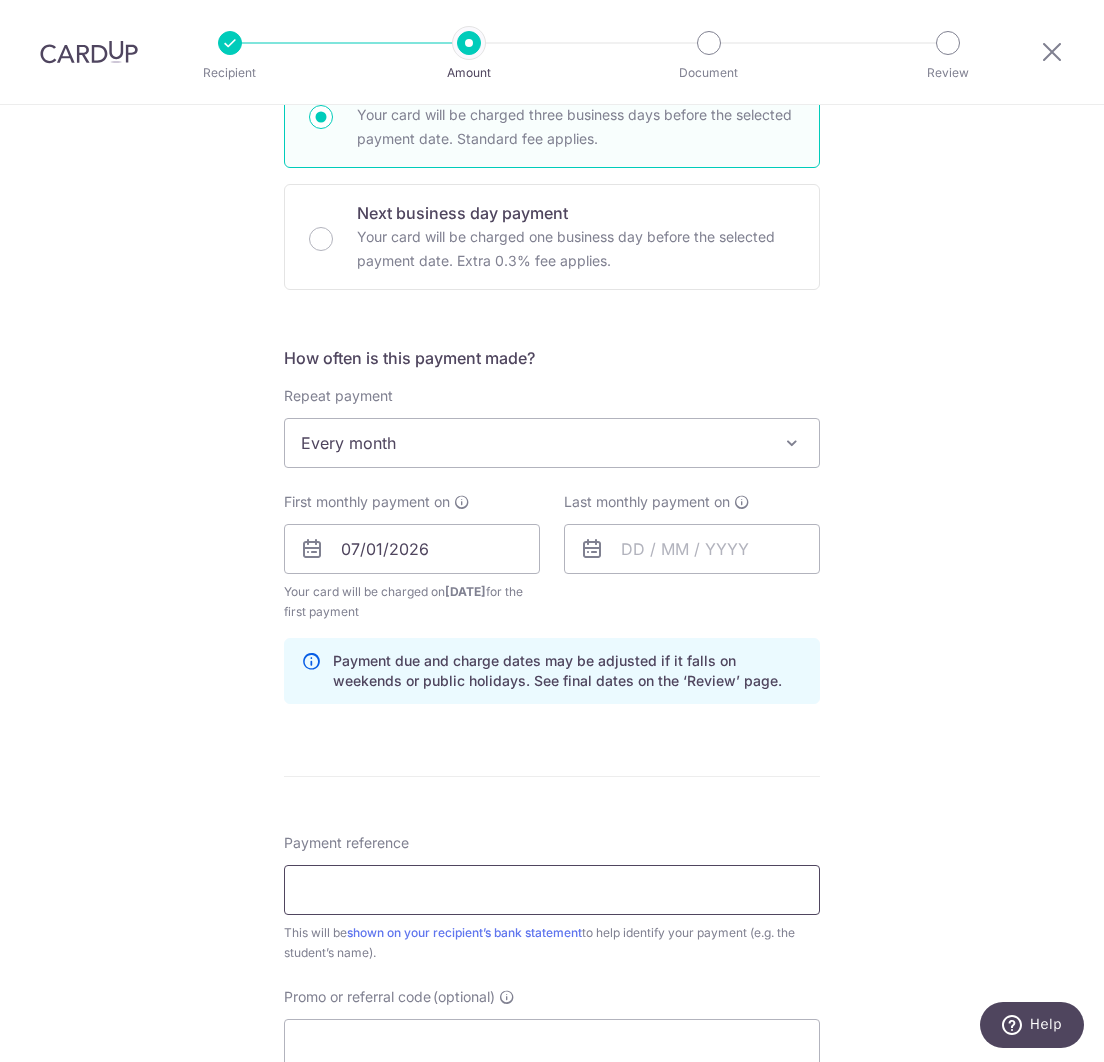 click on "Payment reference" at bounding box center (552, 890) 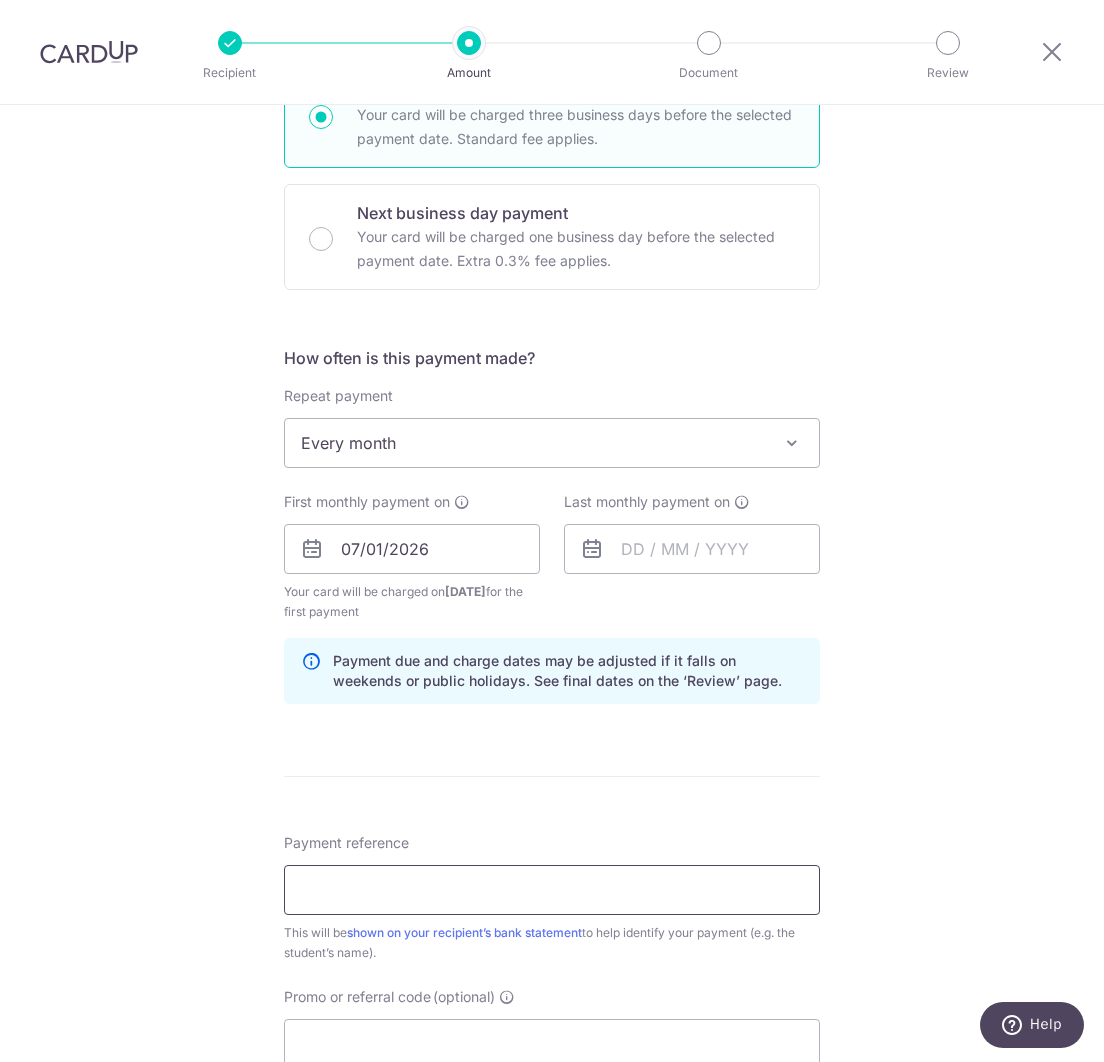 paste on "In order to calculate the Additiona" 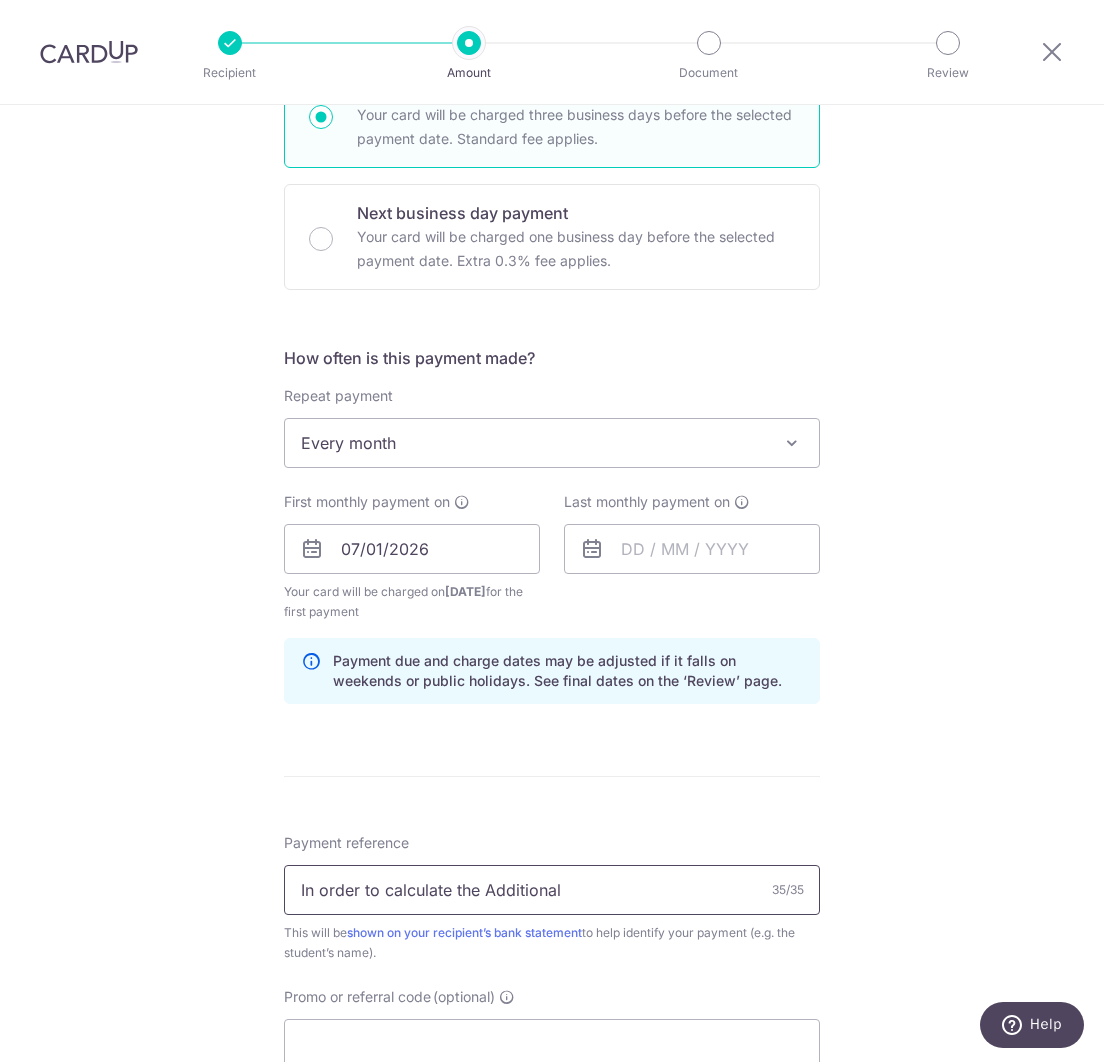 click on "In order to calculate the Additiona" at bounding box center (552, 890) 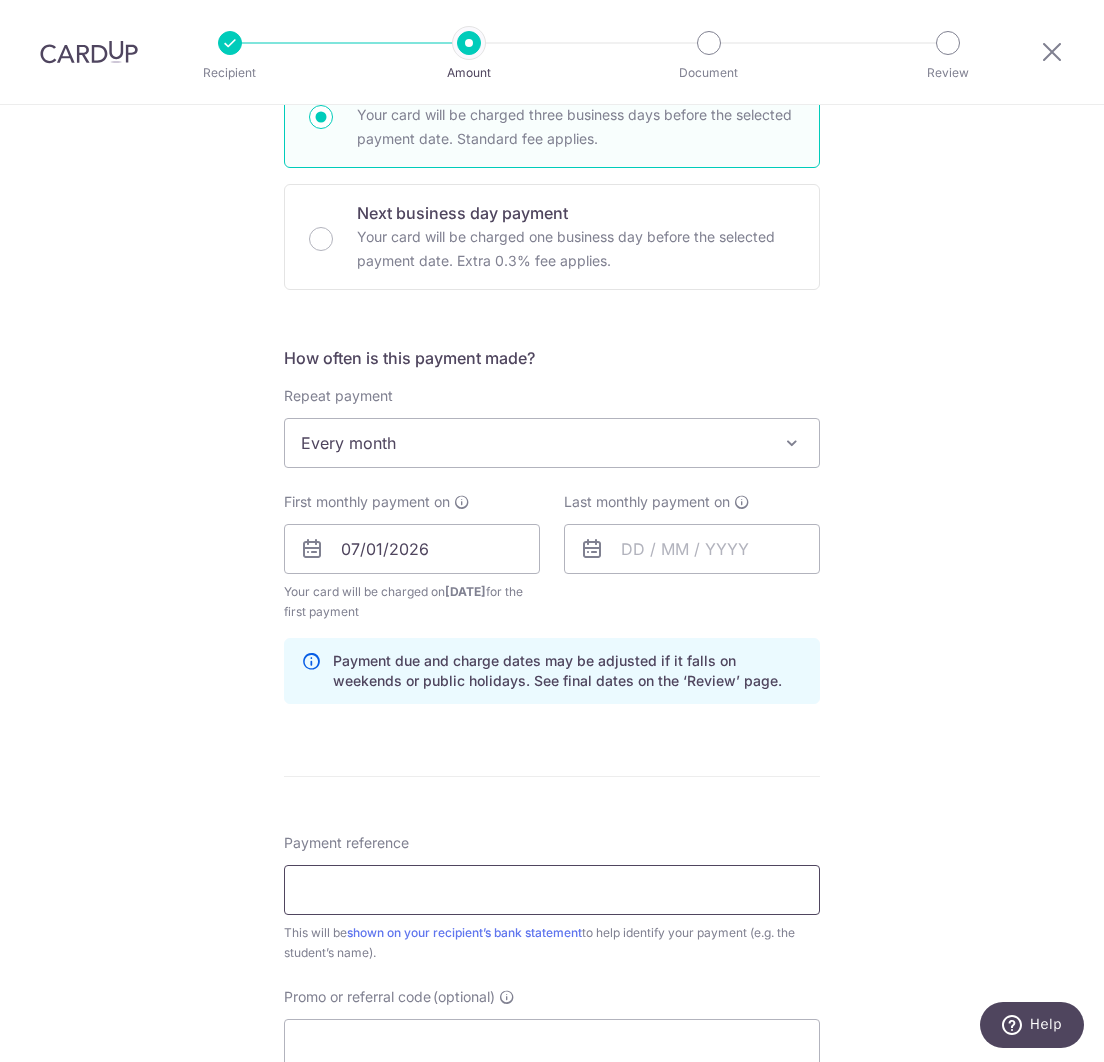 paste on "Student: Natalie Chau En Wen" 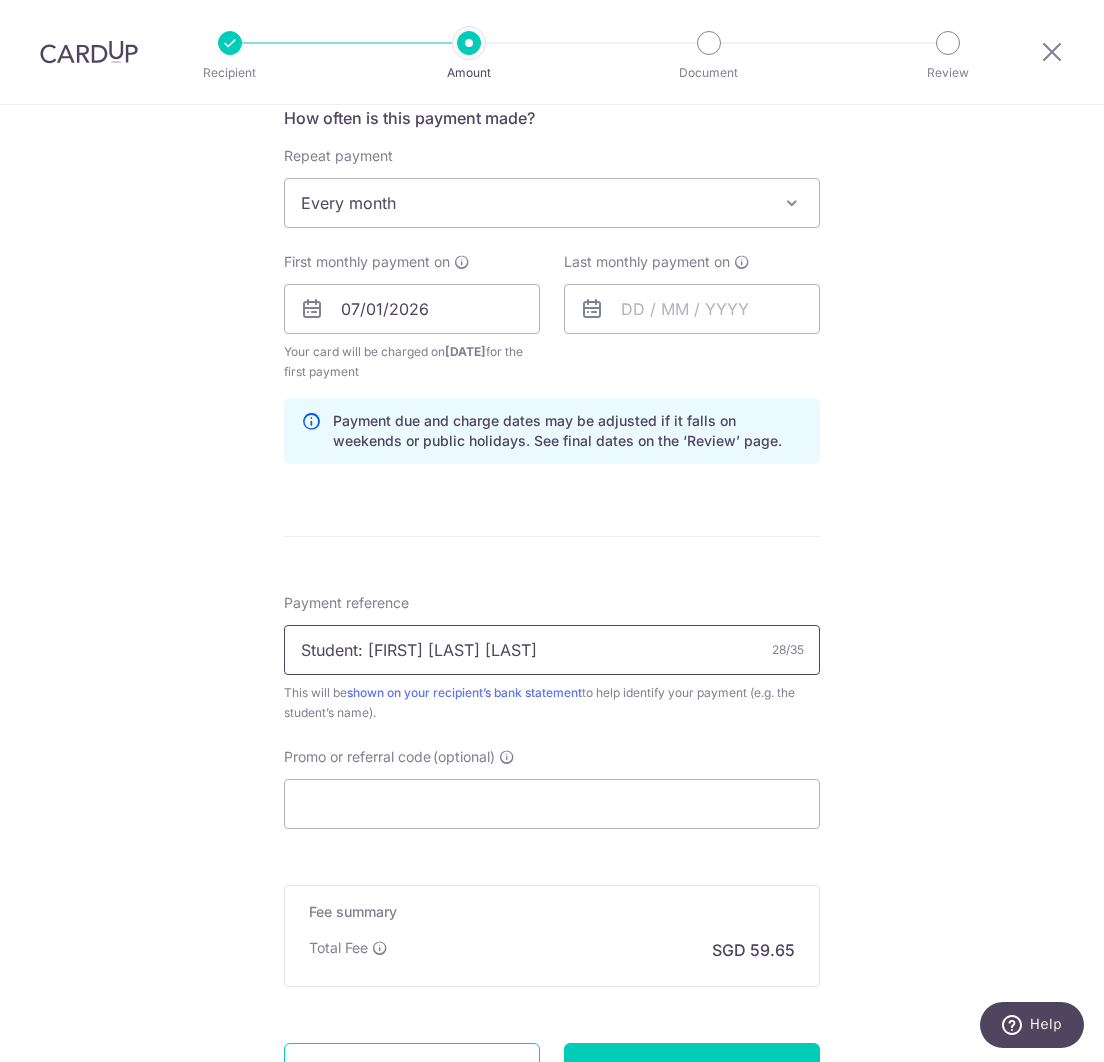 scroll, scrollTop: 811, scrollLeft: 0, axis: vertical 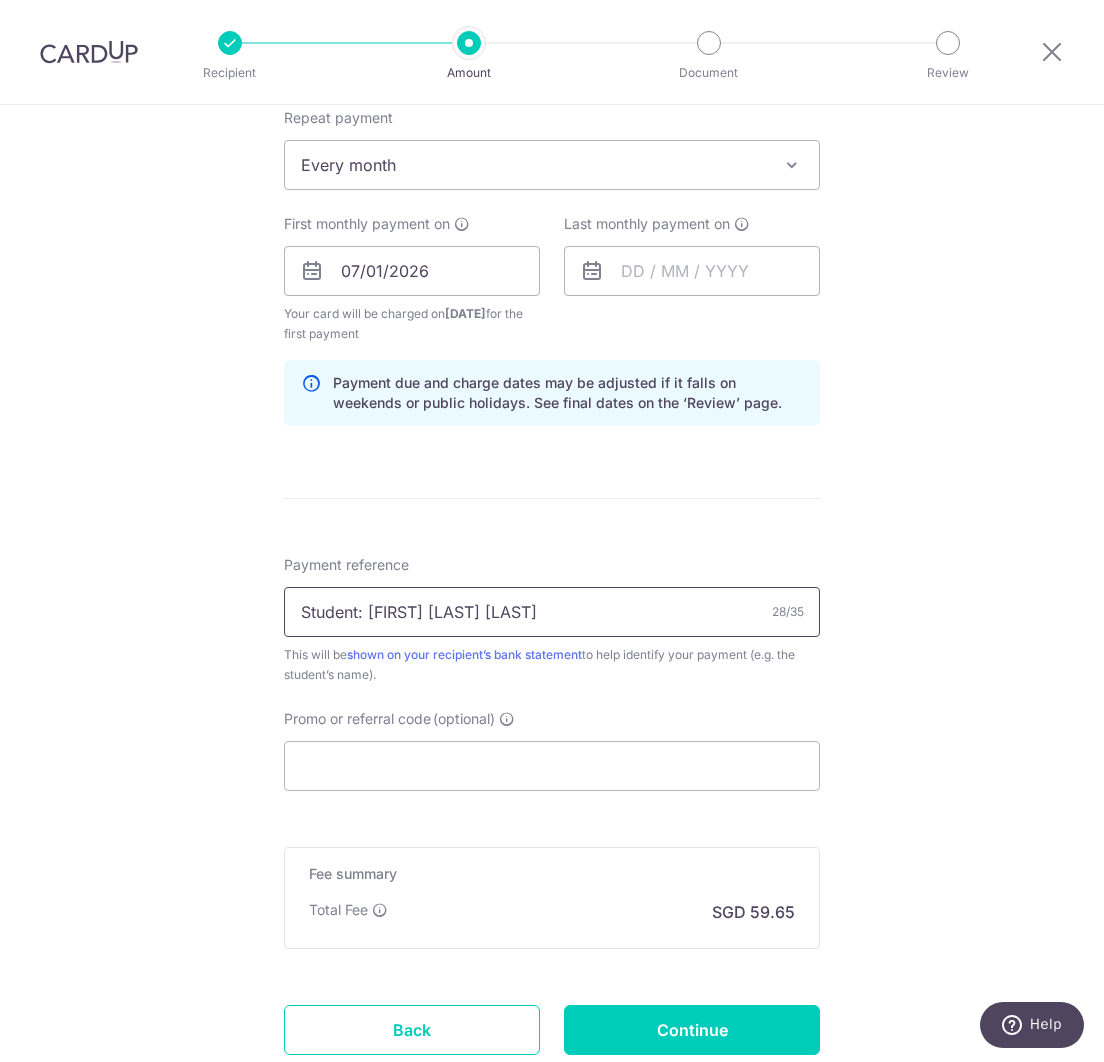 drag, startPoint x: 367, startPoint y: 606, endPoint x: 112, endPoint y: 606, distance: 255 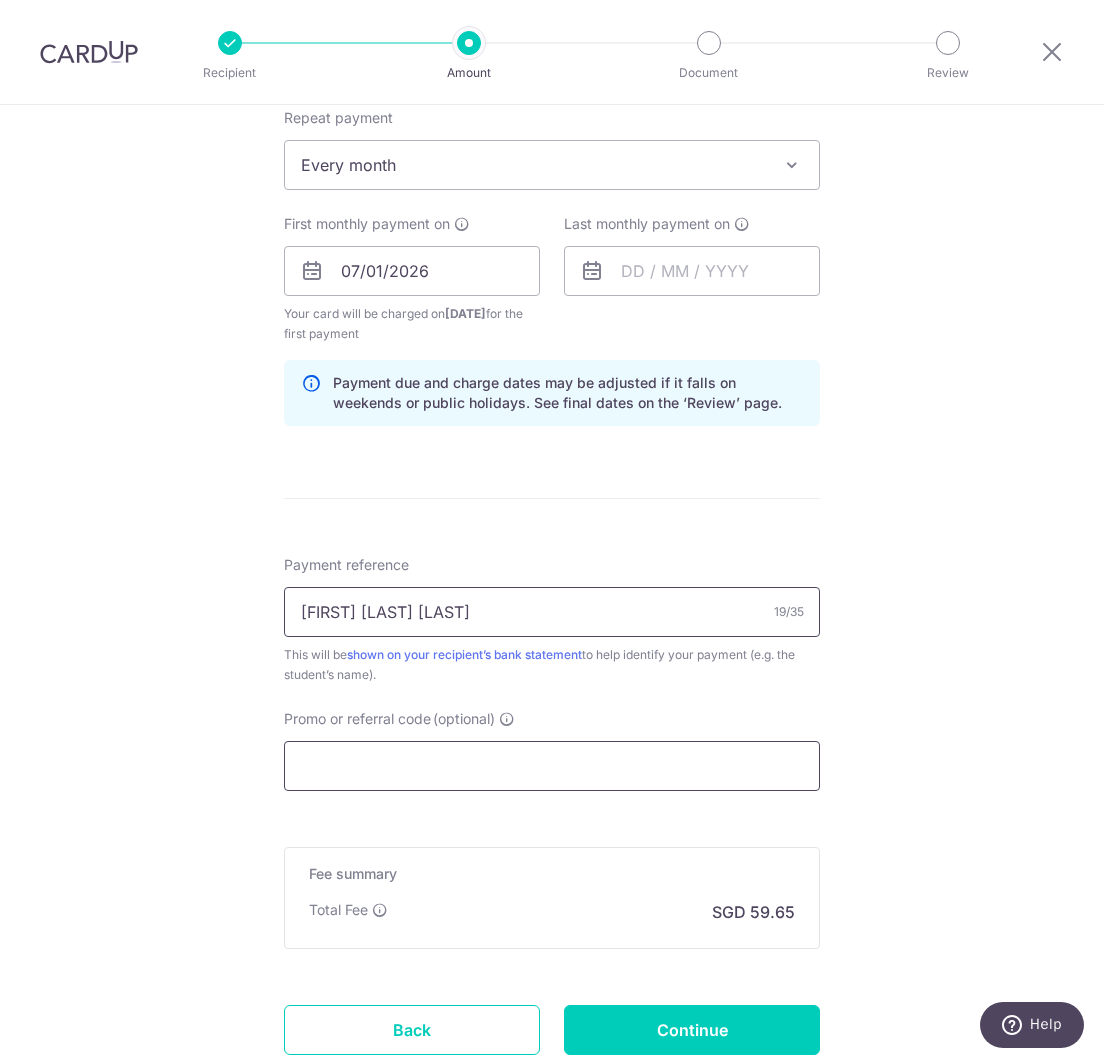 type on "Natalie Chau En Wen" 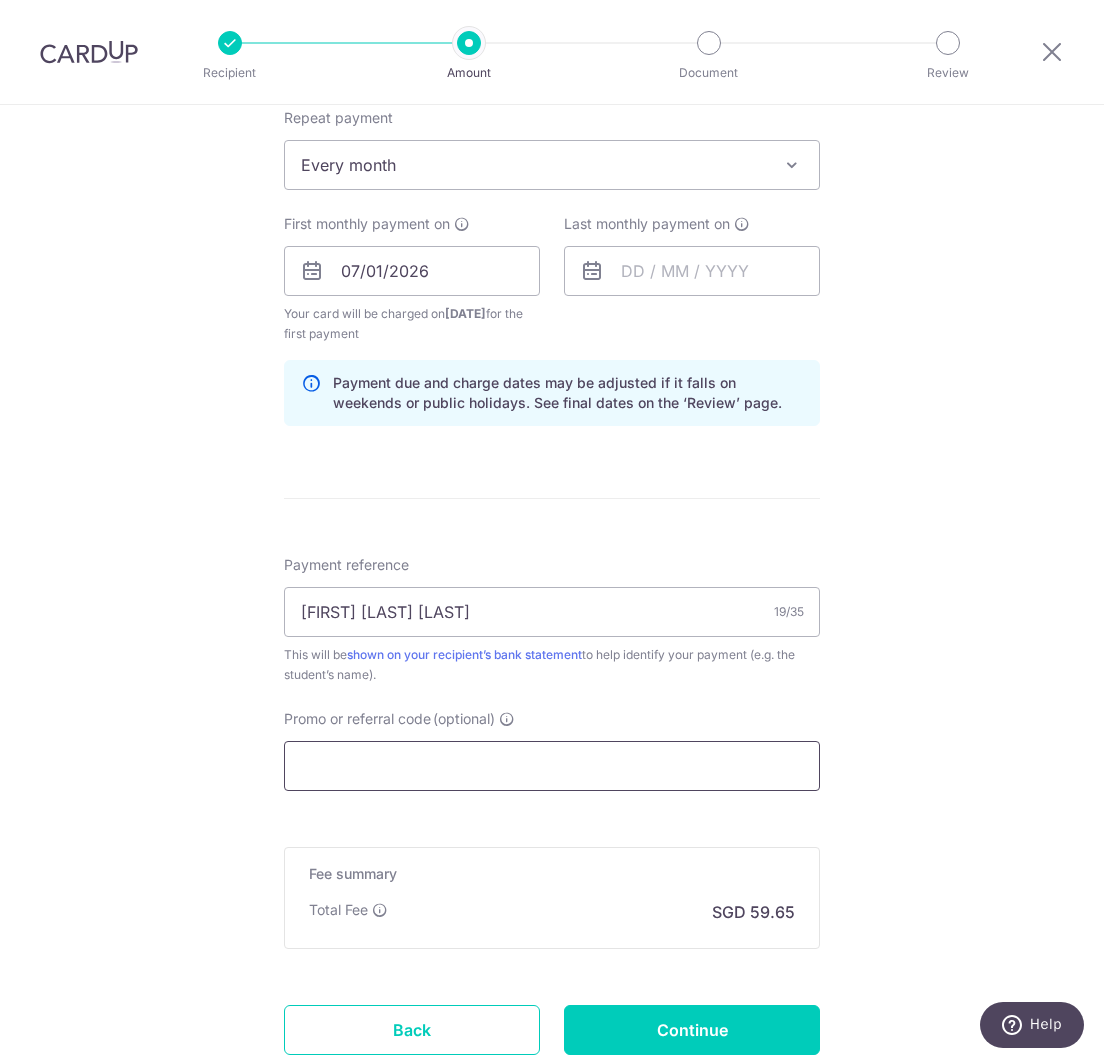 click on "Promo or referral code
(optional)" at bounding box center (552, 766) 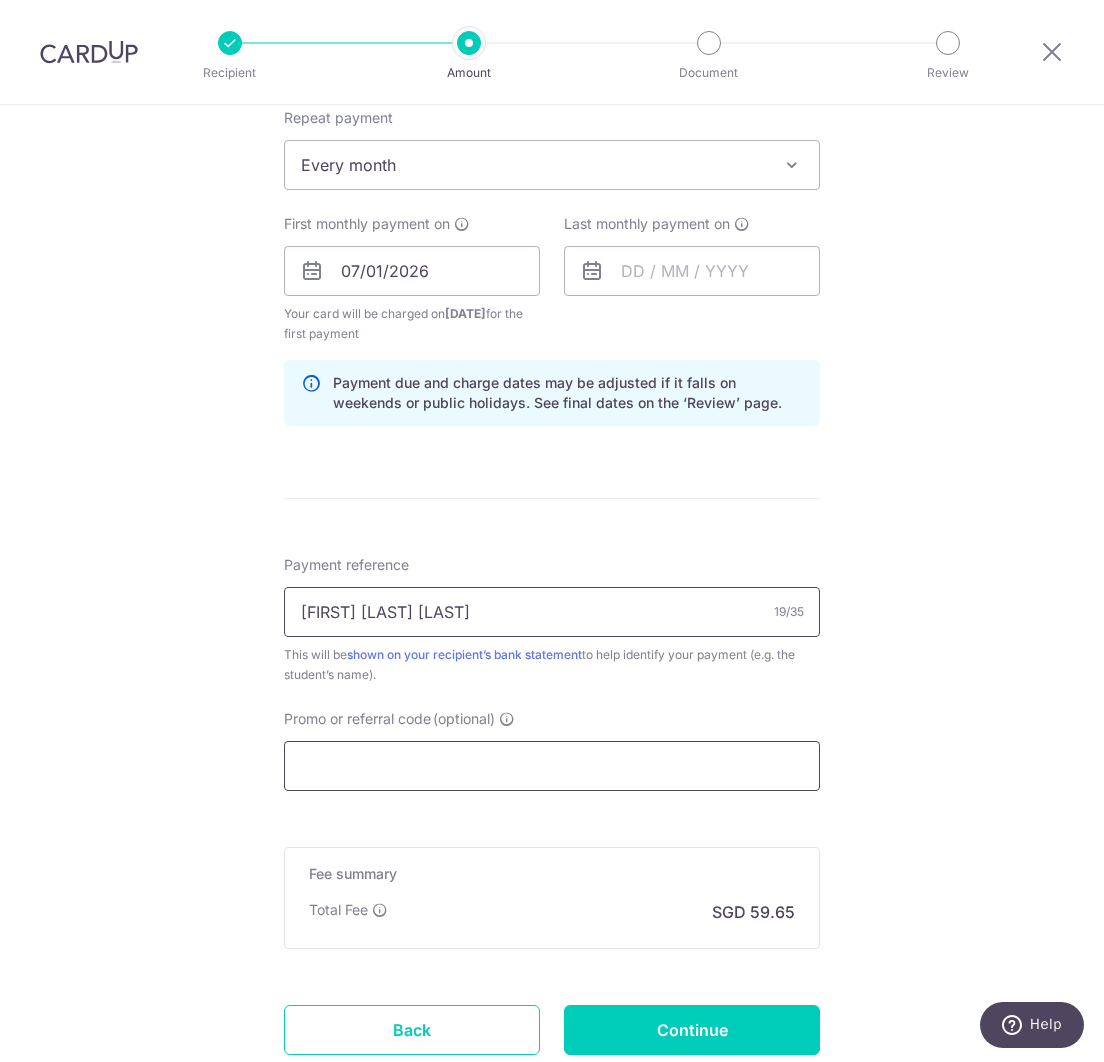 paste on "REC185" 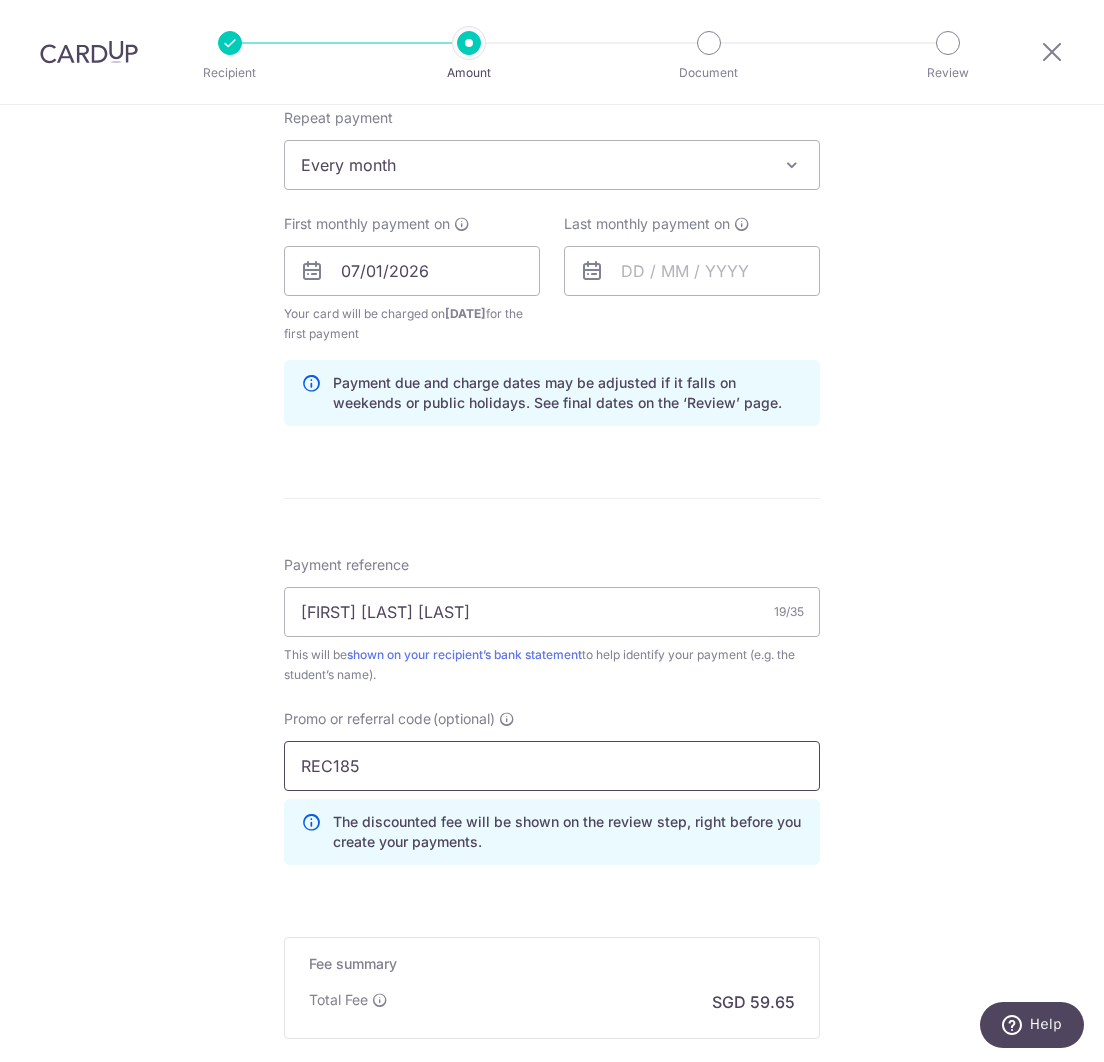type on "REC185" 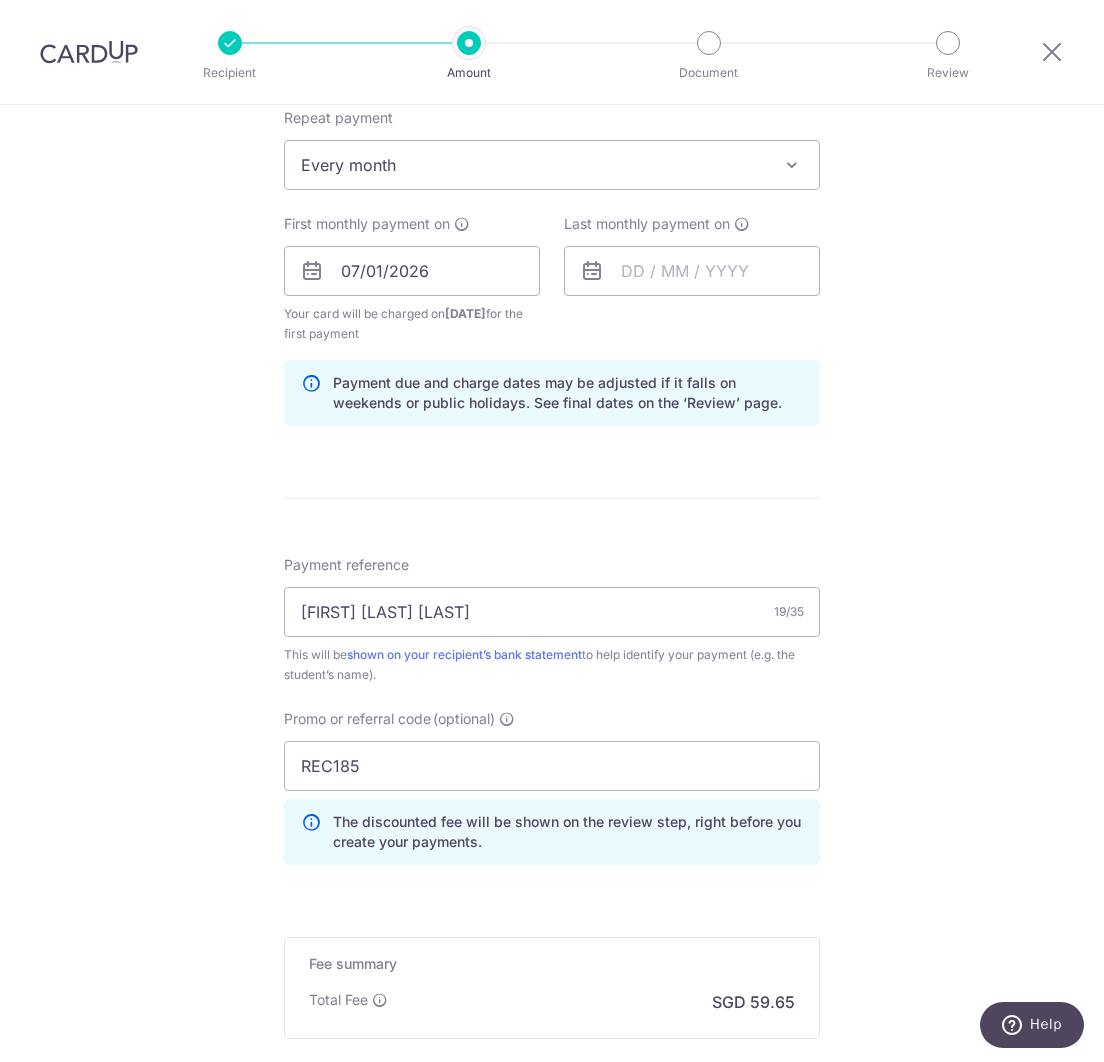 click on "Tell us more about your payment
Enter payment amount
SGD
2,294.20
2294.20
Select Card
**** 2225
Add credit card
Your Cards
**** 3093
**** 2225
**** 8784
Secure 256-bit SSL
Text
New card details
Card" at bounding box center (552, 294) 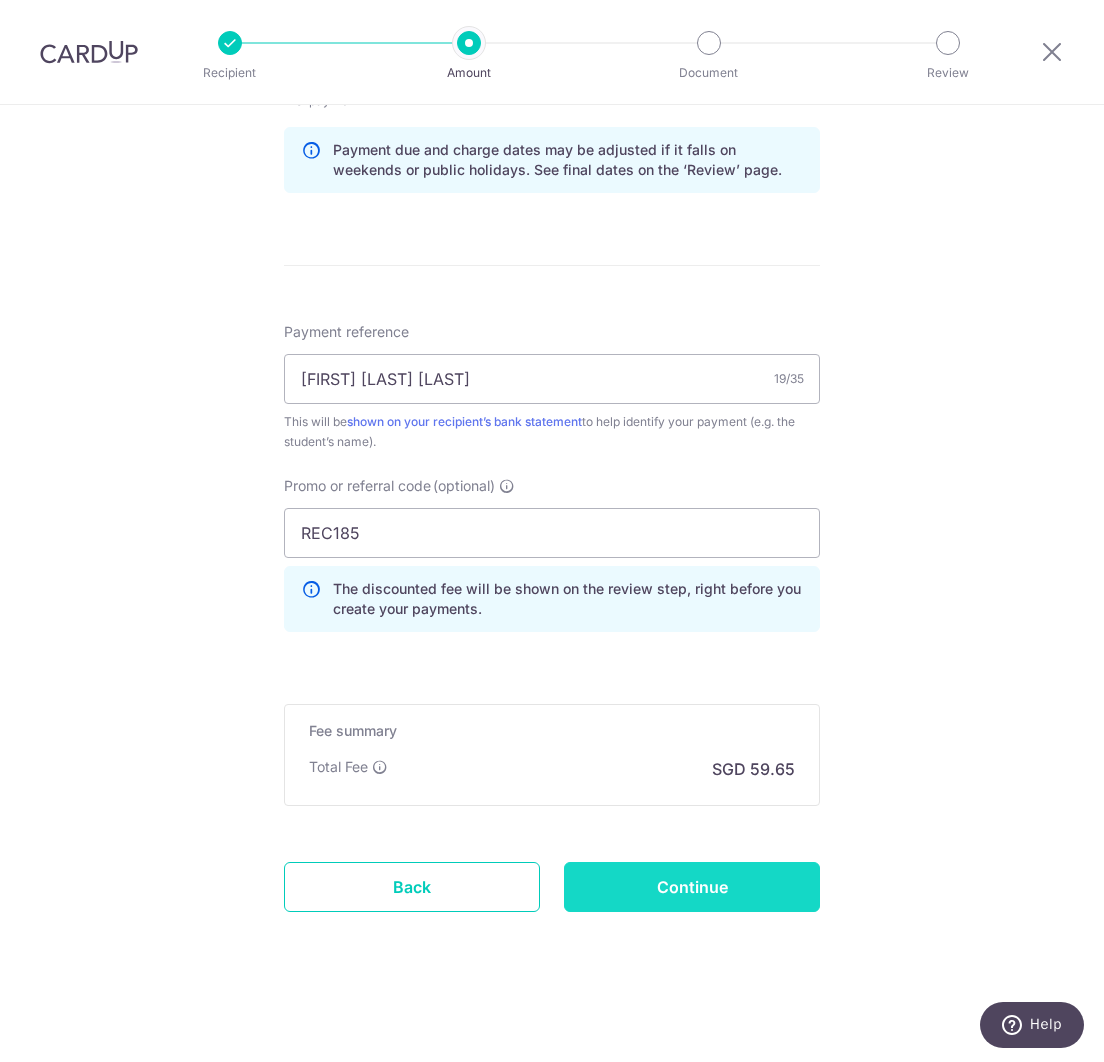 scroll, scrollTop: 1044, scrollLeft: 0, axis: vertical 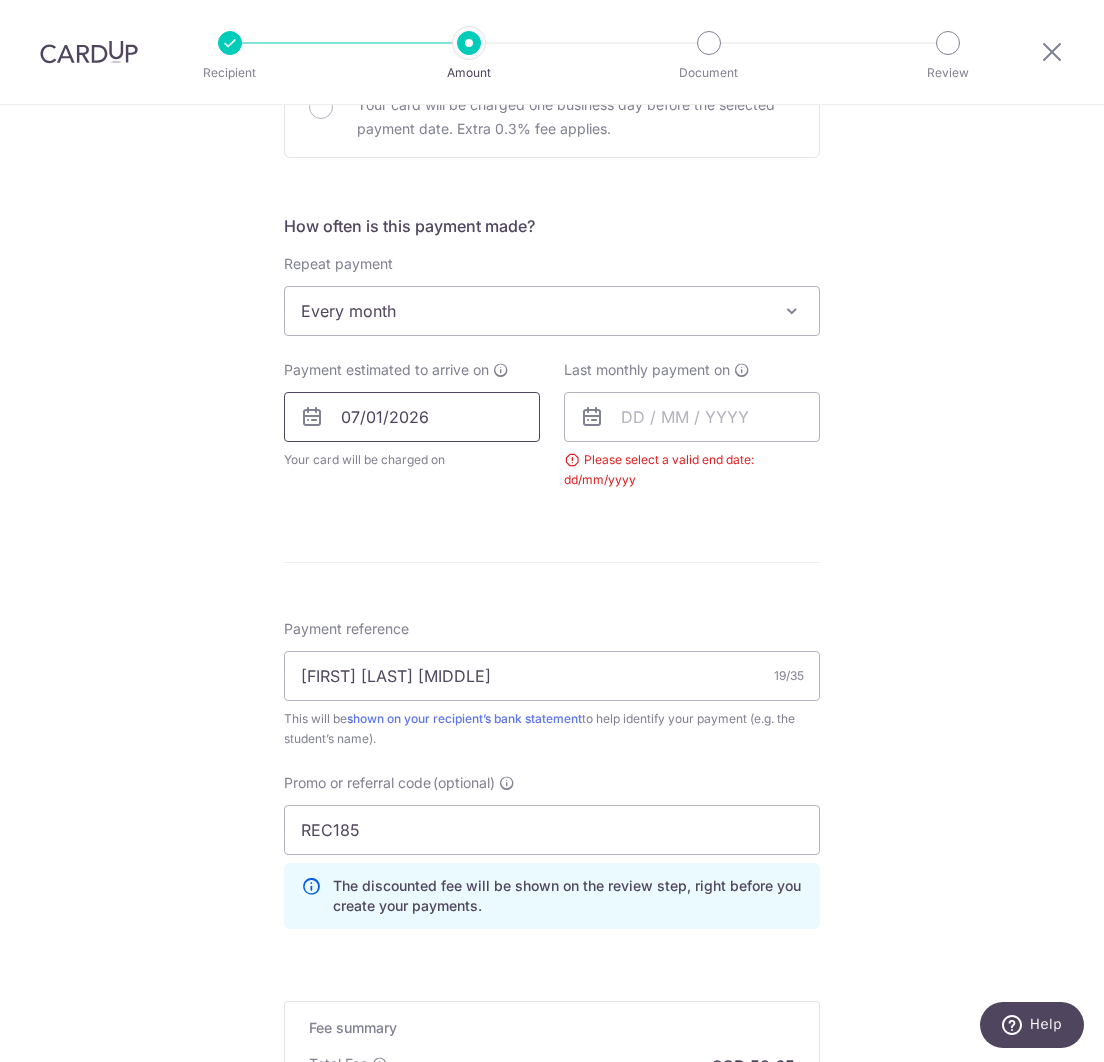 click on "07/01/2026" at bounding box center [412, 417] 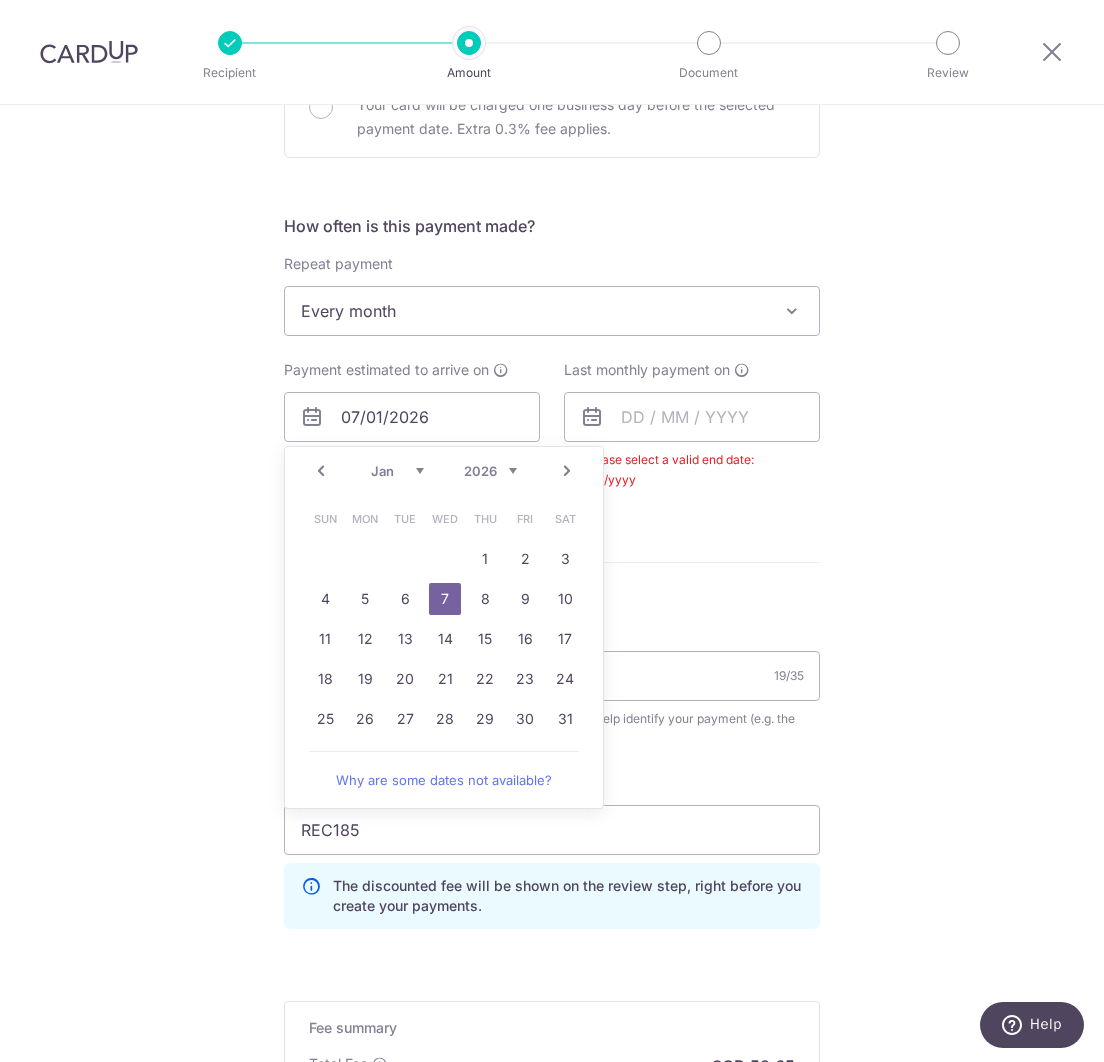 click on "Prev" at bounding box center [321, 471] 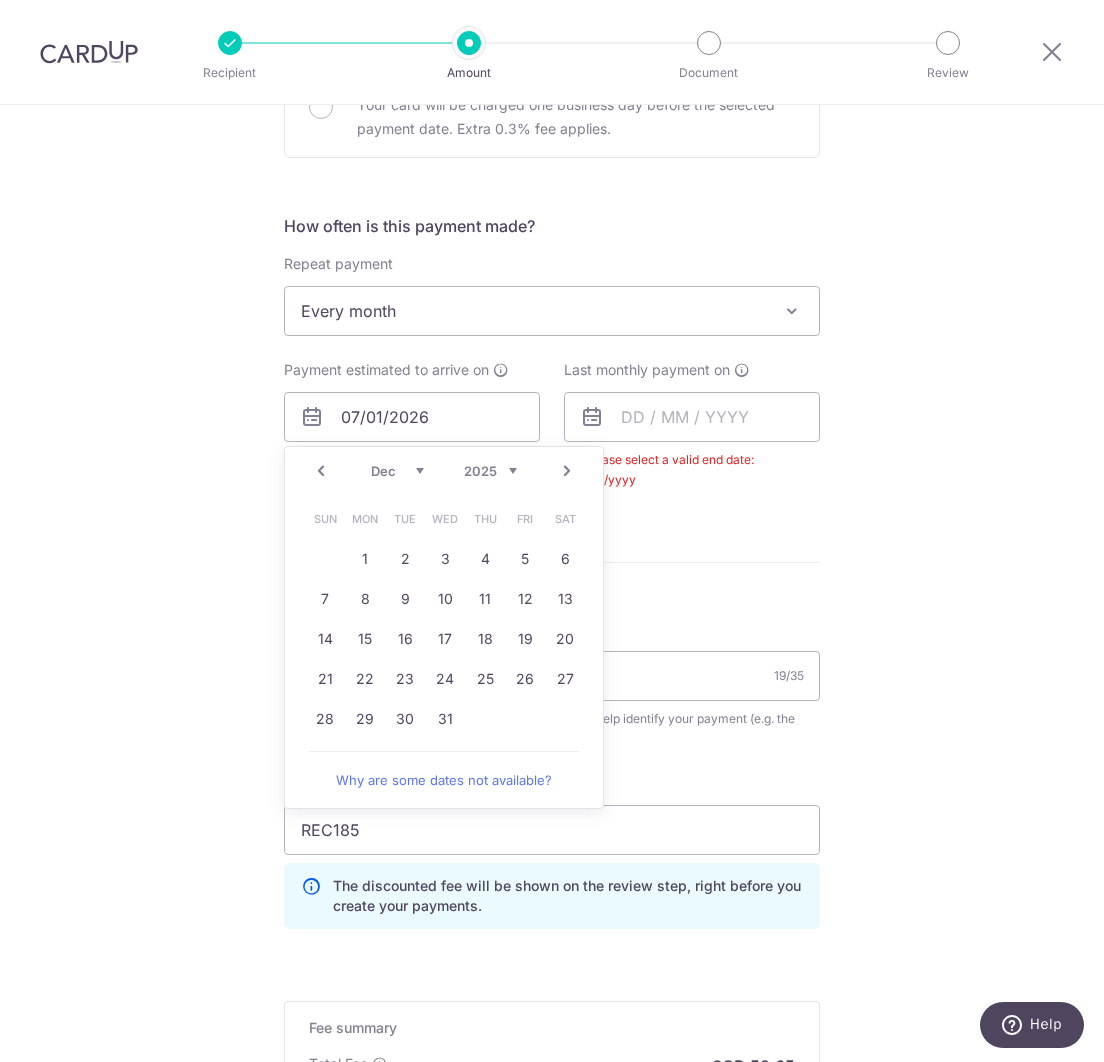 click on "Prev" at bounding box center (321, 471) 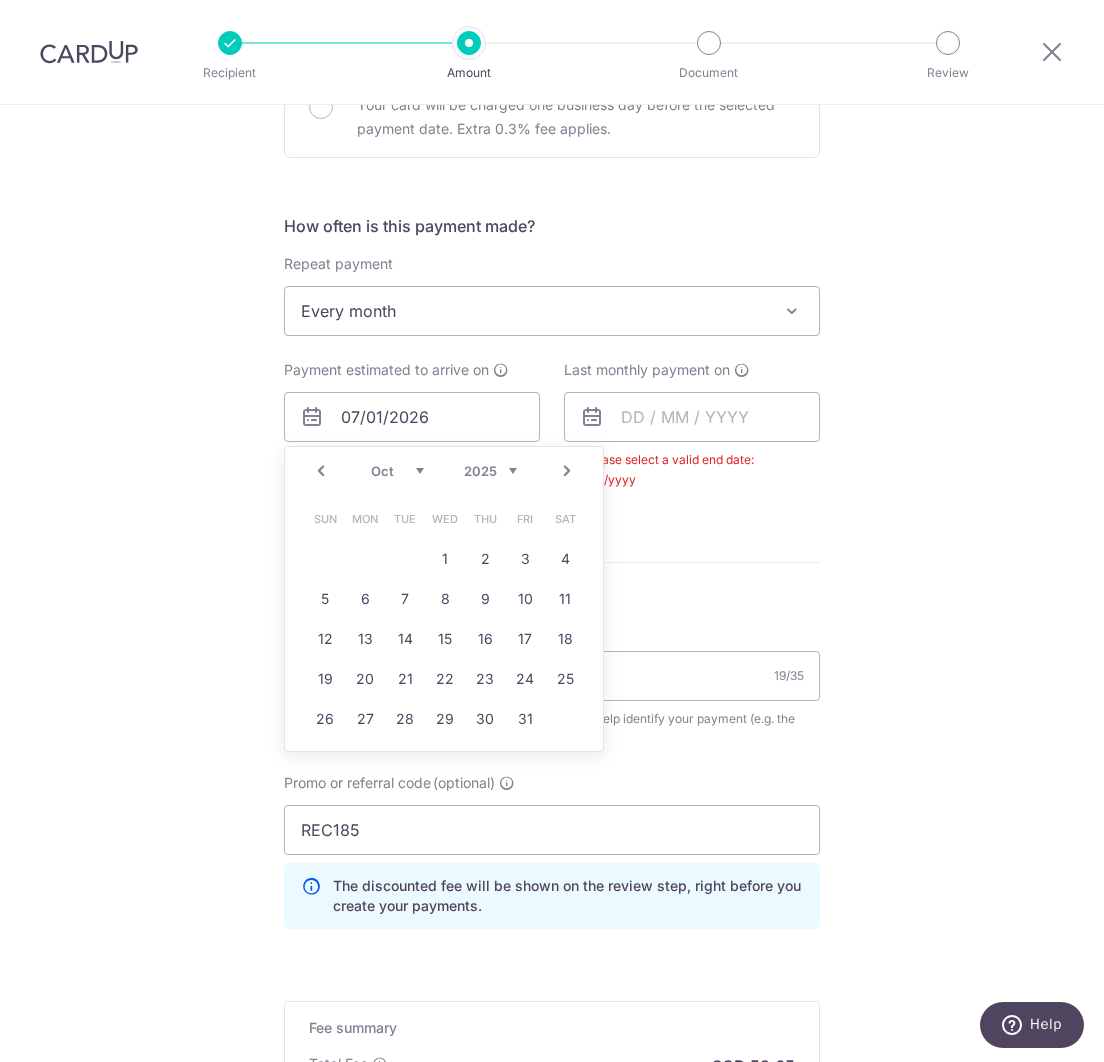 click on "Prev" at bounding box center (321, 471) 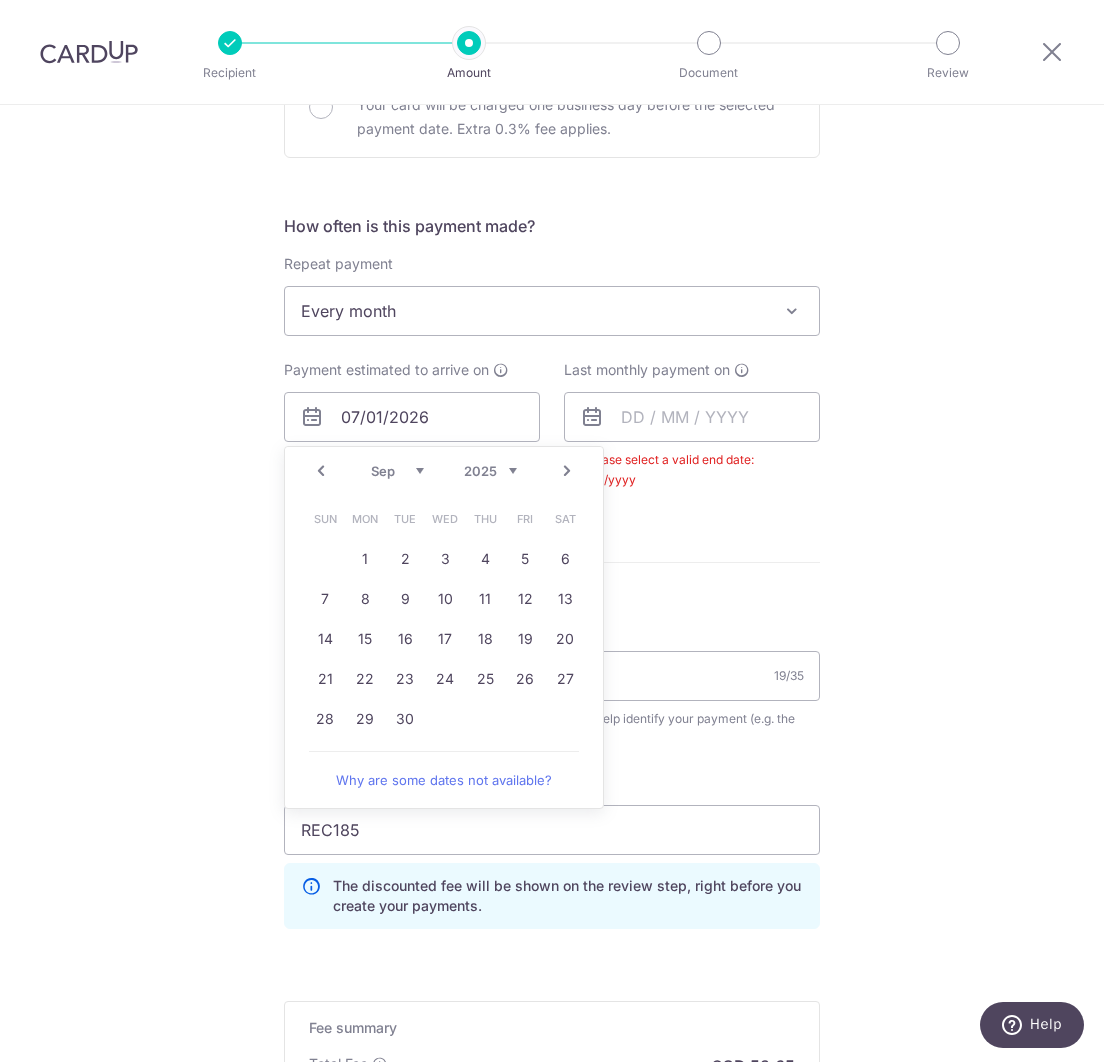 click on "Prev" at bounding box center (321, 471) 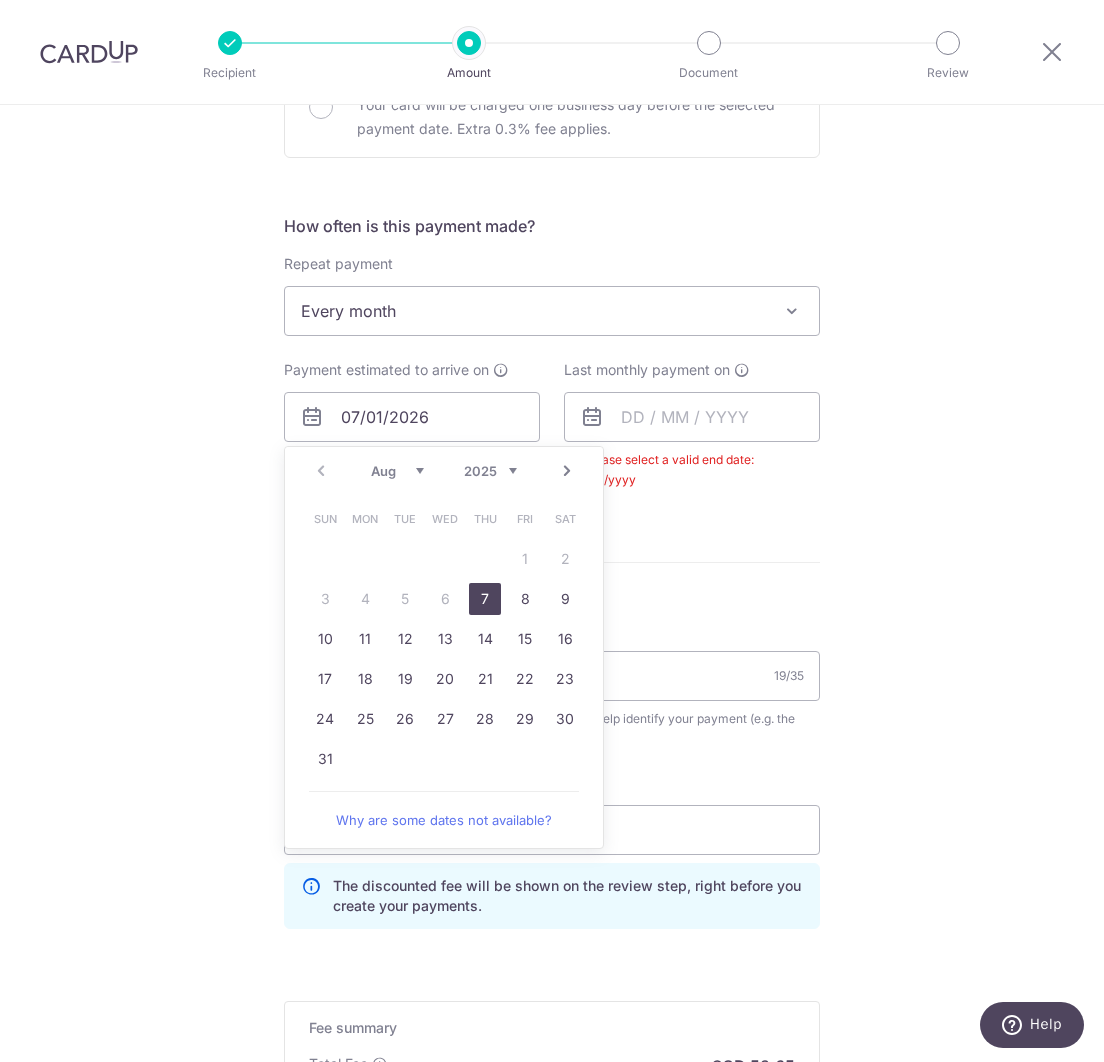 click on "Prev Next Aug Sep Oct Nov Dec 2025 2026 2027 2028 2029 2030 2031 2032 2033 2034 2035" at bounding box center (444, 471) 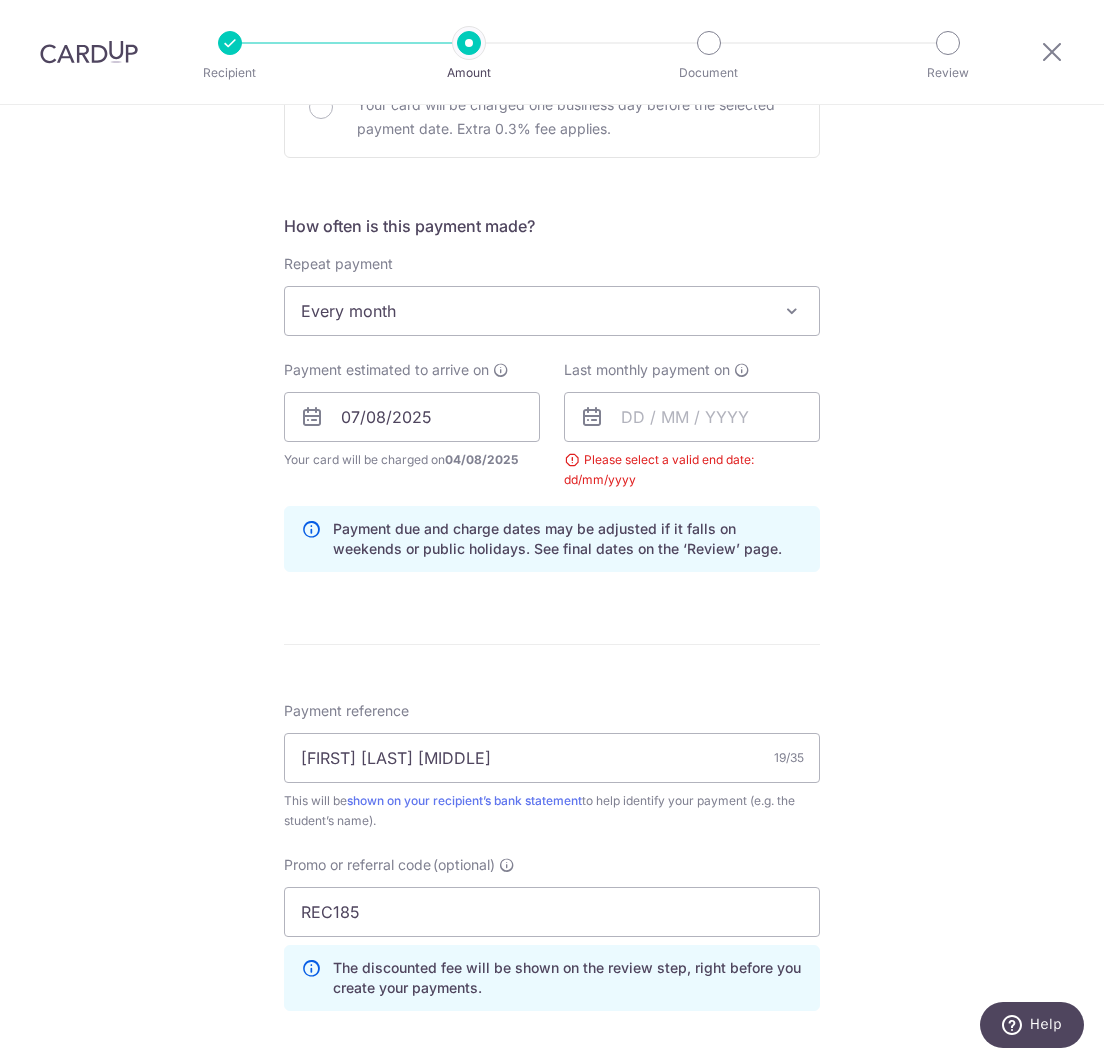 click on "Last monthly payment on
Please select a valid end date: dd/mm/yyyy" at bounding box center [692, 425] 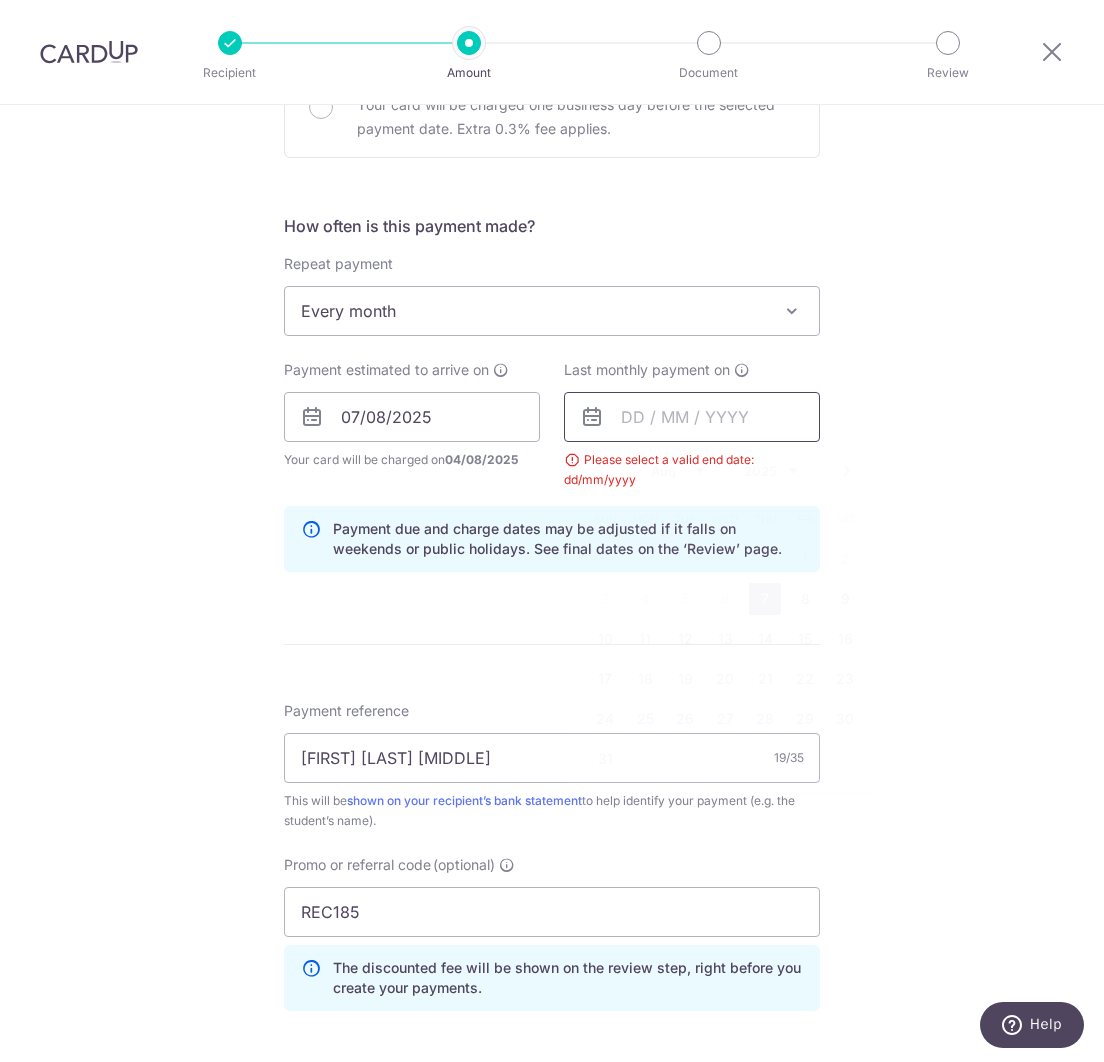 click at bounding box center (692, 417) 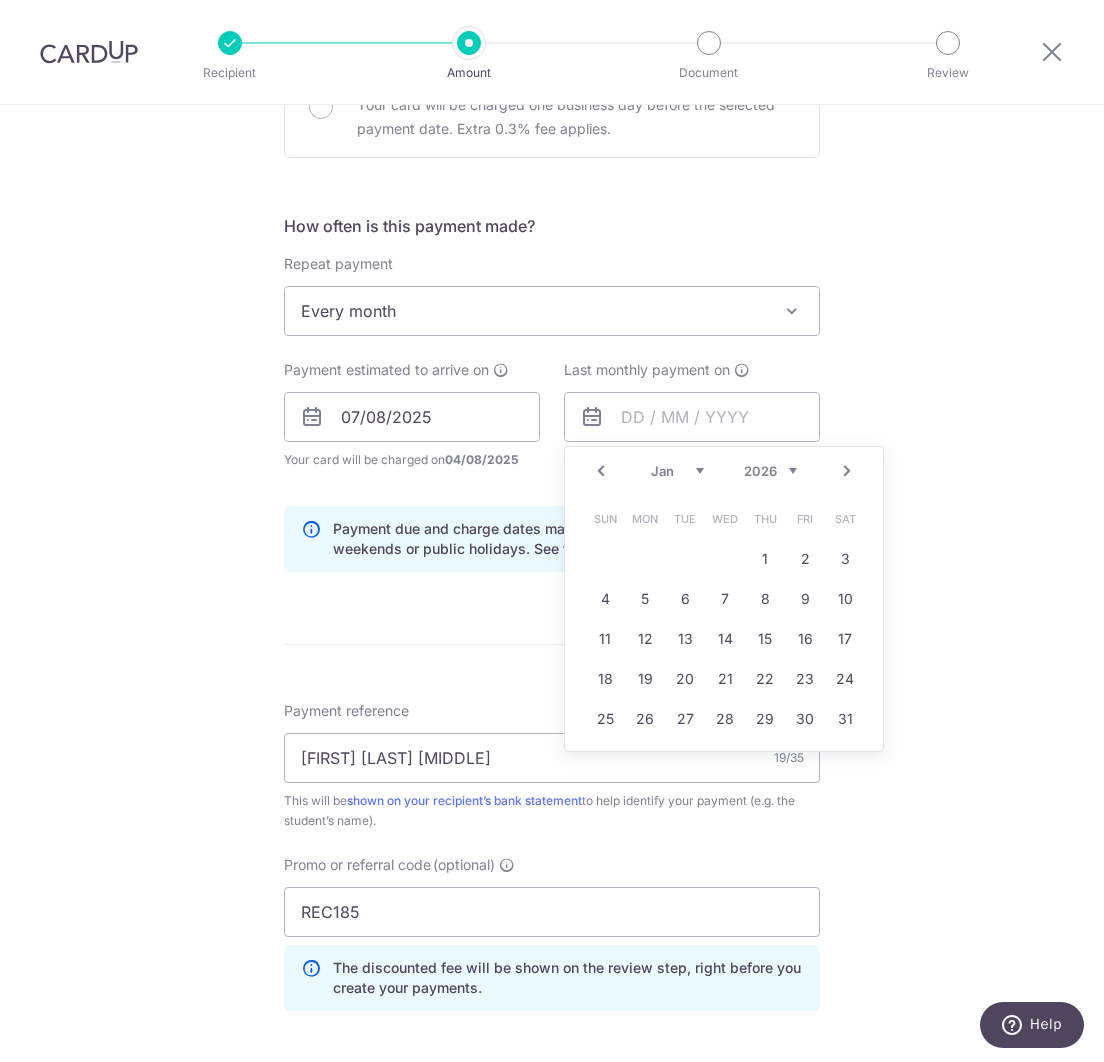 click on "7" at bounding box center [725, 599] 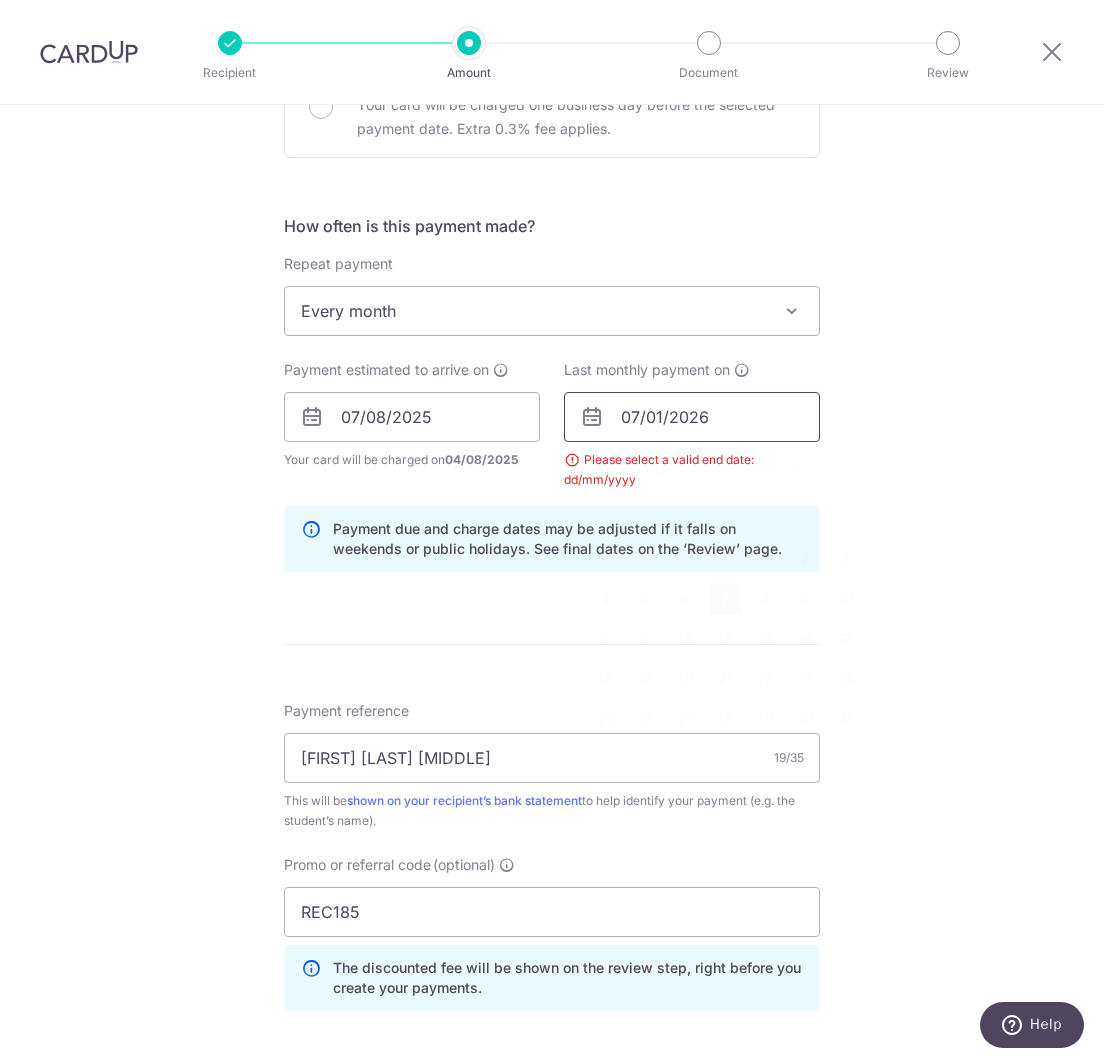 click on "07/01/2026" at bounding box center [692, 417] 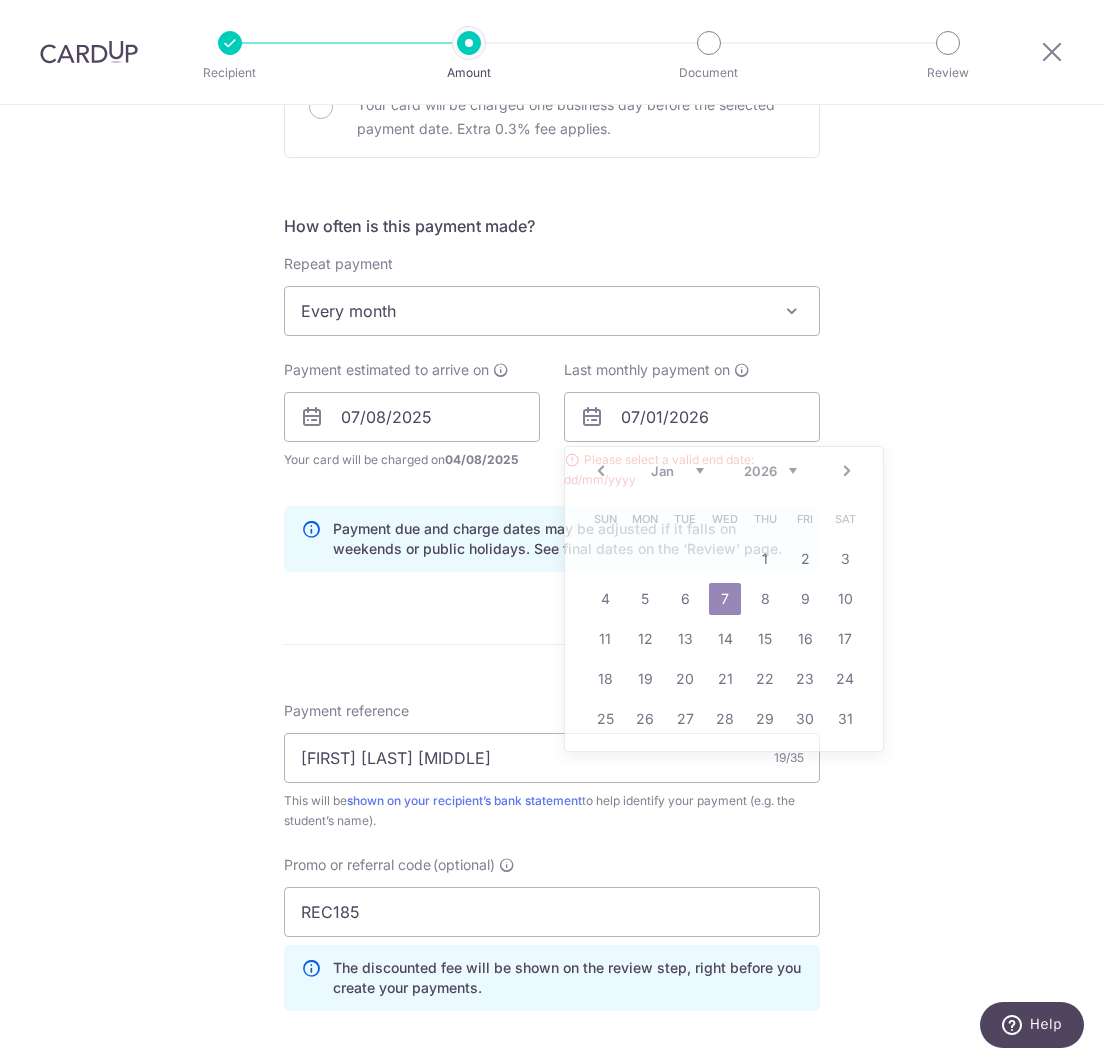 click on "SGD
[AMOUNT]
[AMOUNT]
Select Card
**** [LAST_FOUR]
Add credit card
Your Cards
**** [LAST_FOUR]
**** [LAST_FOUR]
**** [LAST_FOUR]
Secure 256-bit SSL
Text
New card details
Card" at bounding box center (552, 440) 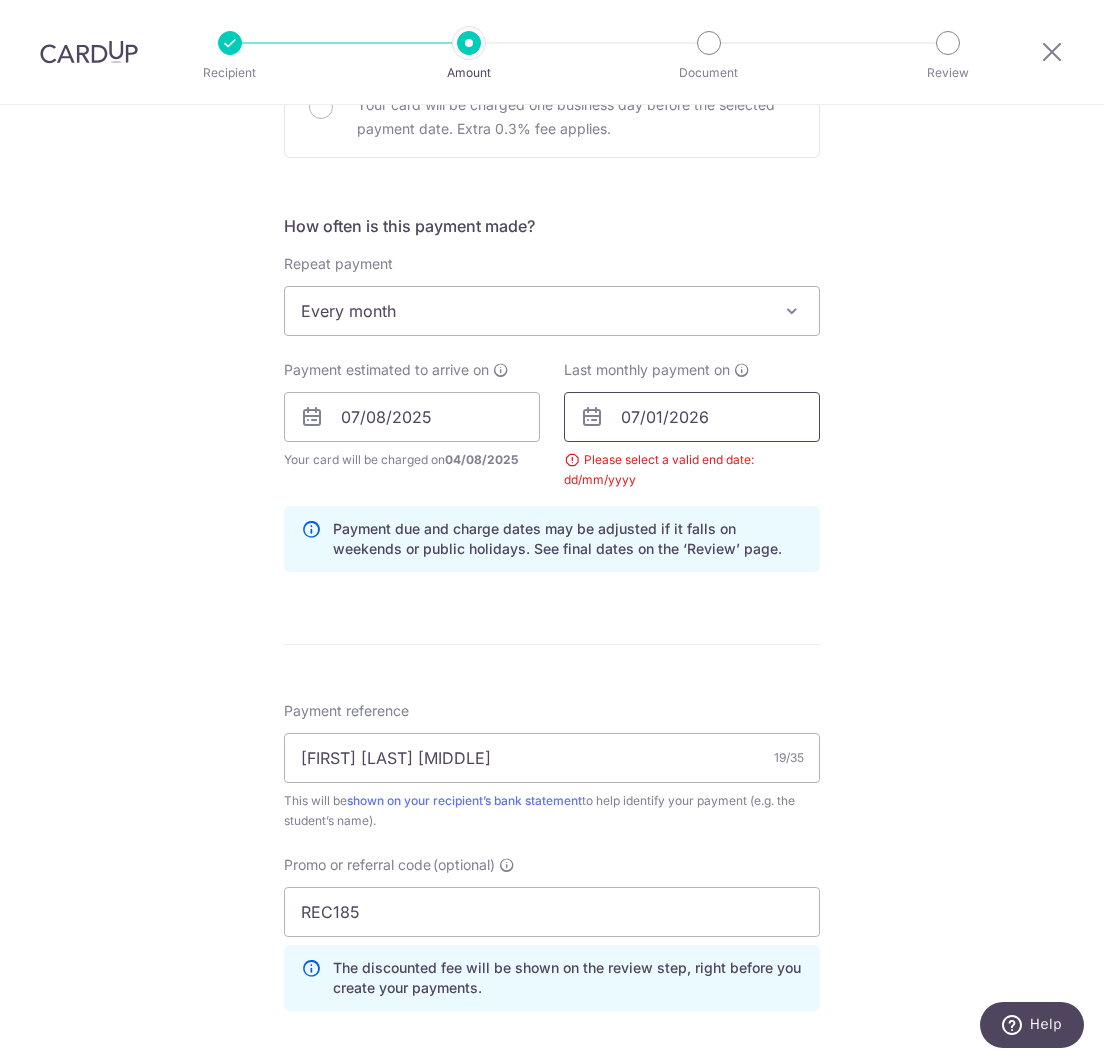 click on "07/01/2026" at bounding box center (692, 417) 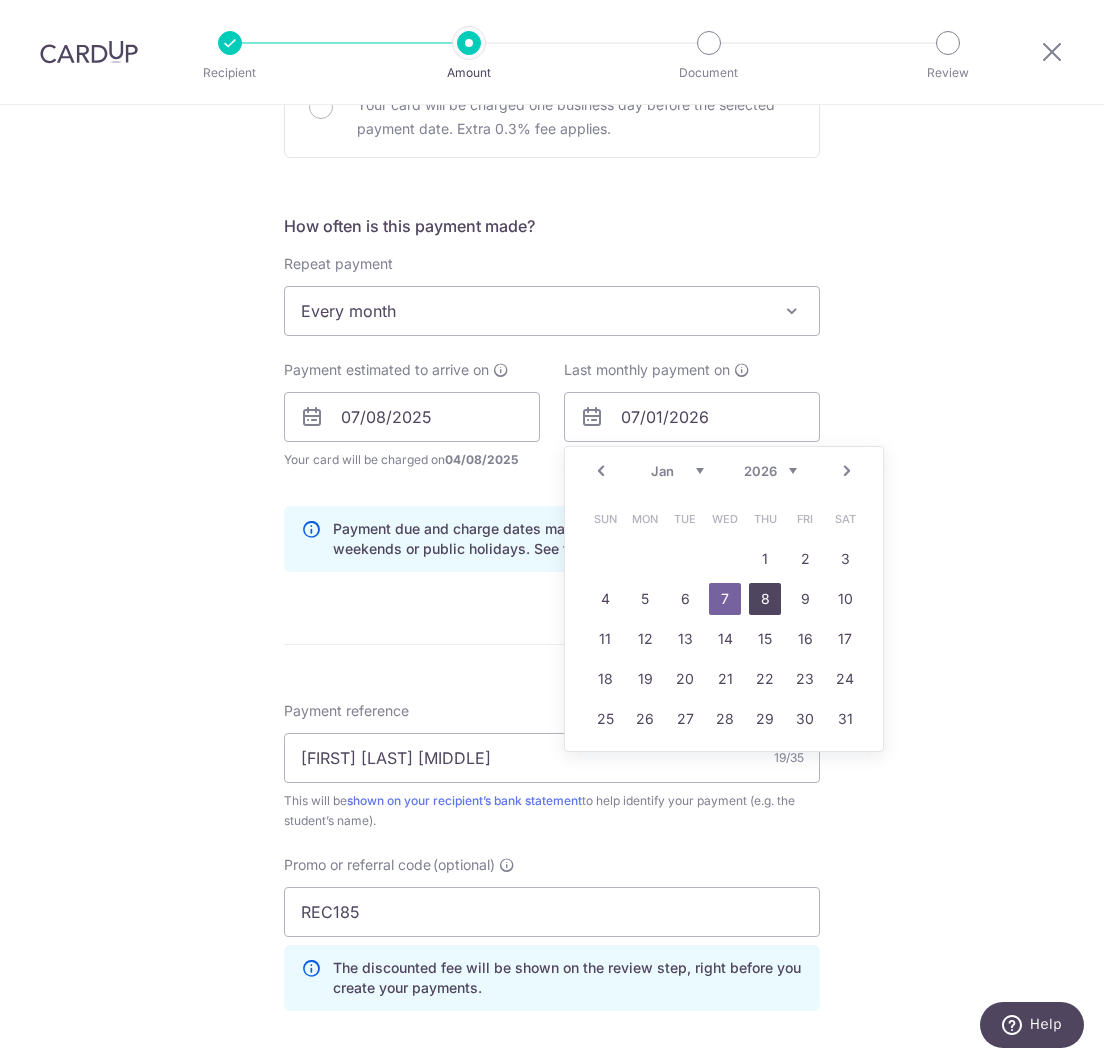 click on "8" at bounding box center (765, 599) 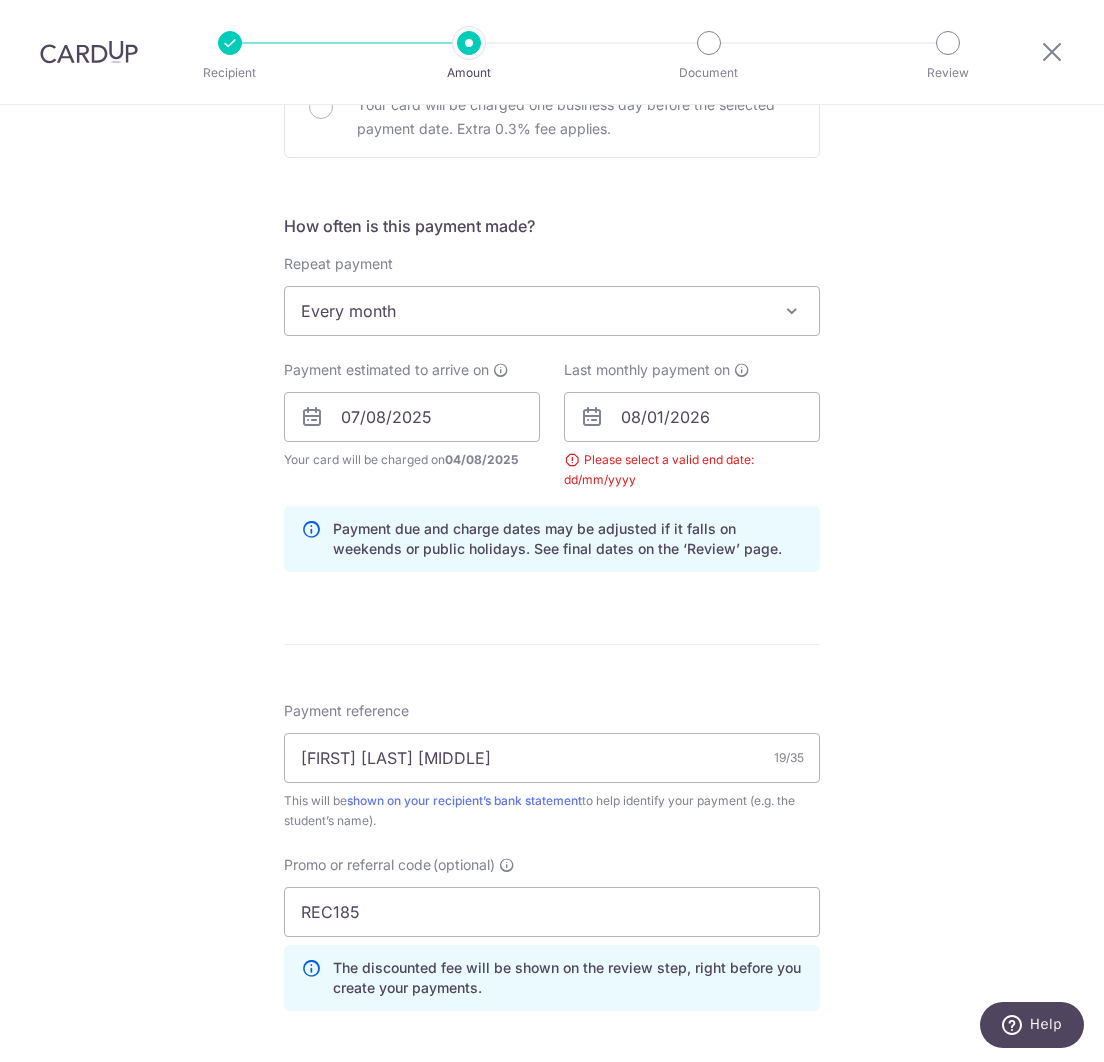 click on "Tell us more about your payment
Enter payment amount
SGD
2,294.20
2294.20
Select Card
**** 2225
Add credit card
Your Cards
**** 3093
**** 2225
**** 8784
Secure 256-bit SSL
Text
New card details
Card" at bounding box center [552, 440] 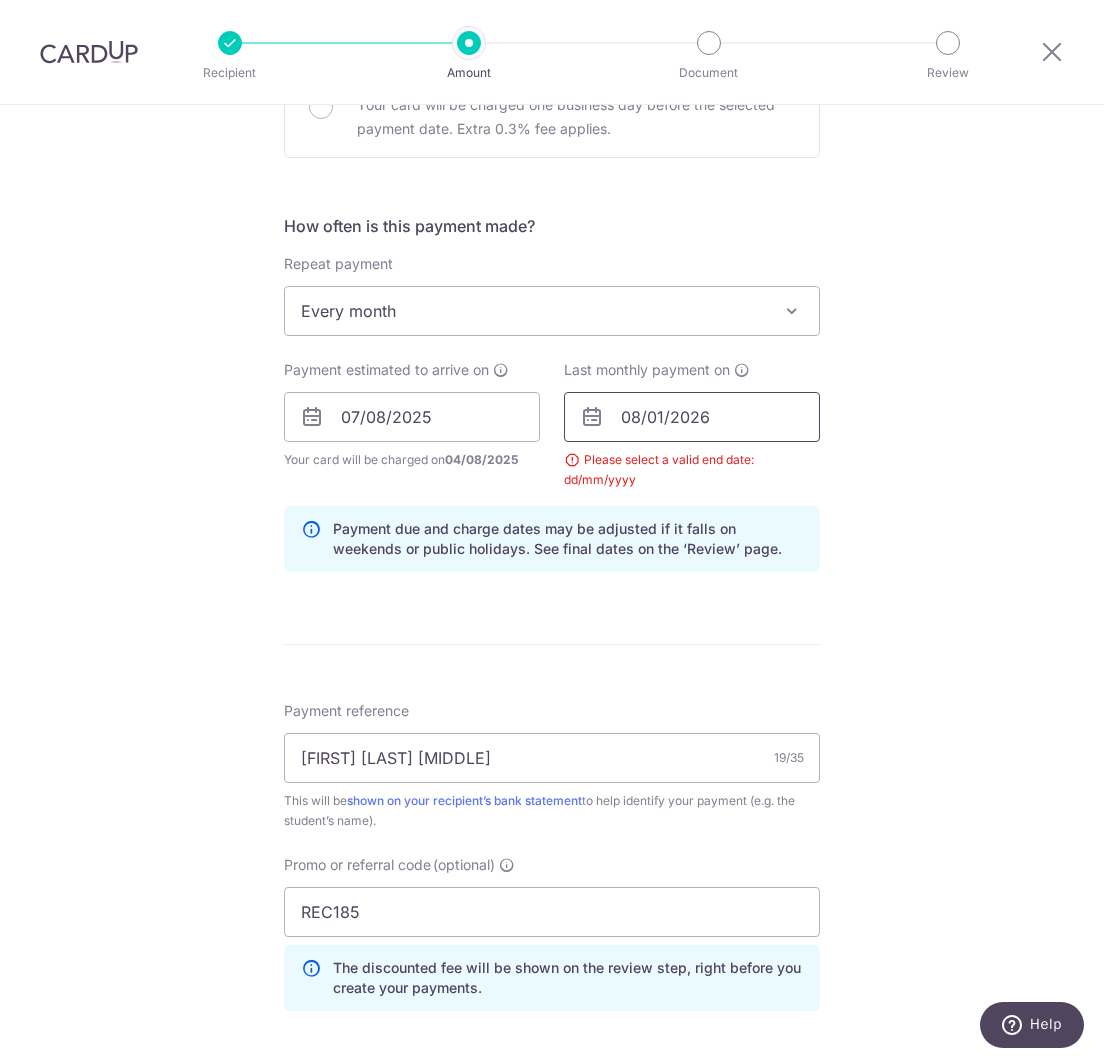 click on "08/01/2026" at bounding box center (692, 417) 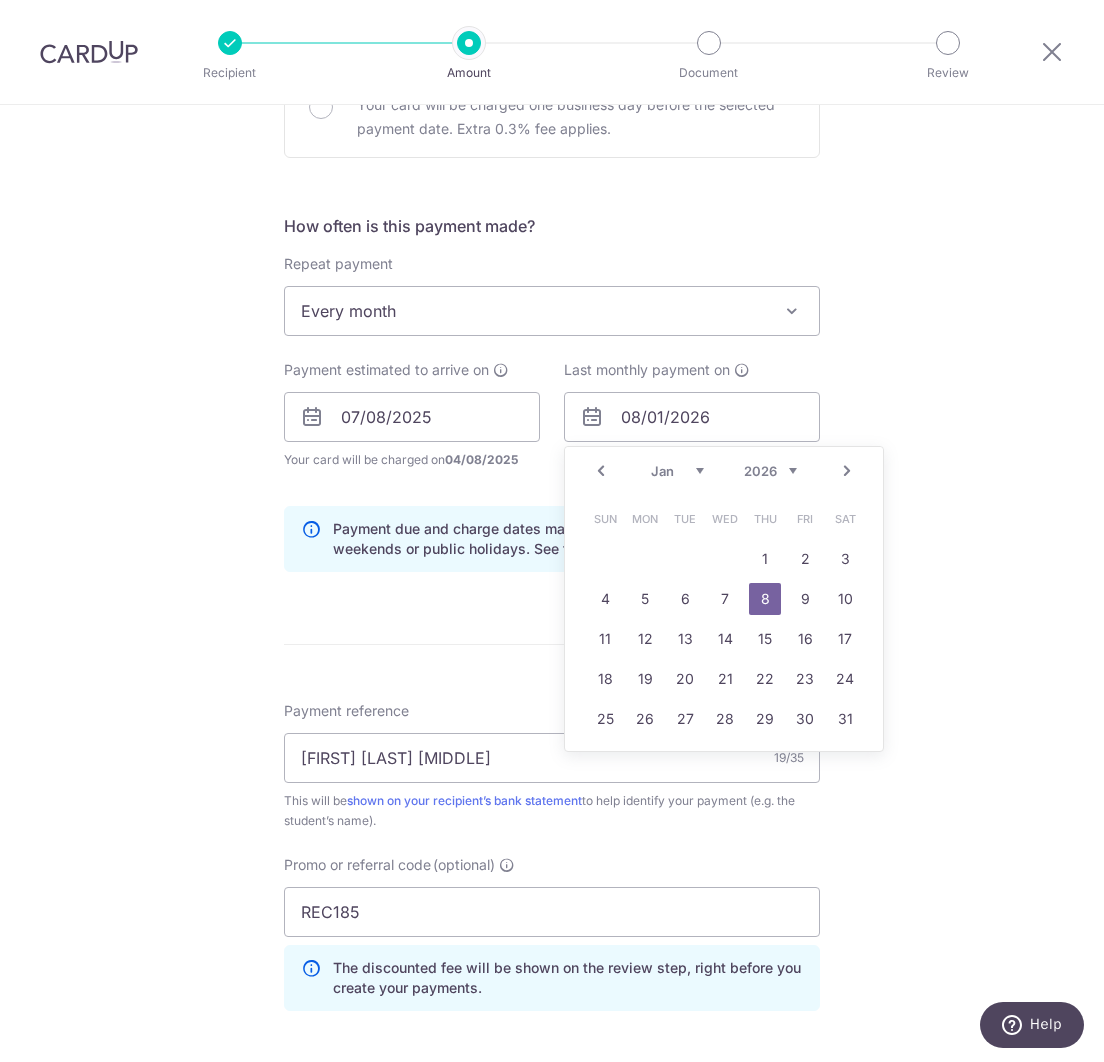 click on "8" at bounding box center (765, 599) 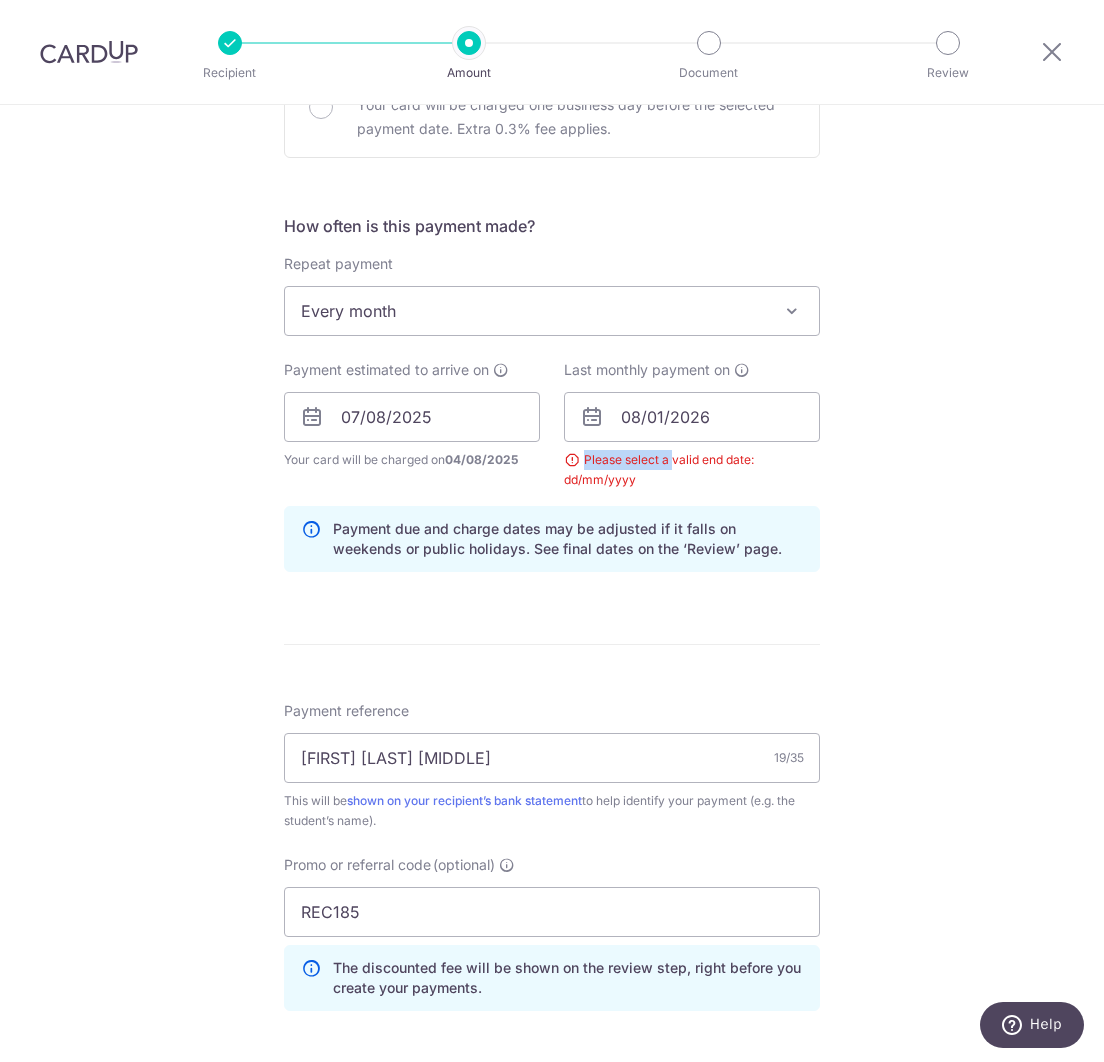 click on "Last monthly payment on
08/01/2026
Prev Next Jan Feb Mar Apr May Jun Jul Aug Sep Oct Nov Dec 2025 2026 2027 2028 2029 2030 2031 2032 2033 2034 2035 Sun Mon Tue Wed Thu Fri Sat         1 2 3 4 5 6 7 8 9 10 11 12 13 14 15 16 17 18 19 20 21 22 23 24 25 26 27 28 29 30 31
Please select a valid end date: dd/mm/yyyy" at bounding box center [692, 425] 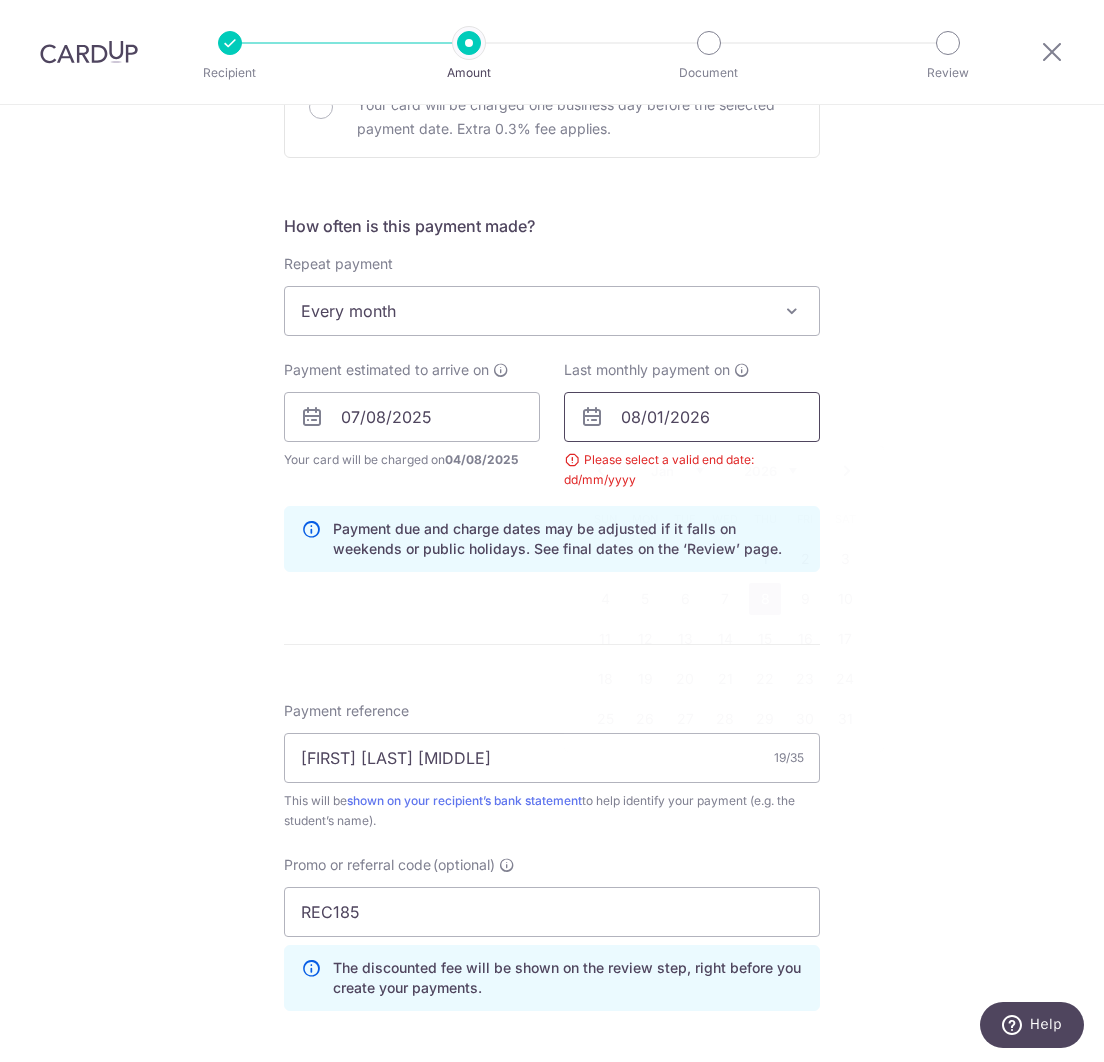 click on "08/01/2026" at bounding box center (692, 417) 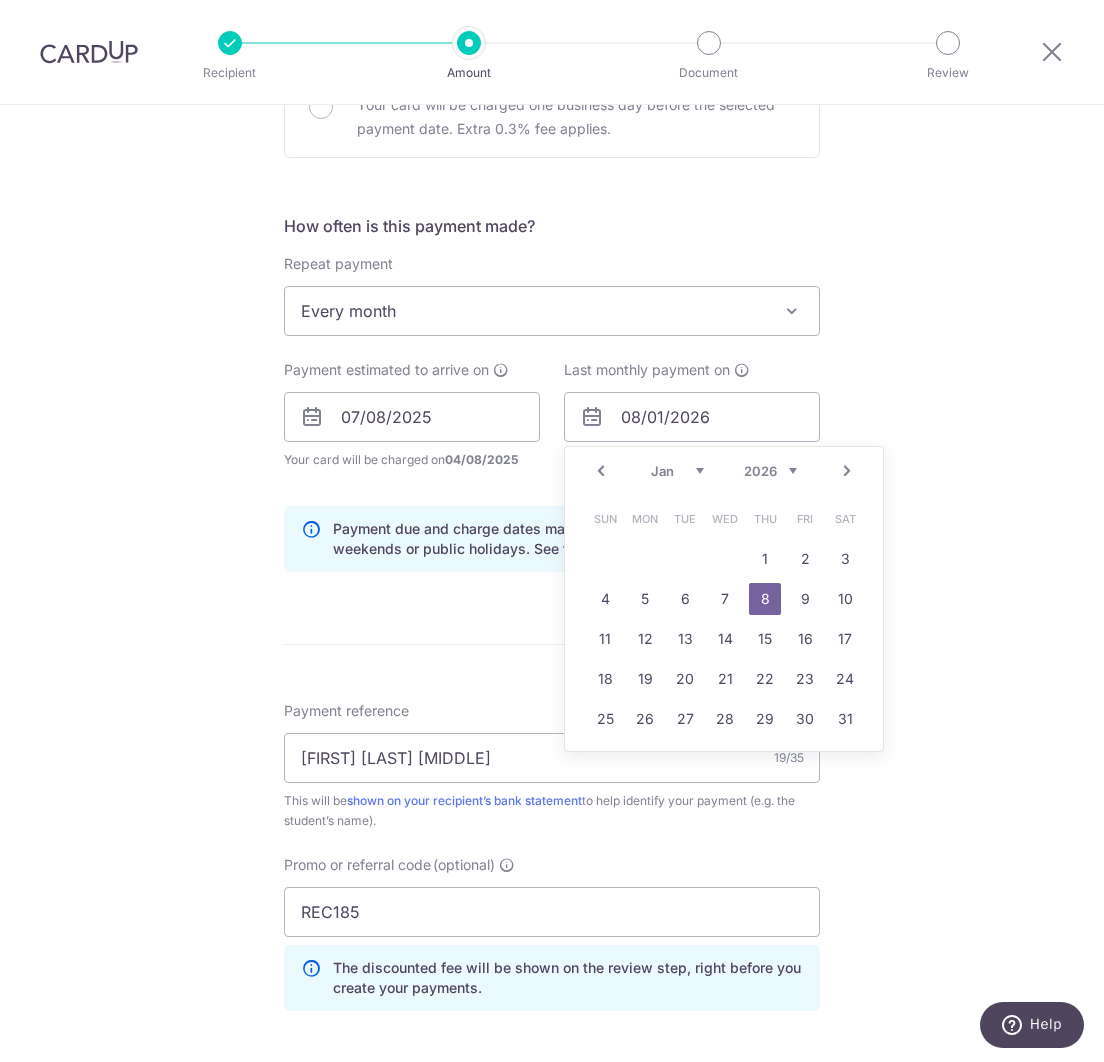 click on "7" at bounding box center (725, 599) 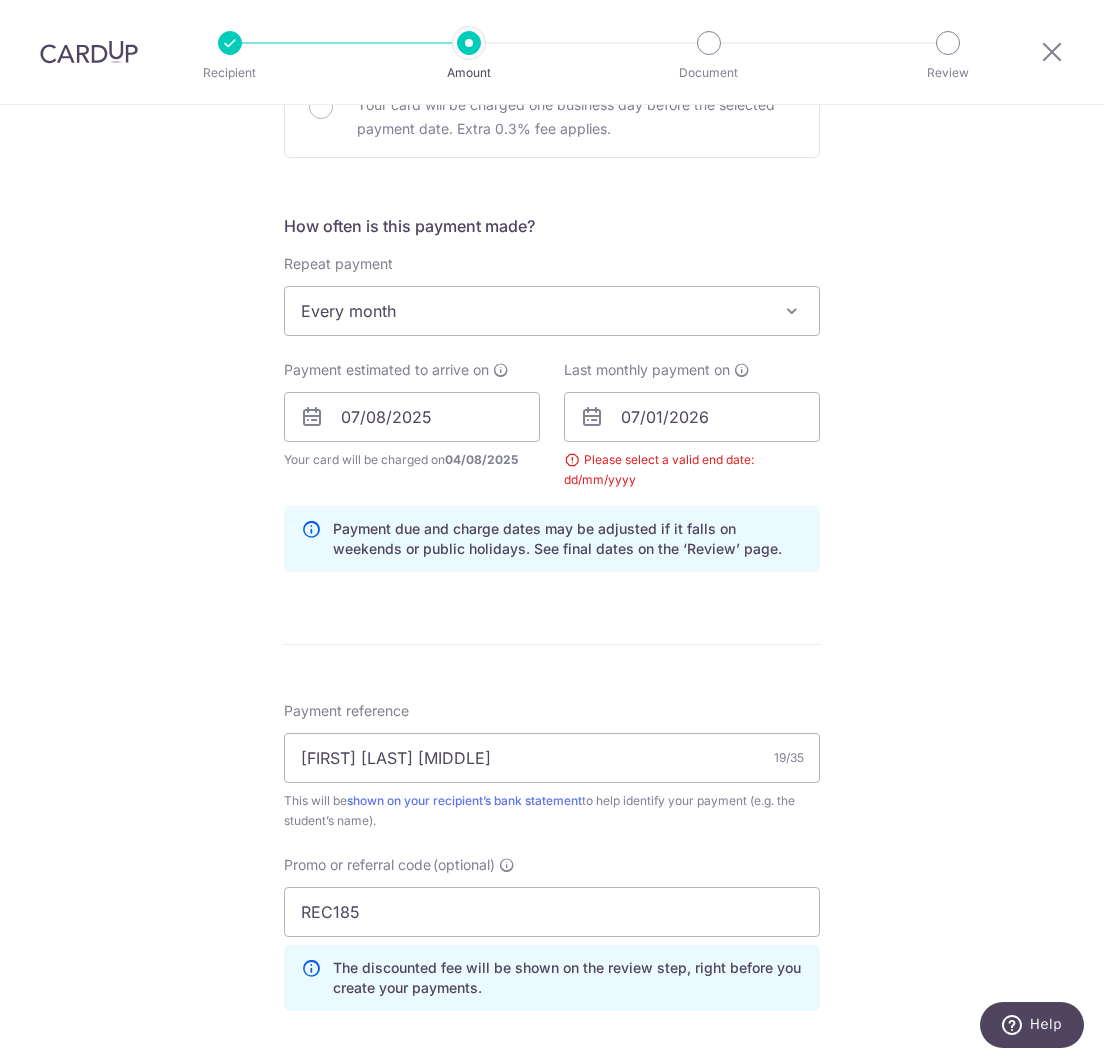 click on "How often is this payment made?
Repeat payment
Never
Every week
Every month
Every quarter
Every half a year Every month
To set up monthly income tax payments on CardUp, please ensure the following:     Keep GIRO active   First payment through GIRO   Limit of 11 months scheduling   Upload Notice of Assessment    For more details, refer to this guide:  CardUp Help - Monthly Income Tax Payments
Payment estimated to arrive on
07/08/2025
Your card will be charged on  04/08/2025  for the first payment
* If your payment is funded by  9:00am SGT on Tuesday 05/08/2025
05/08/2025
No. of Payments
Prev 1" at bounding box center (552, 401) 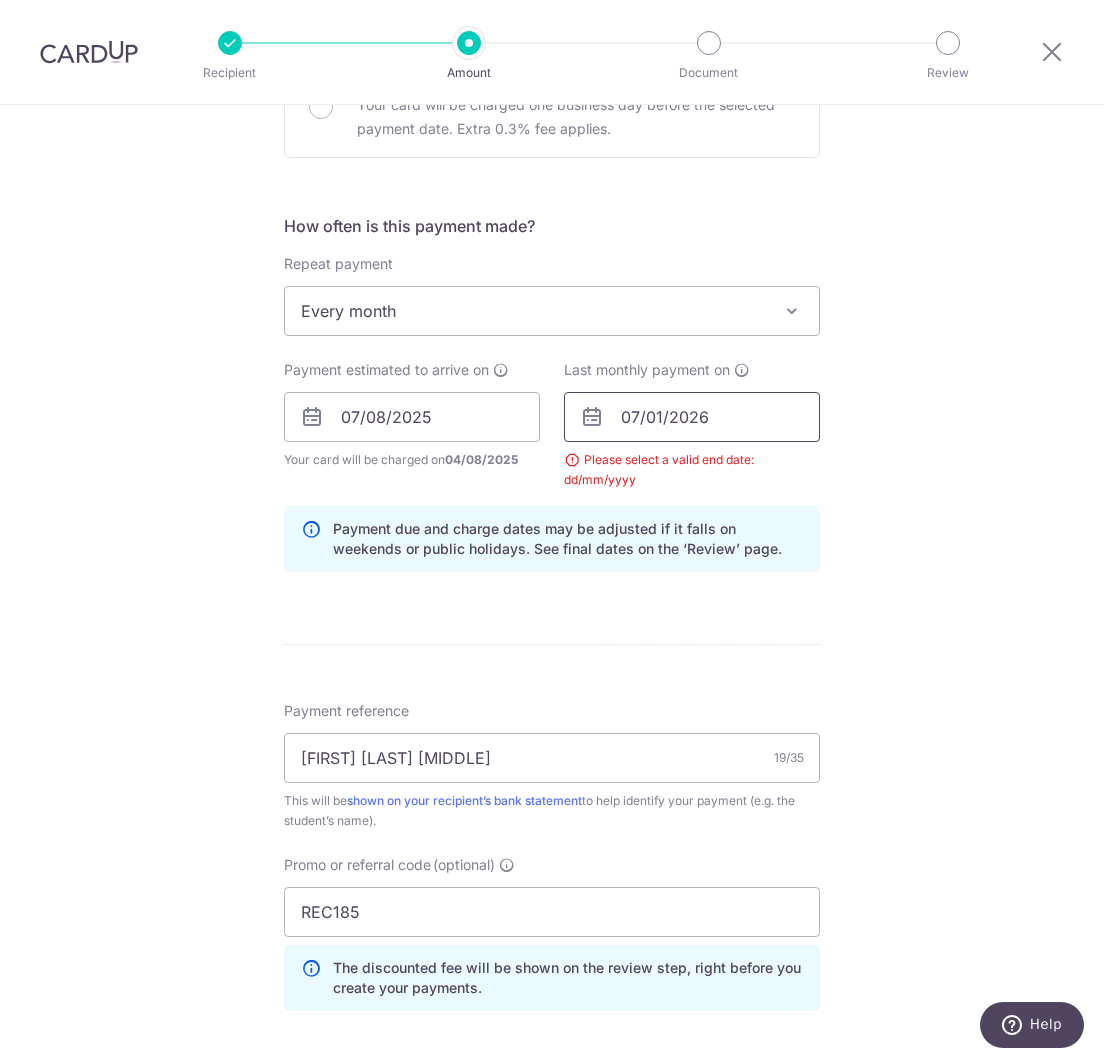 click on "07/01/2026" at bounding box center (692, 417) 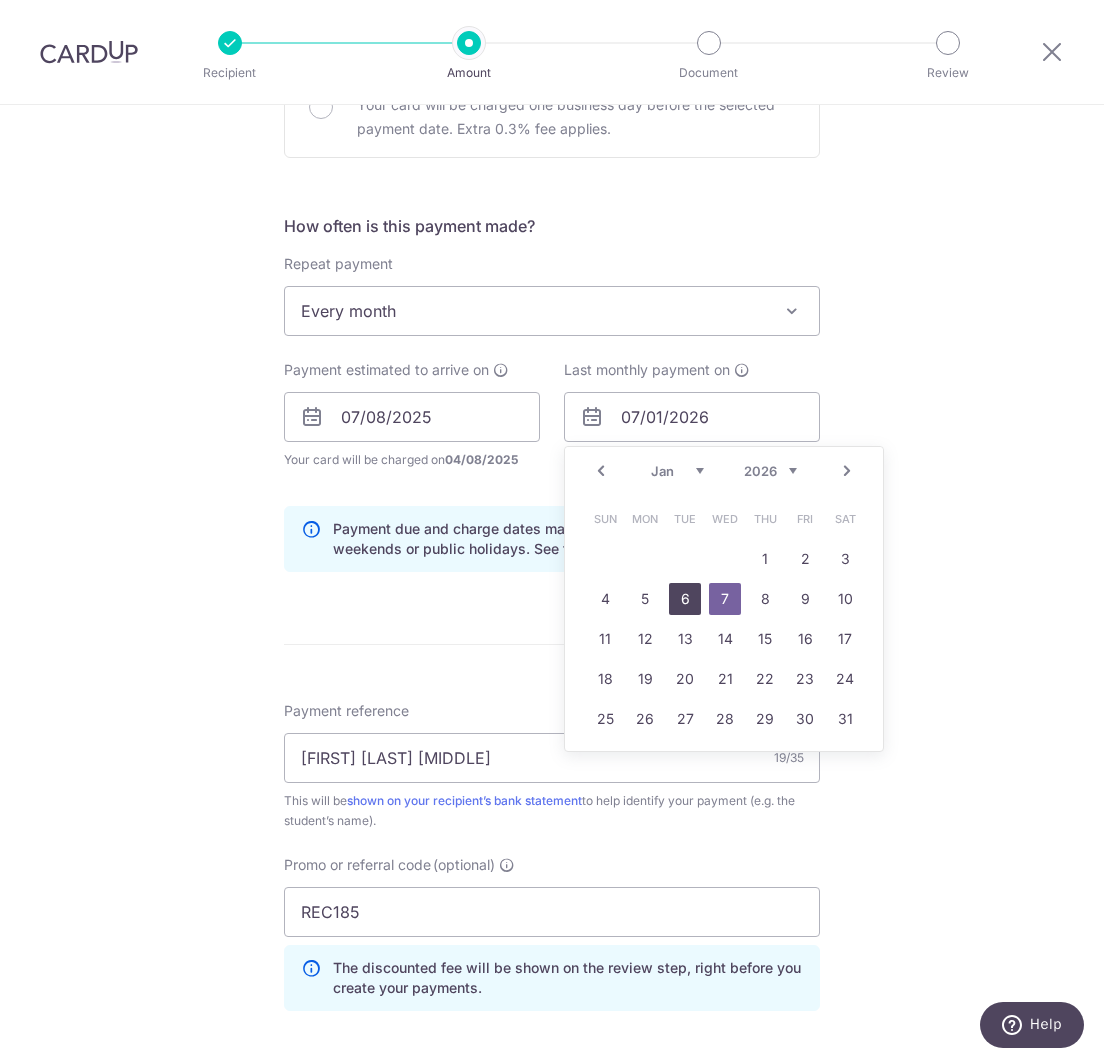 click on "6" at bounding box center [685, 599] 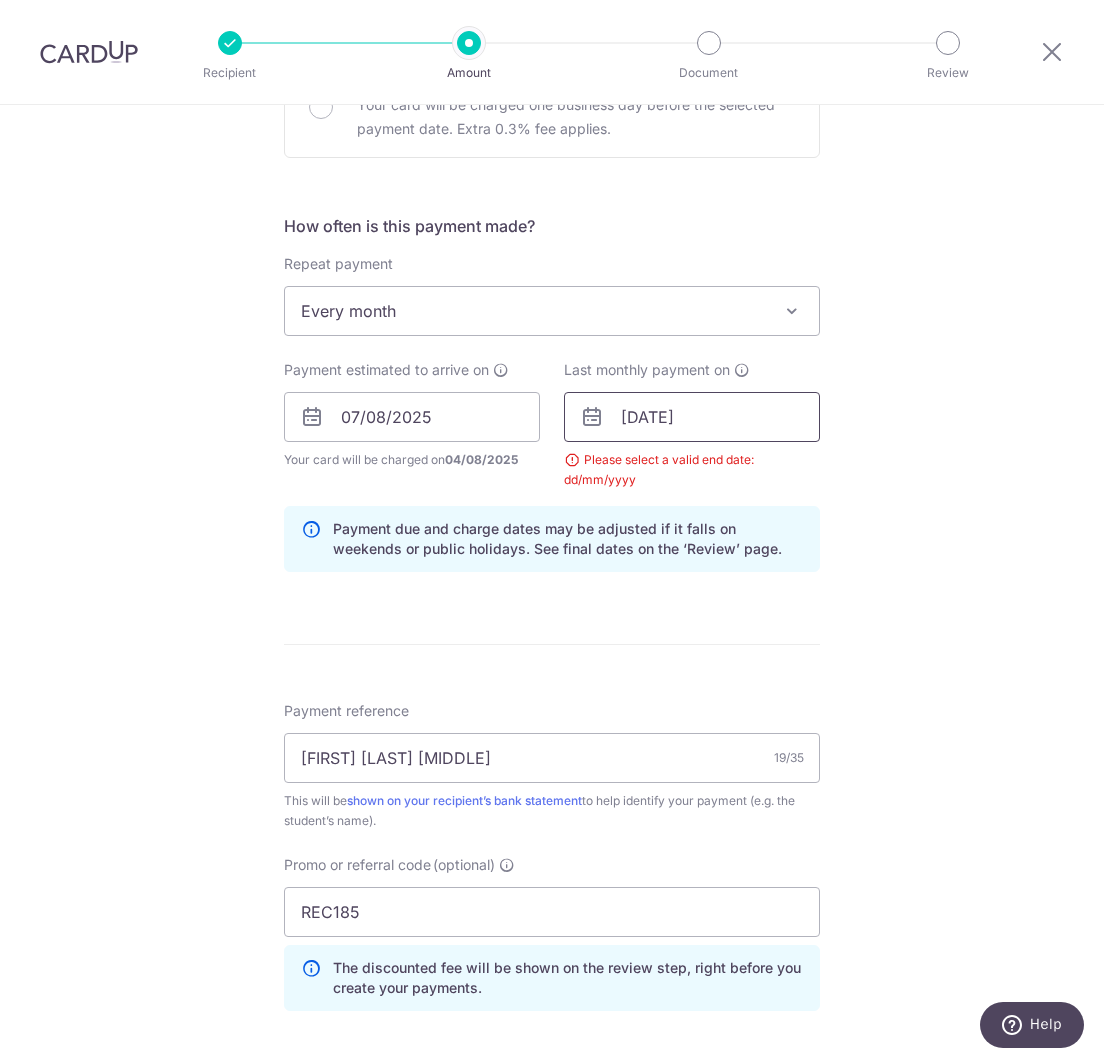 click on "06/01/2026" at bounding box center [692, 417] 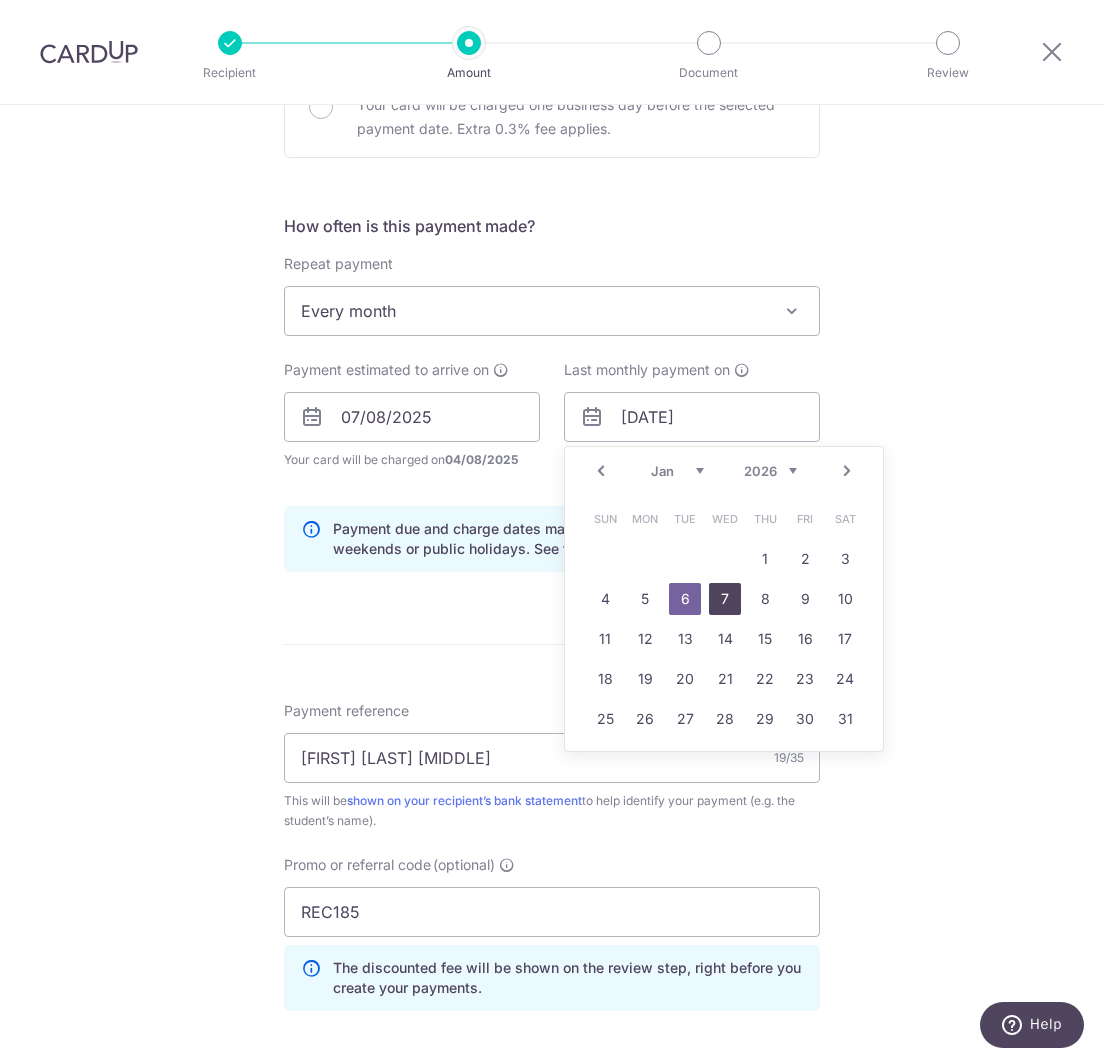 click on "7" at bounding box center (725, 599) 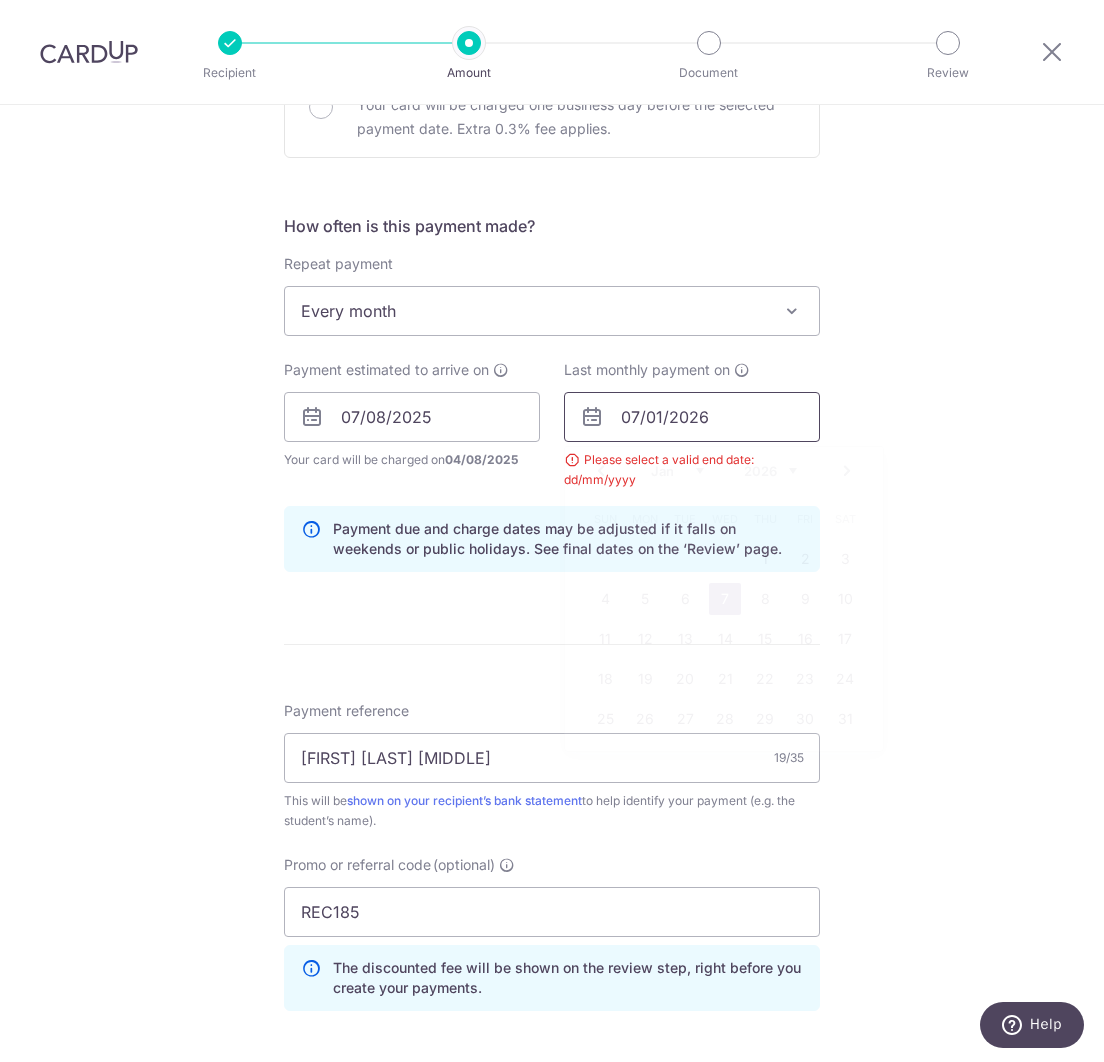 click on "07/01/2026" at bounding box center (692, 417) 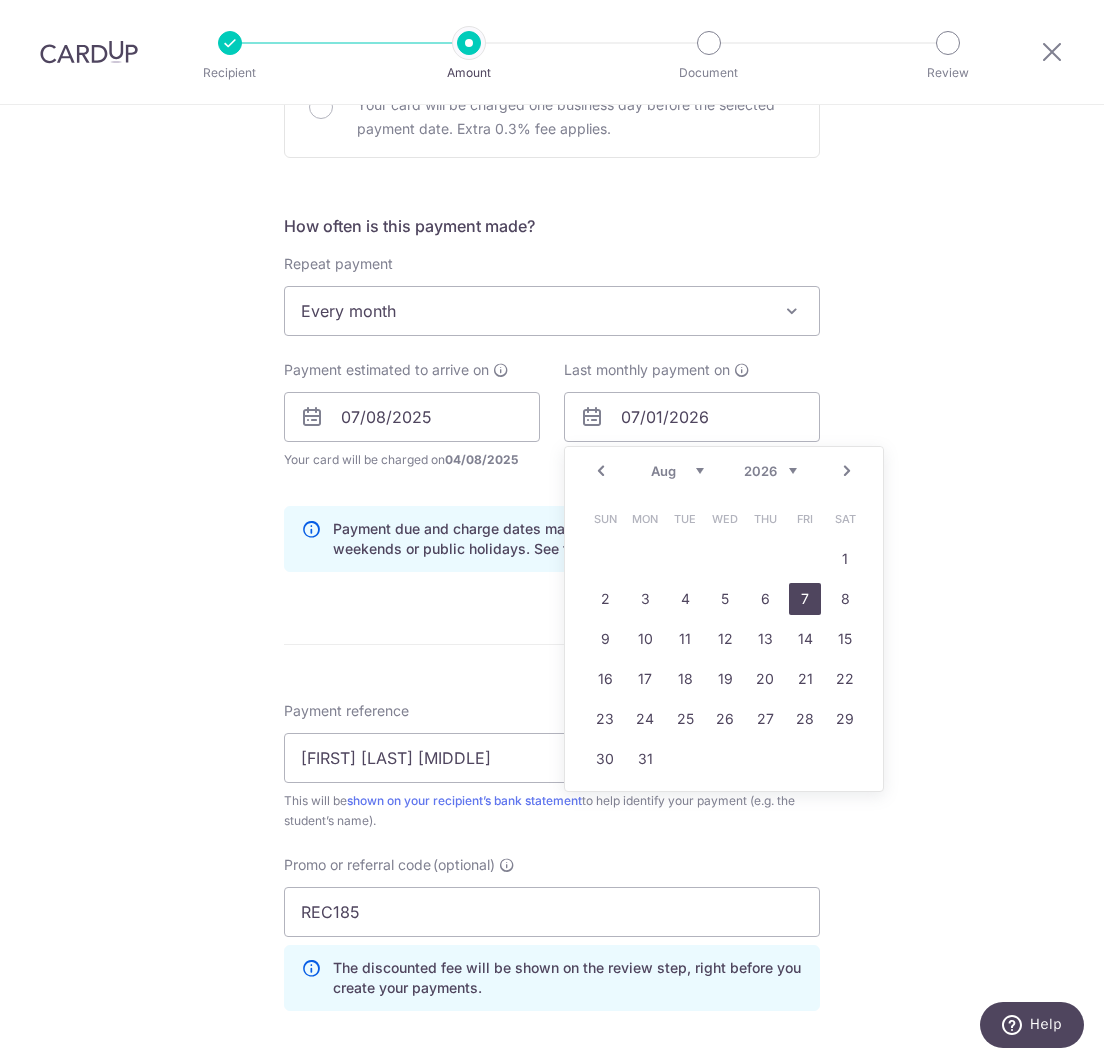 click on "7" at bounding box center (805, 599) 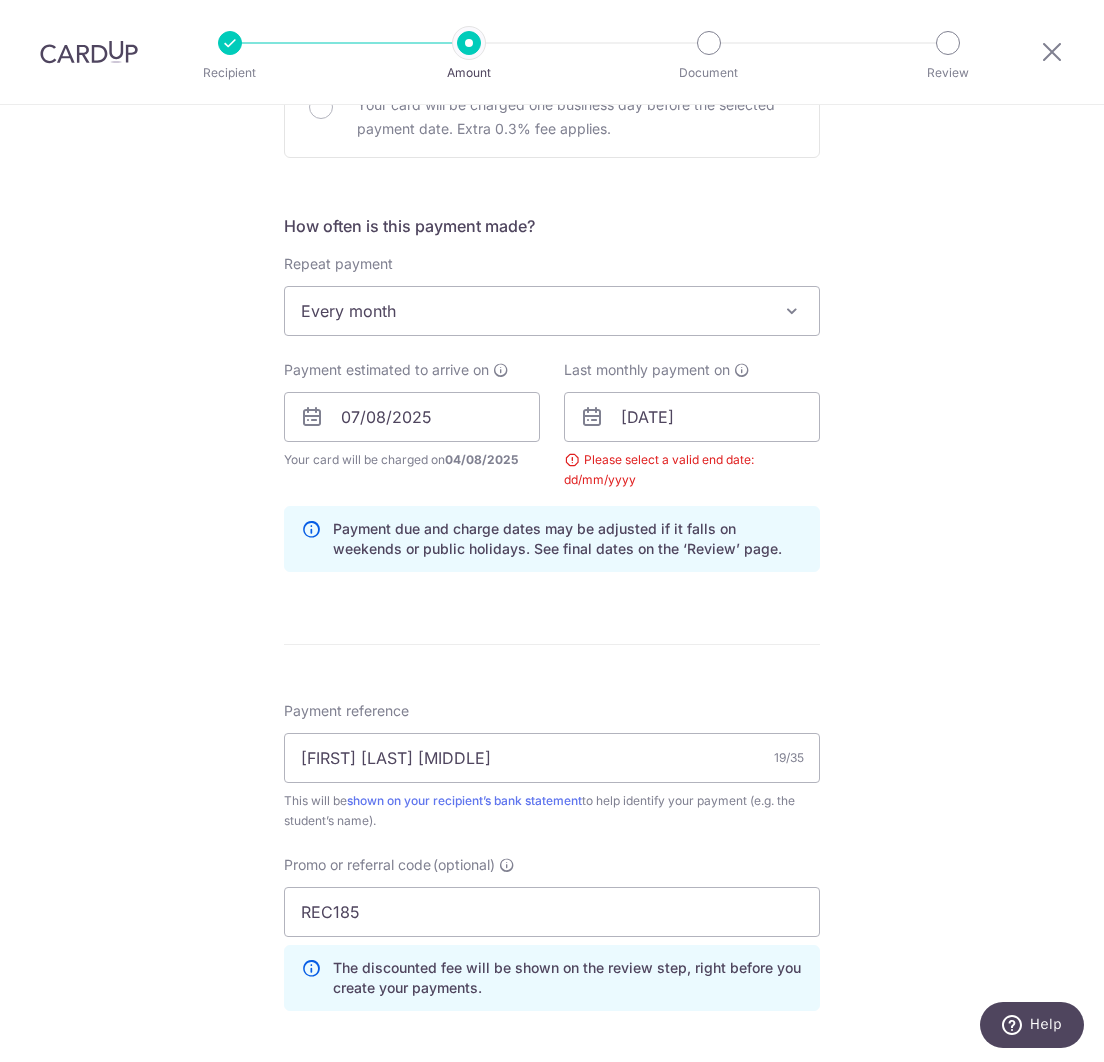 click on "Tell us more about your payment
Enter payment amount
SGD
2,294.20
2294.20
Select Card
**** 2225
Add credit card
Your Cards
**** 3093
**** 2225
**** 8784
Secure 256-bit SSL
Text
New card details
Card" at bounding box center [552, 440] 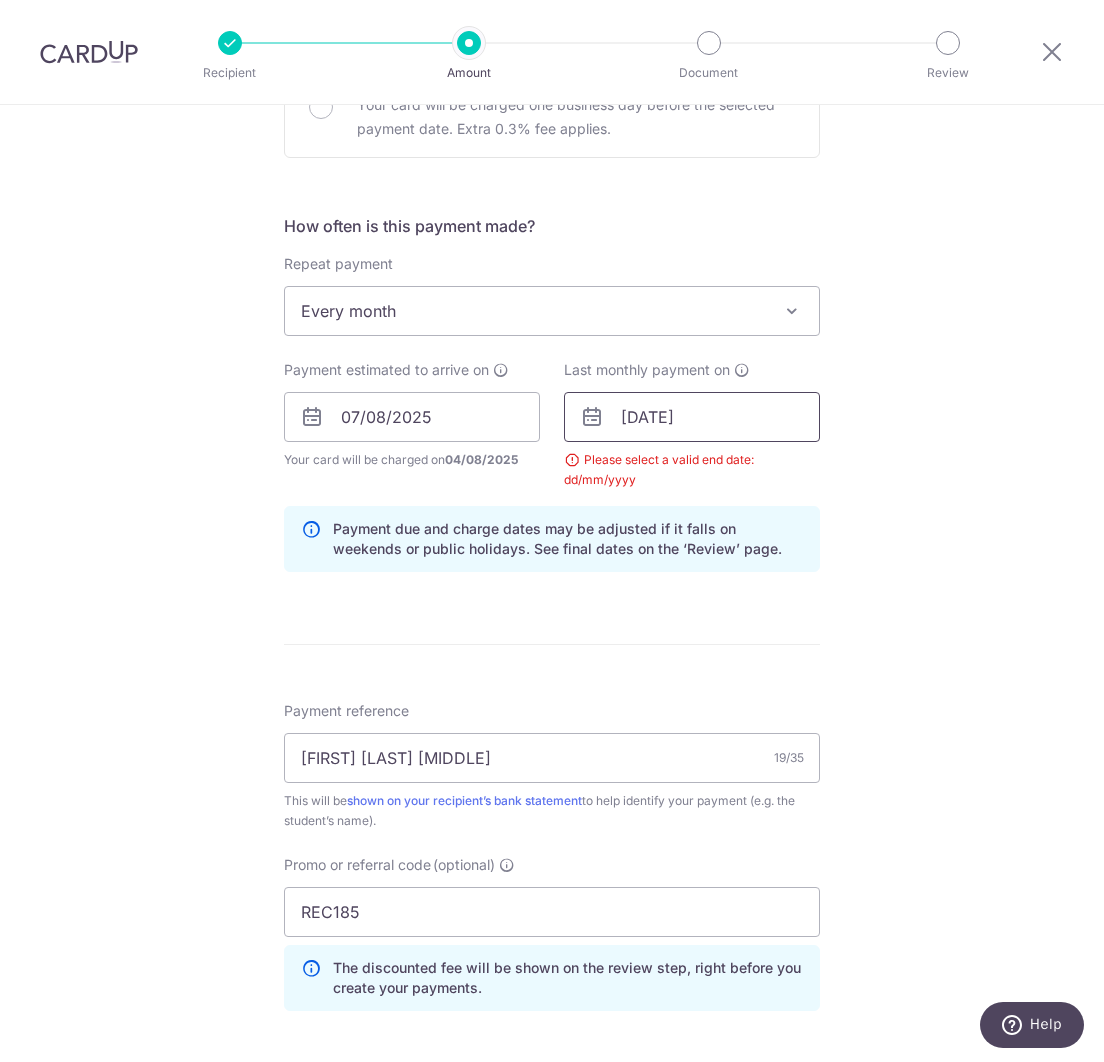 click on "07/08/2026" at bounding box center [692, 417] 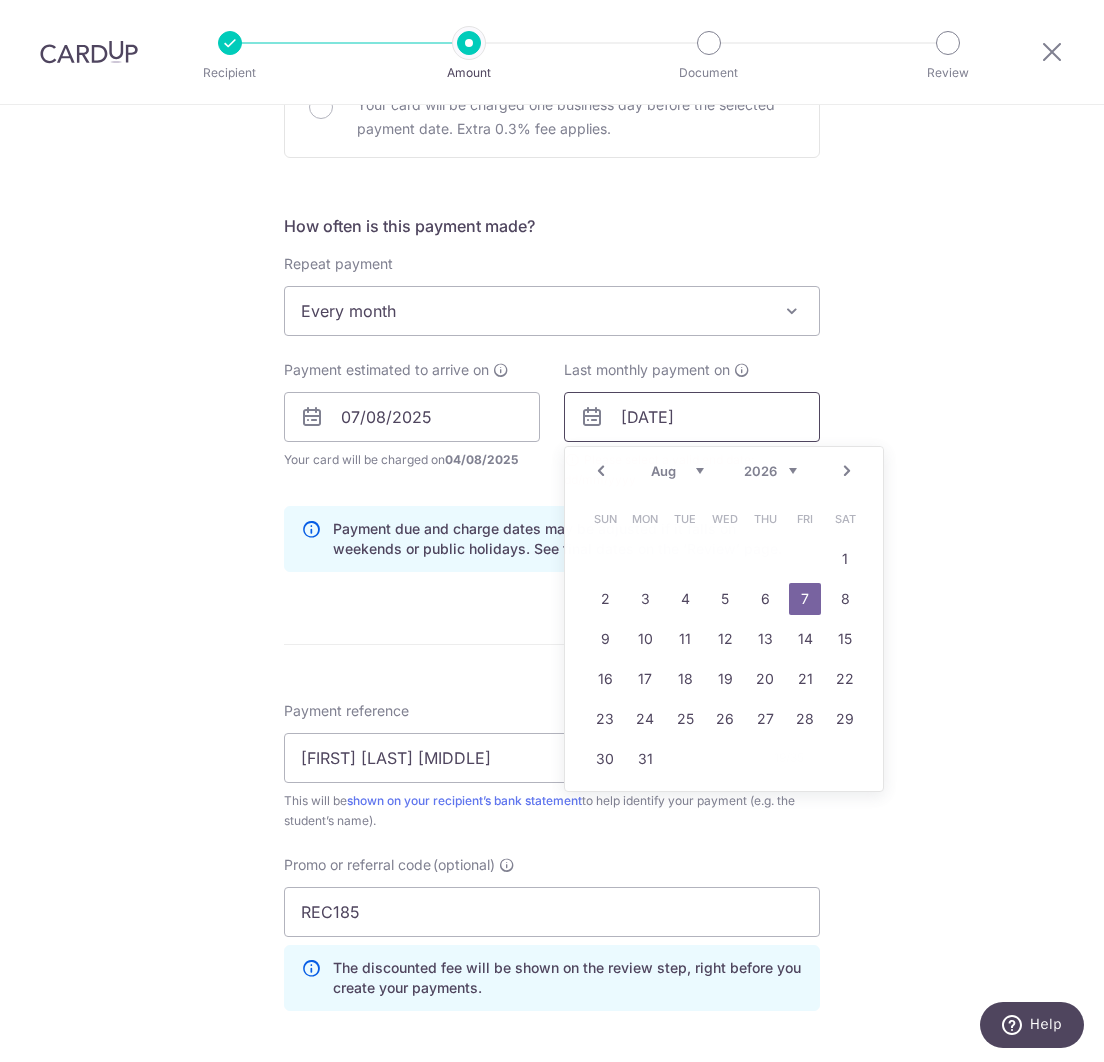 click on "07/08/2026" at bounding box center [692, 417] 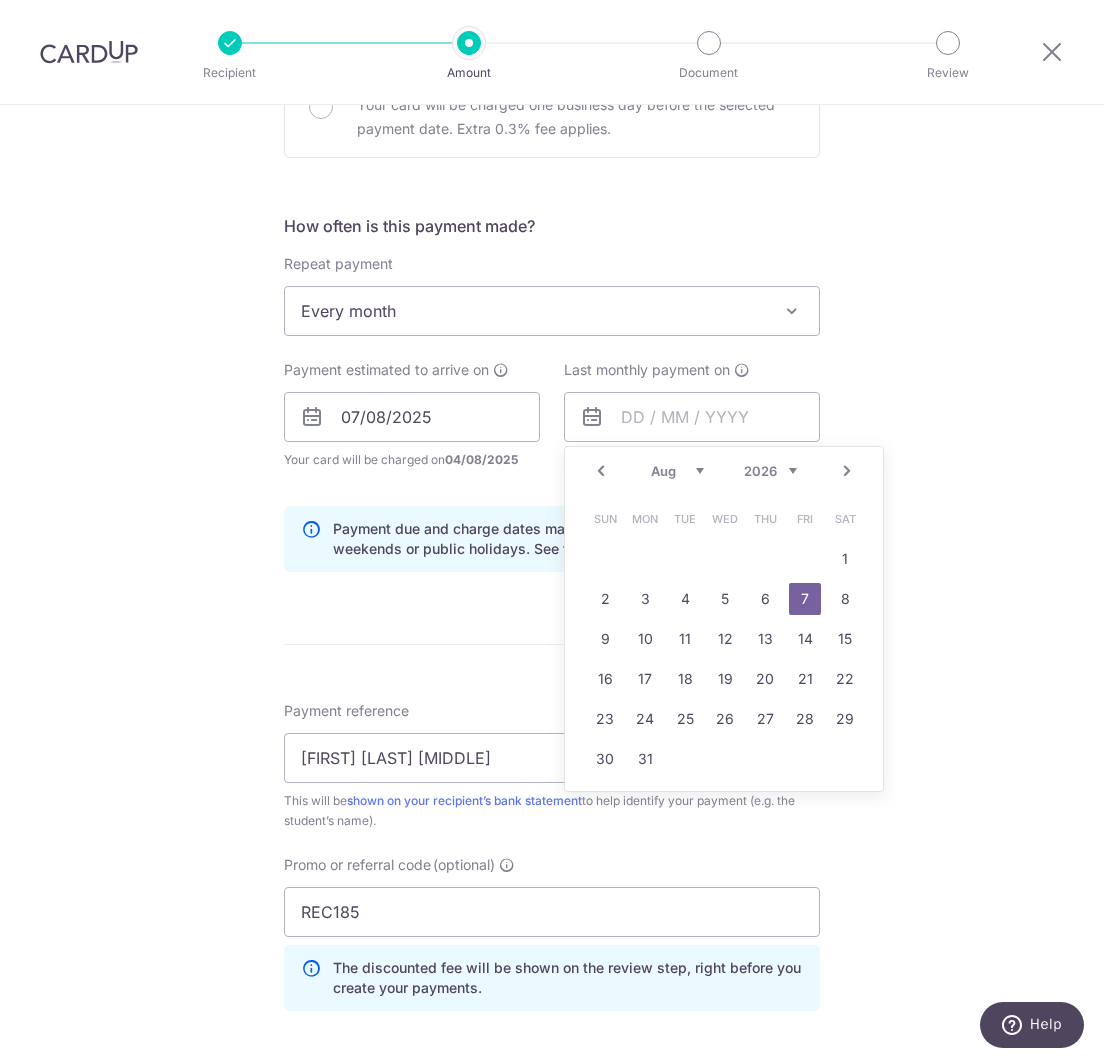 click on "Tell us more about your payment
Enter payment amount
SGD
2,294.20
2294.20
Select Card
**** 2225
Add credit card
Your Cards
**** 3093
**** 2225
**** 8784
Secure 256-bit SSL
Text
New card details
Card" at bounding box center [552, 440] 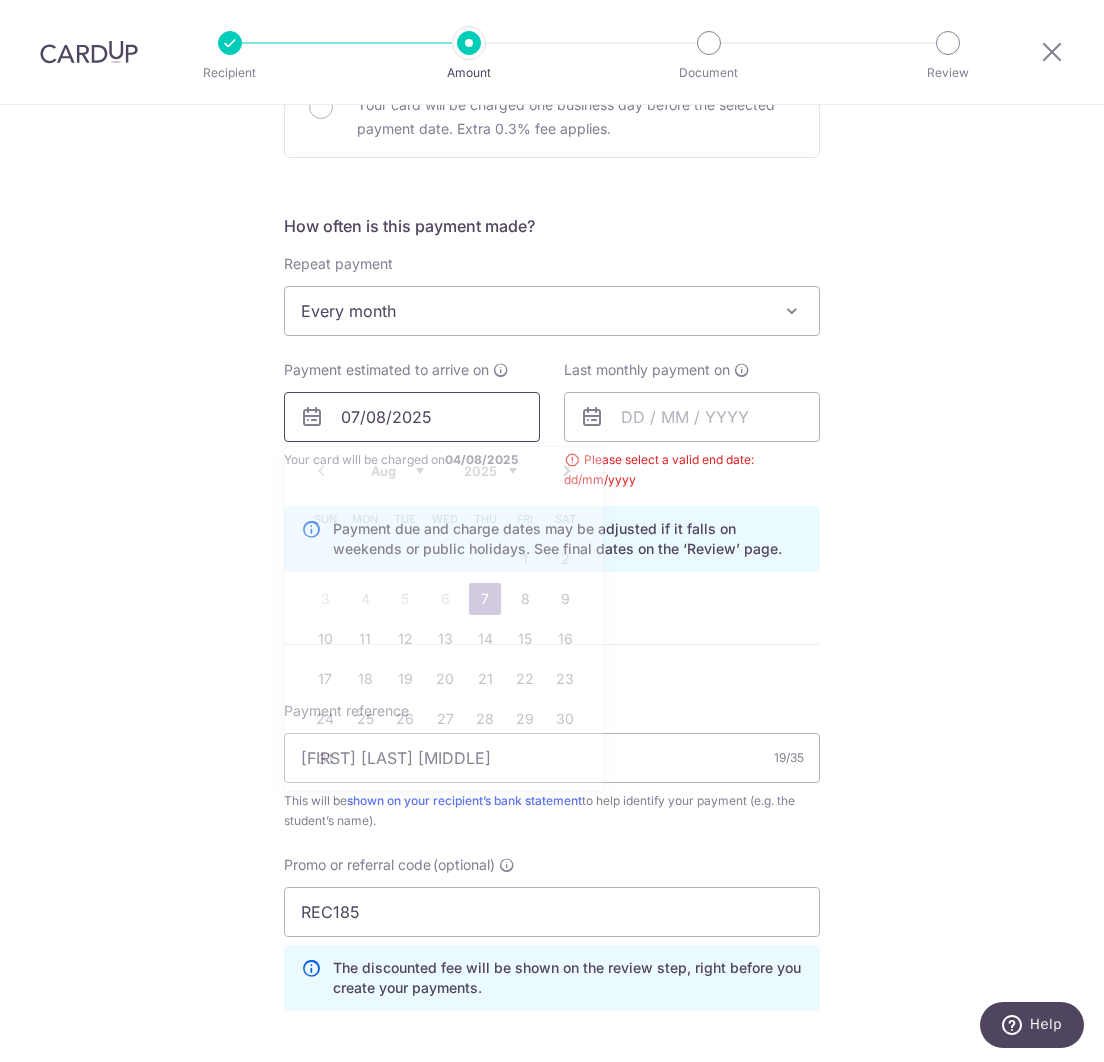 click on "07/08/2025" at bounding box center (412, 417) 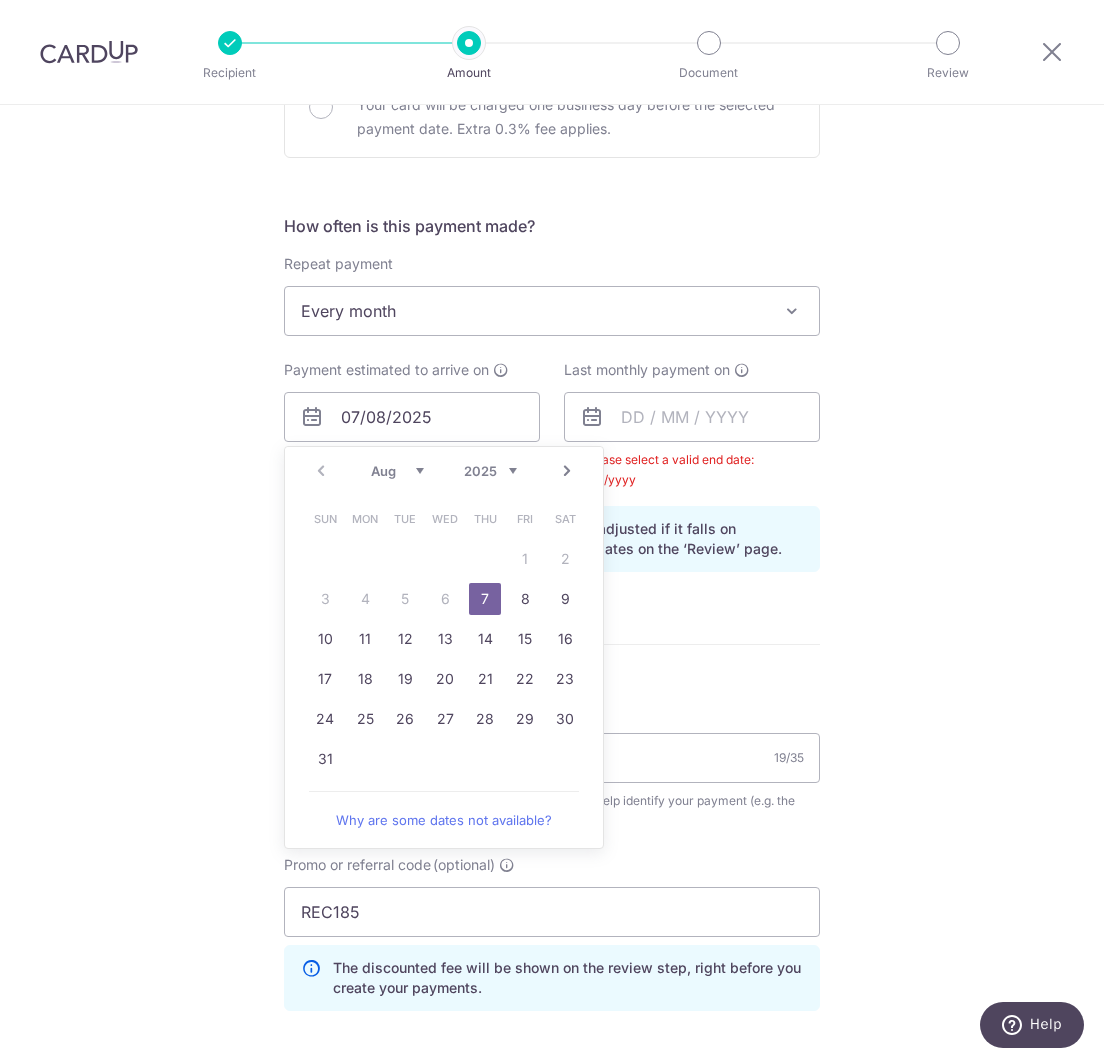 click on "7" at bounding box center [485, 599] 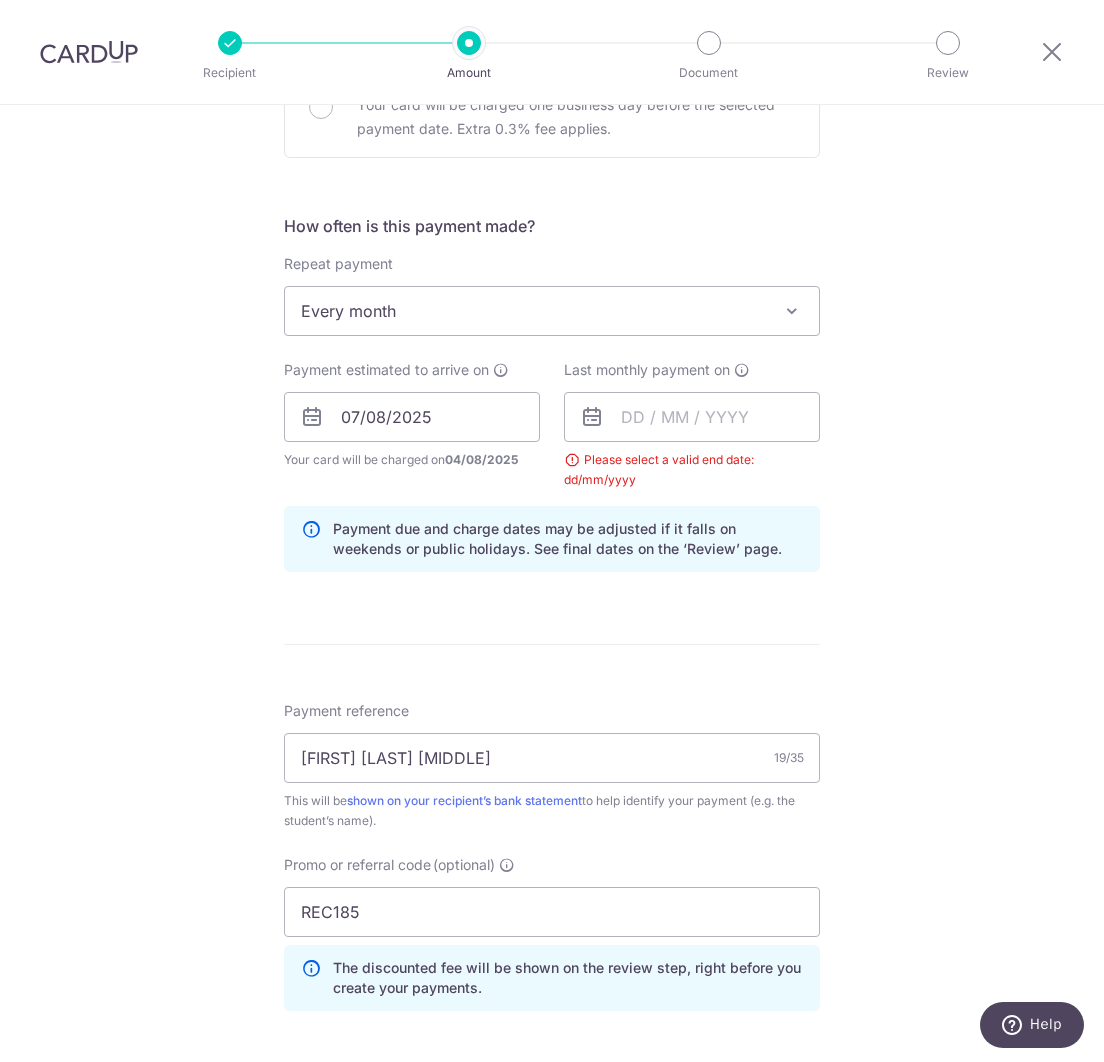click on "Payment due and charge dates may be adjusted if it falls on weekends or public holidays. See final dates on the ‘Review’ page." at bounding box center (568, 539) 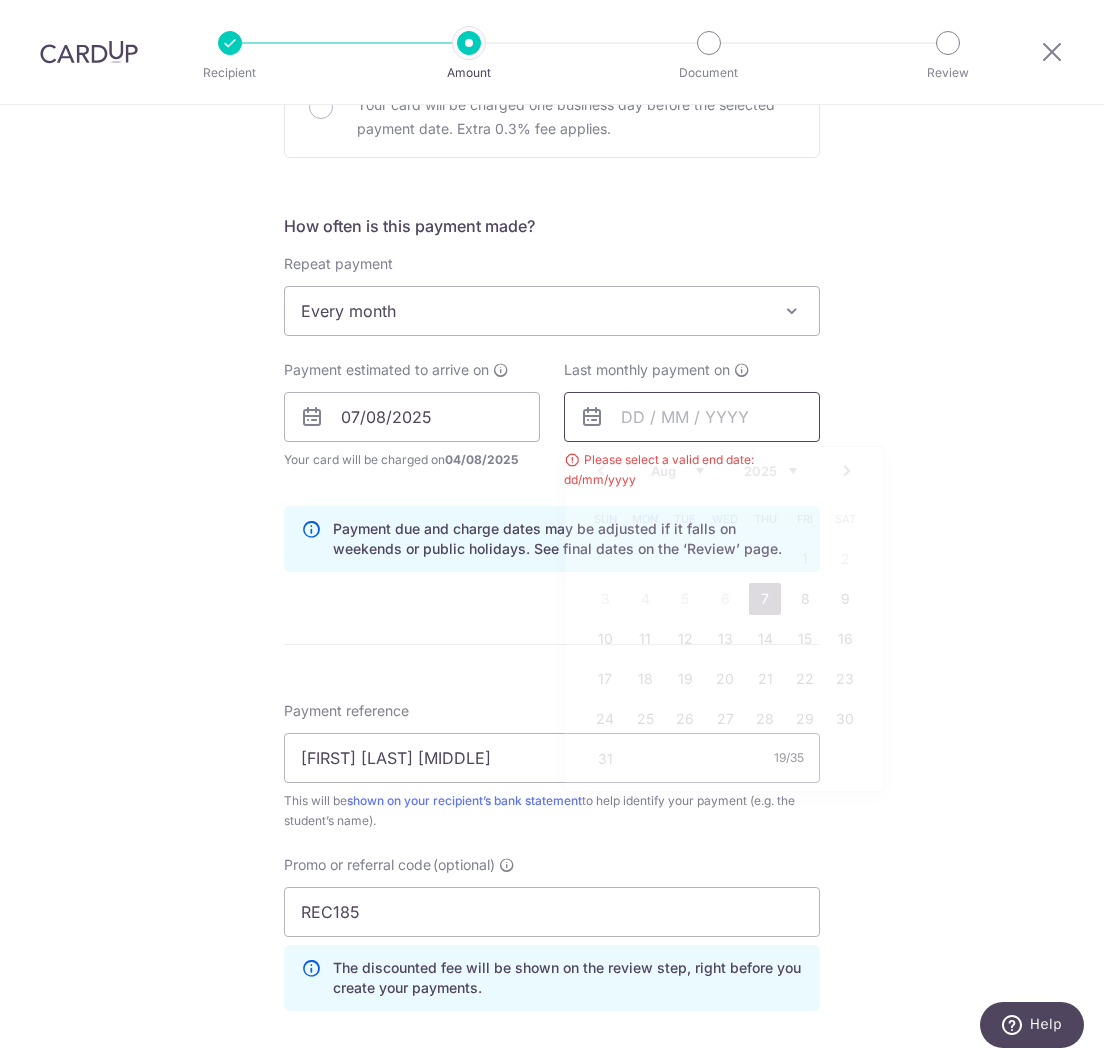 click at bounding box center [692, 417] 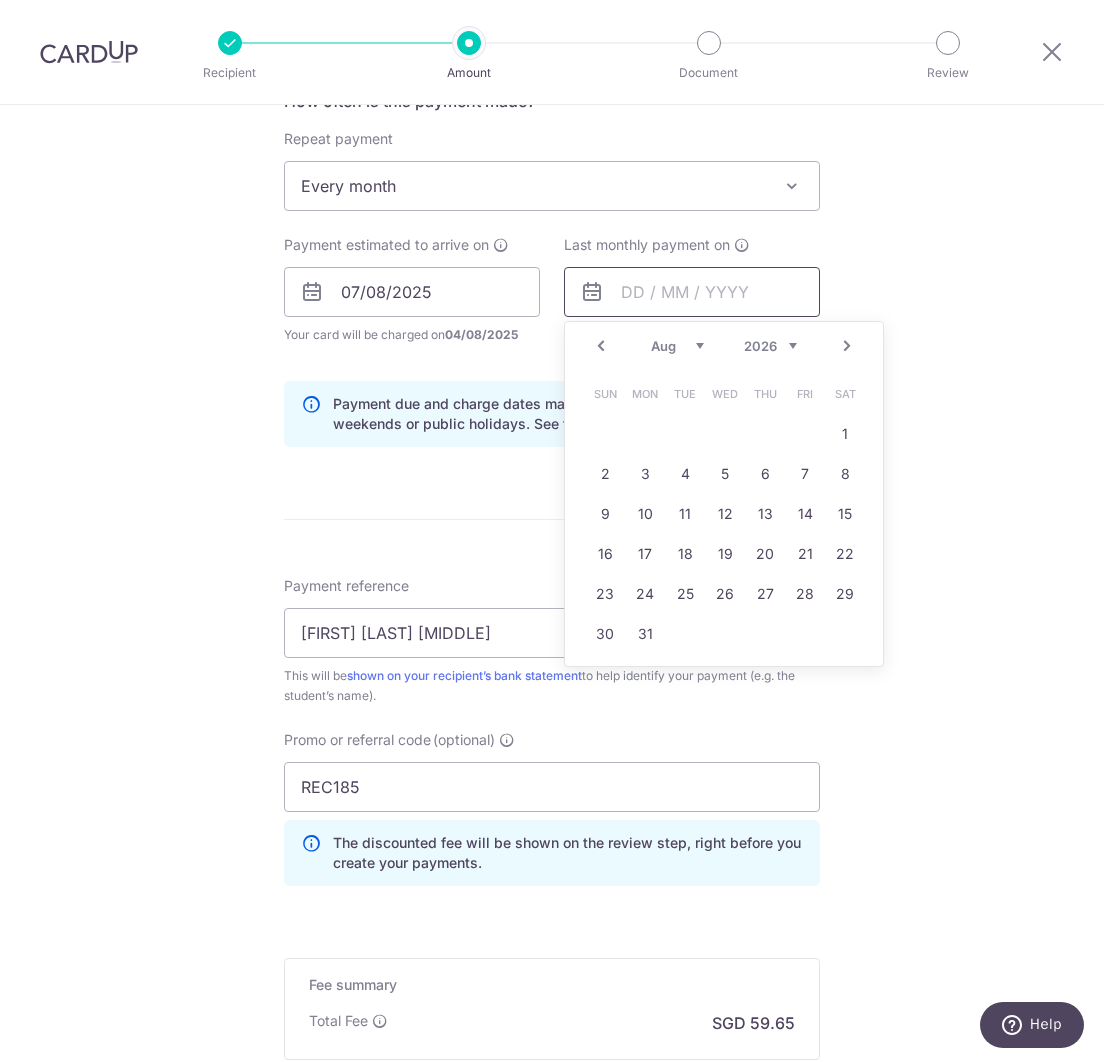 scroll, scrollTop: 731, scrollLeft: 0, axis: vertical 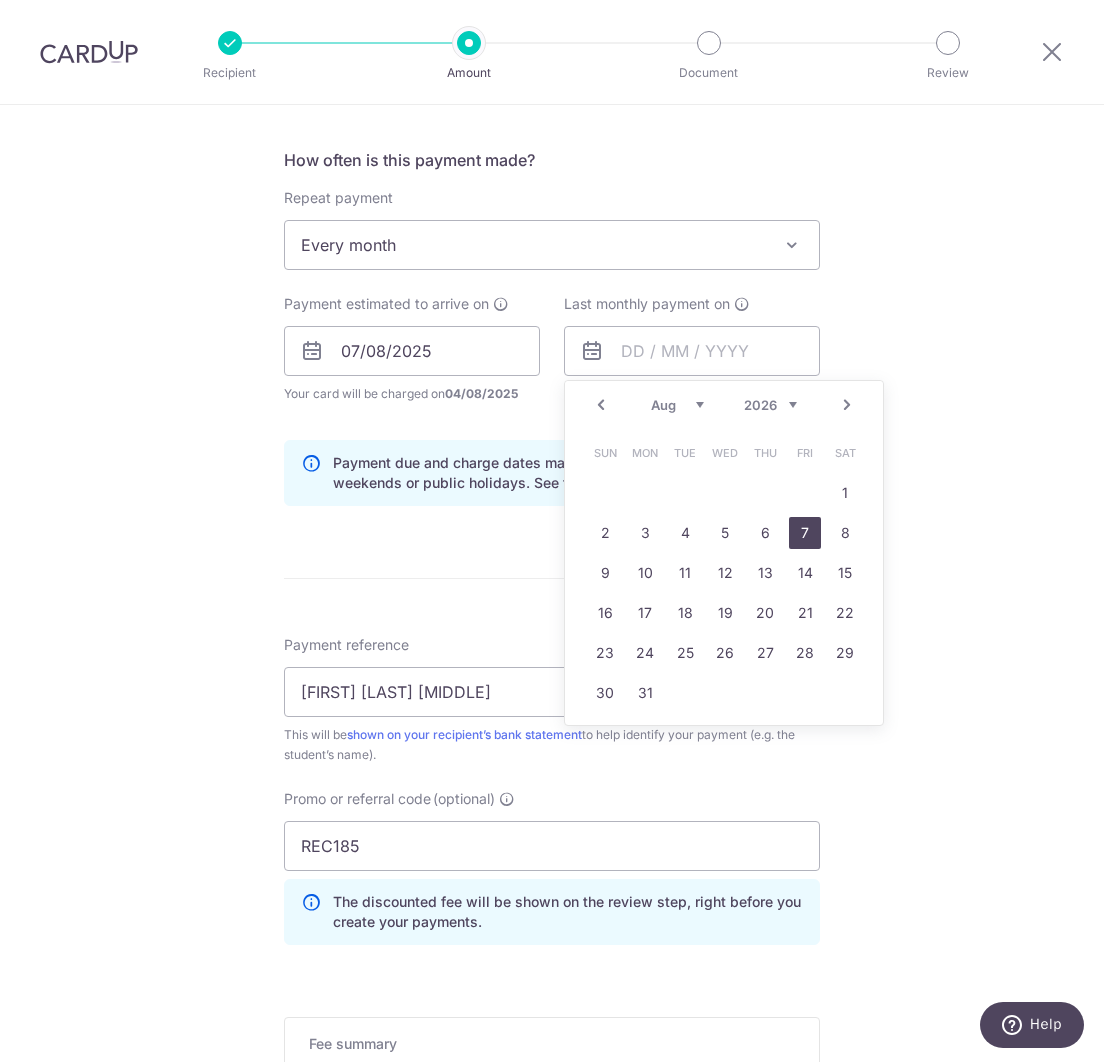 click on "7" at bounding box center [805, 533] 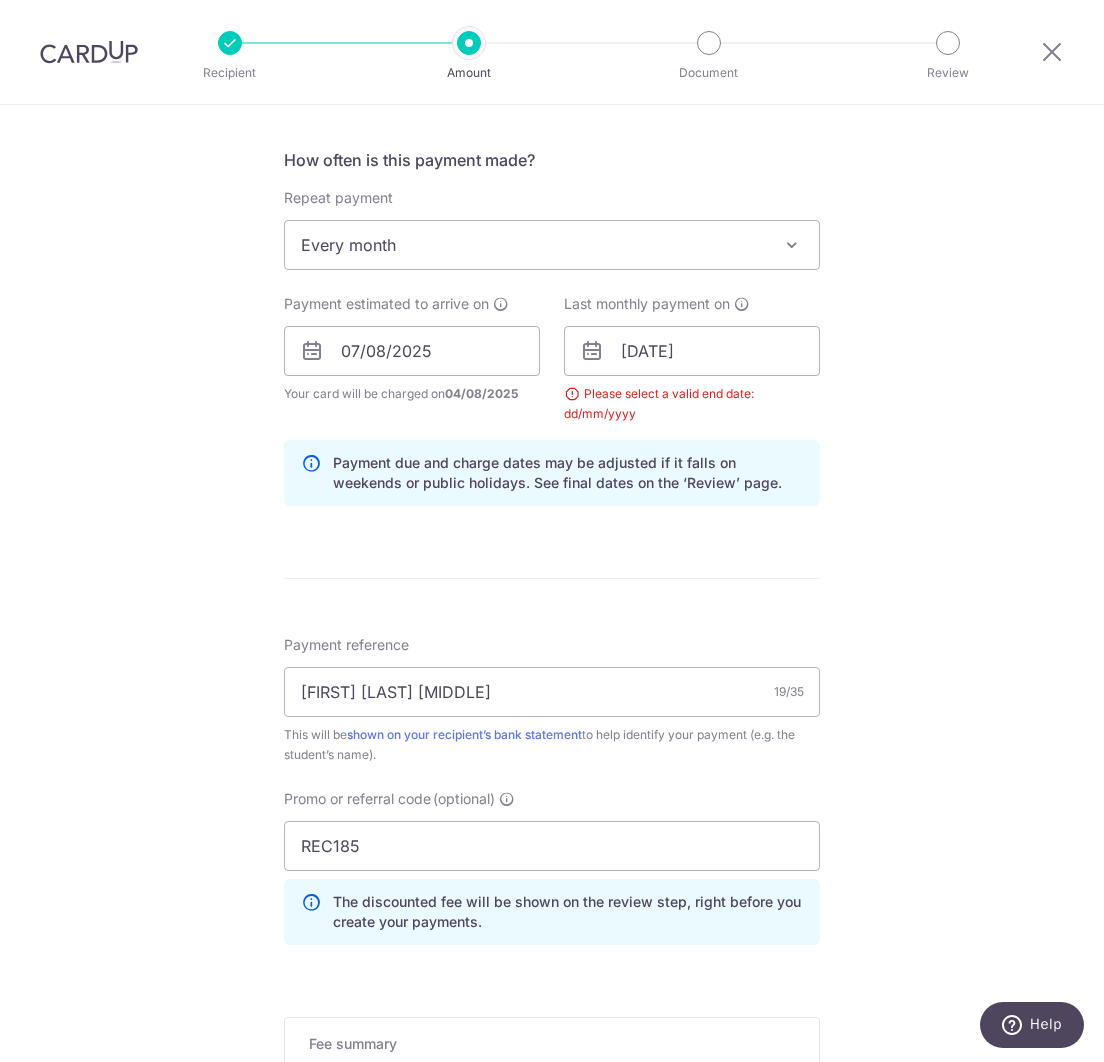 click on "Enter payment amount
SGD
2,294.20
2294.20
Select Card
**** 2225
Add credit card
Your Cards
**** 3093
**** 2225
**** 8784
Secure 256-bit SSL
Text
New card details
Card
Secure 256-bit SSL" at bounding box center (552, 393) 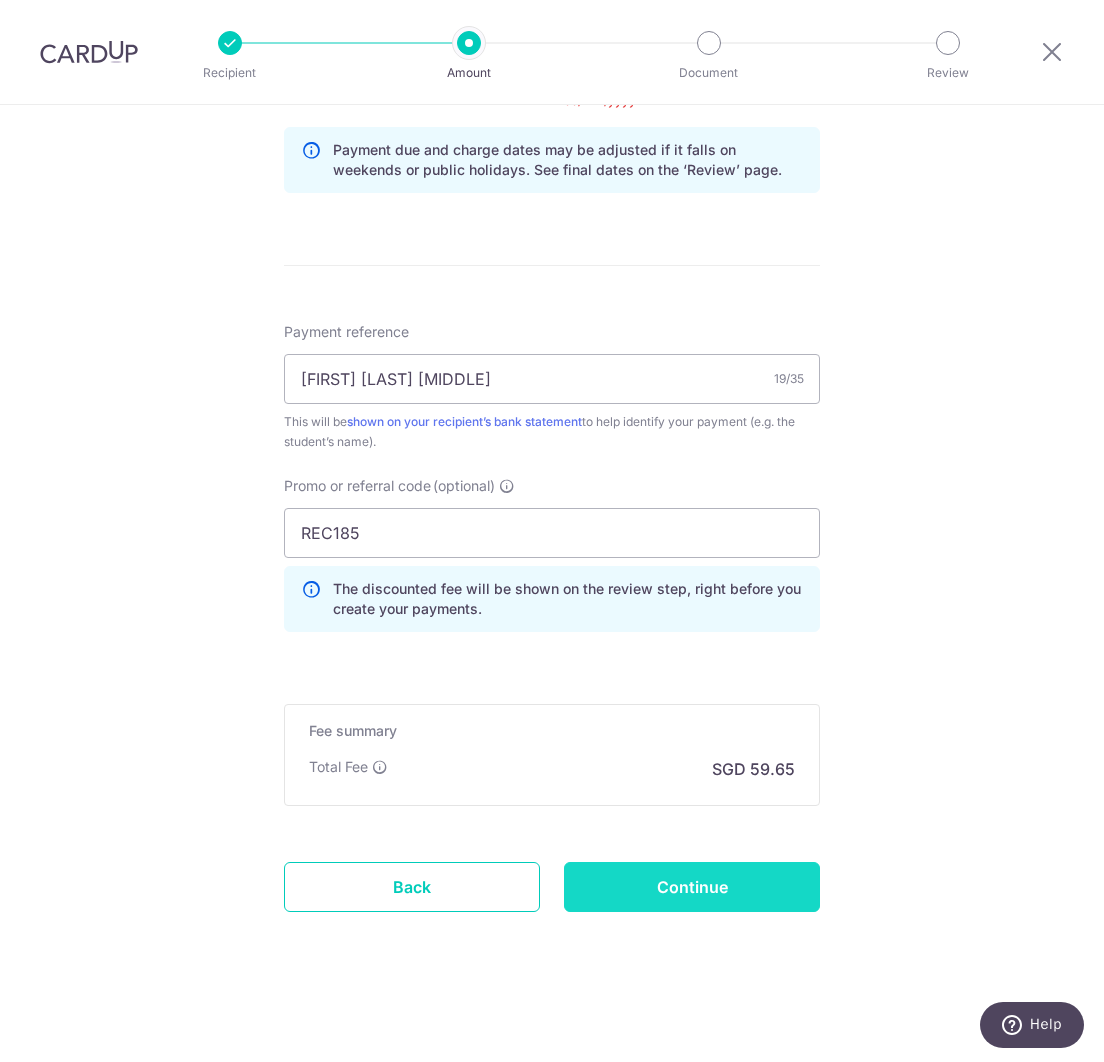 scroll, scrollTop: 1044, scrollLeft: 0, axis: vertical 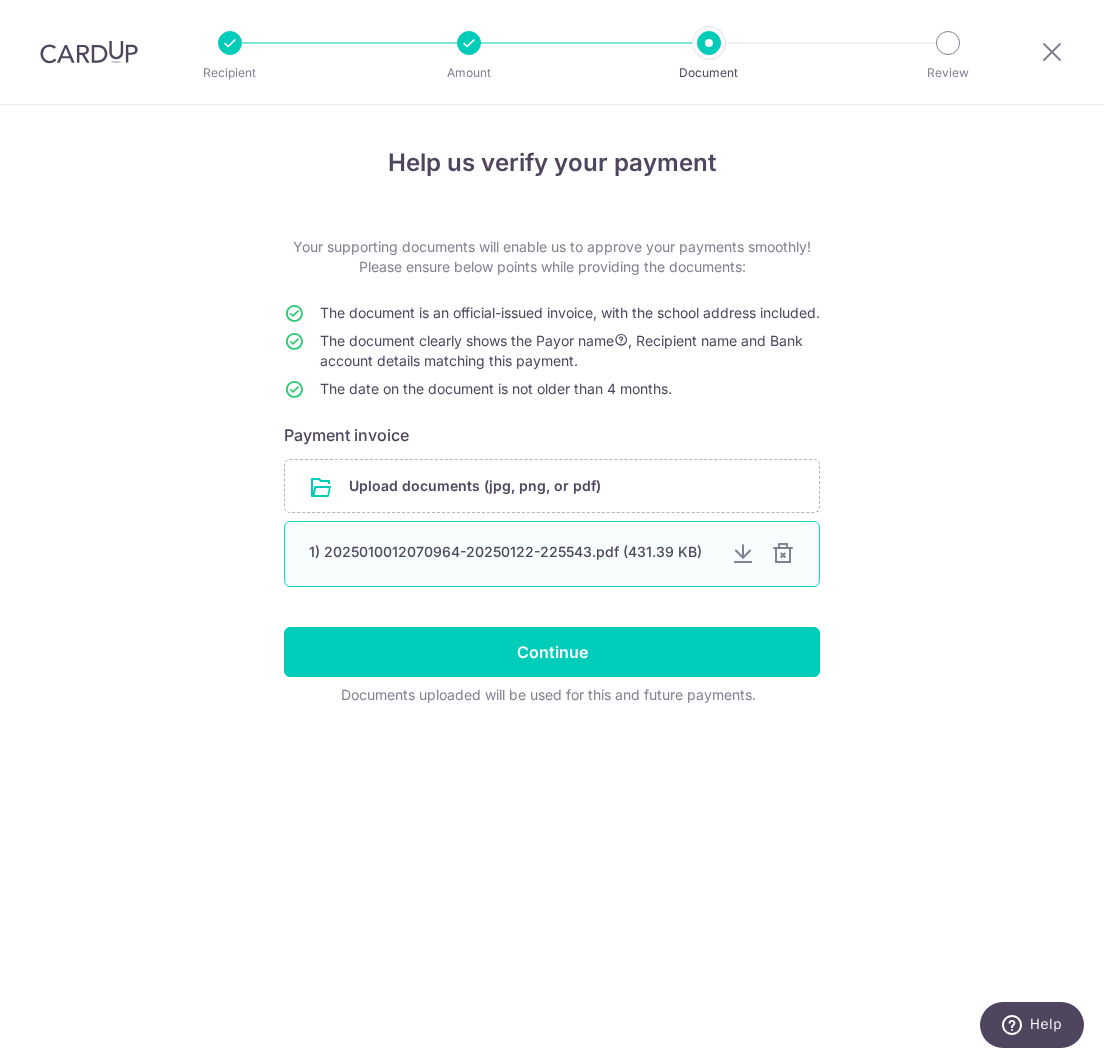 click at bounding box center [783, 554] 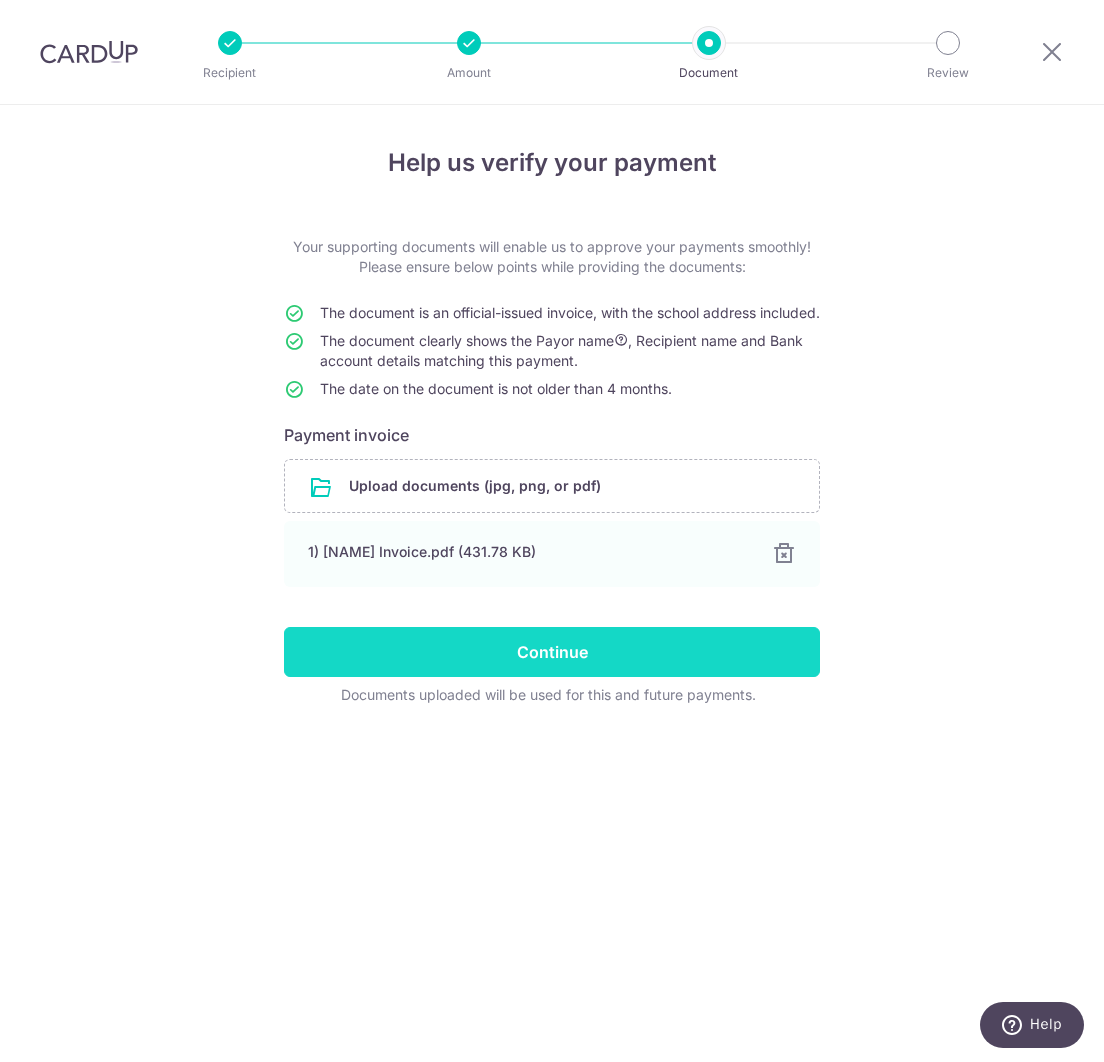 click on "Continue" at bounding box center (552, 652) 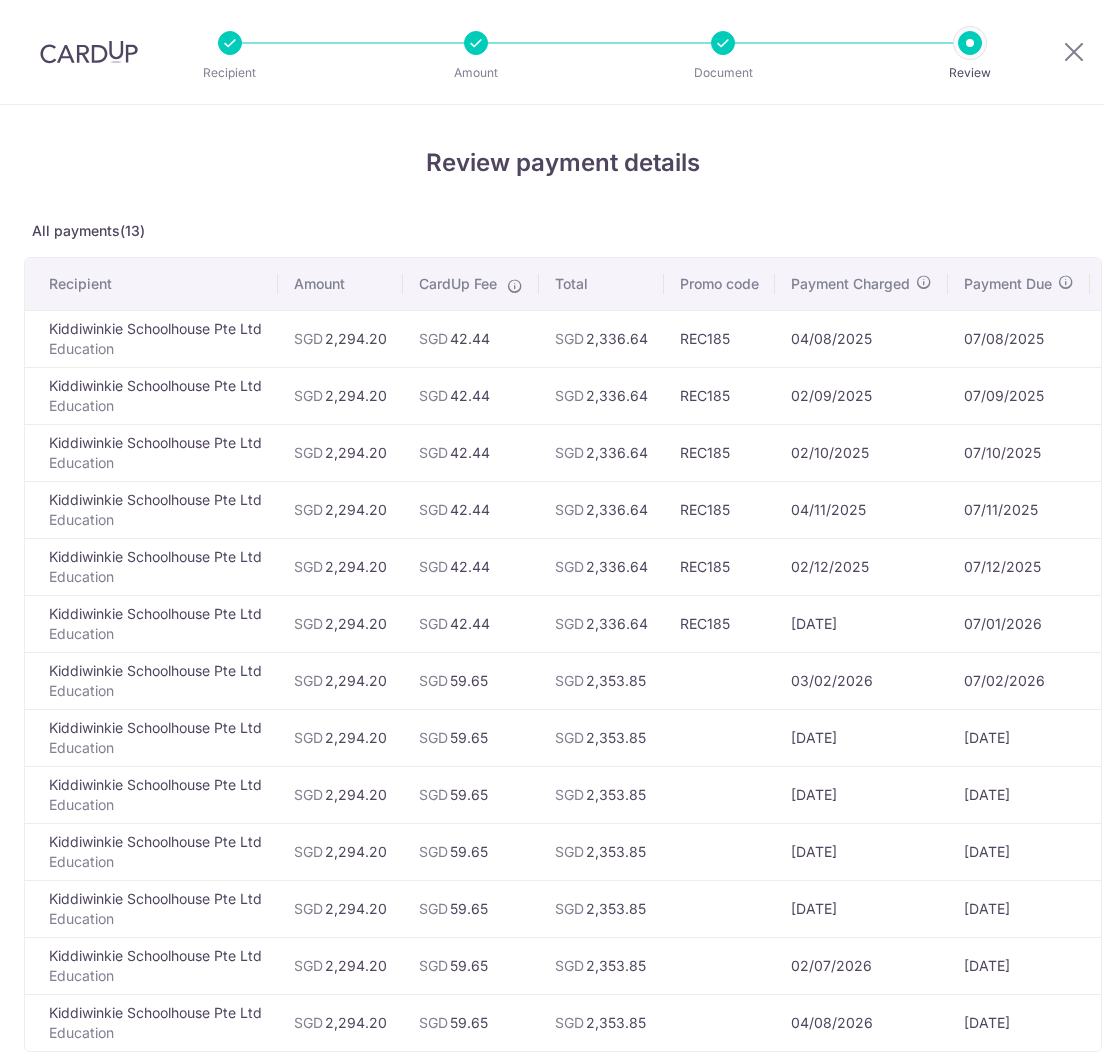 scroll, scrollTop: 0, scrollLeft: 0, axis: both 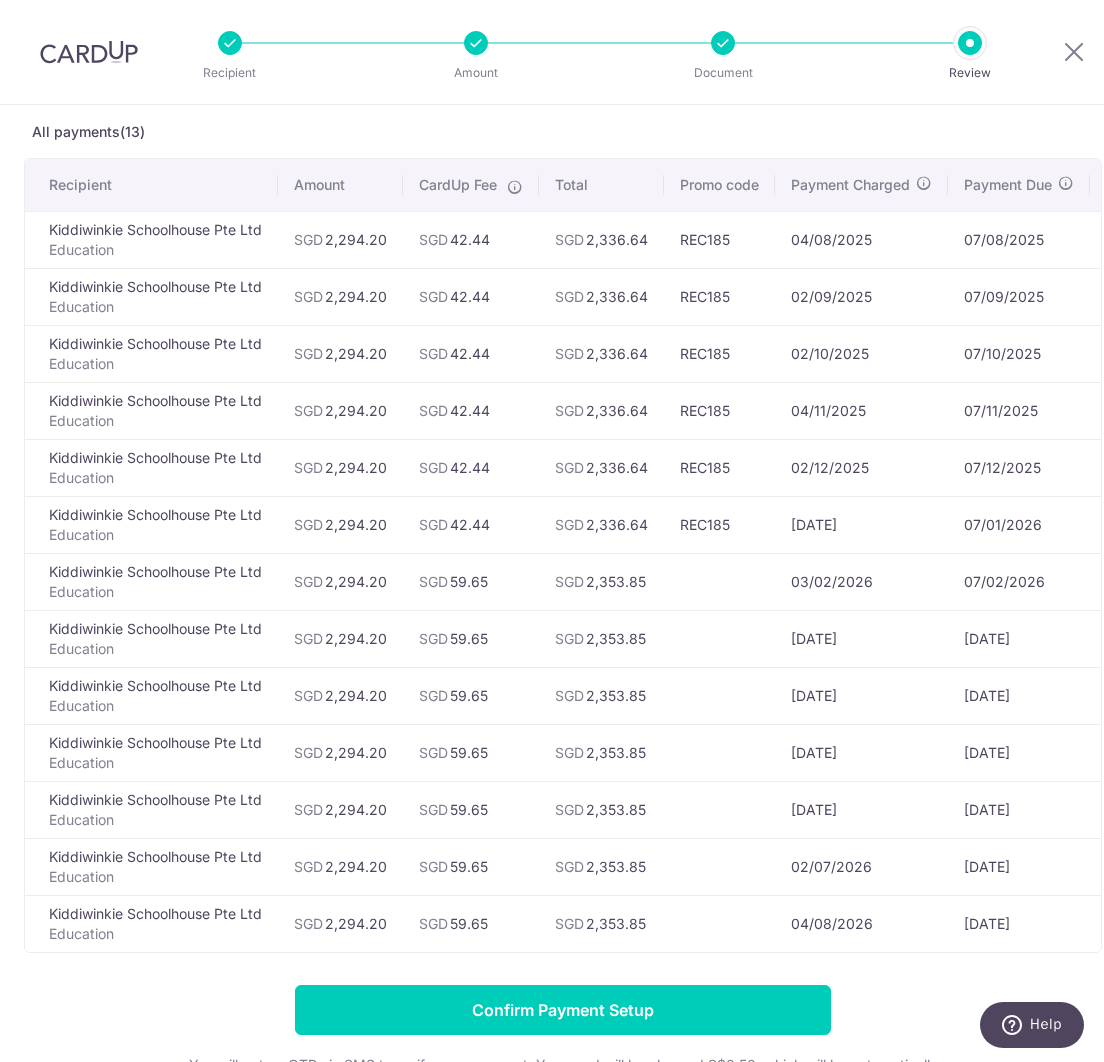click on "02/01/2026" at bounding box center [861, 524] 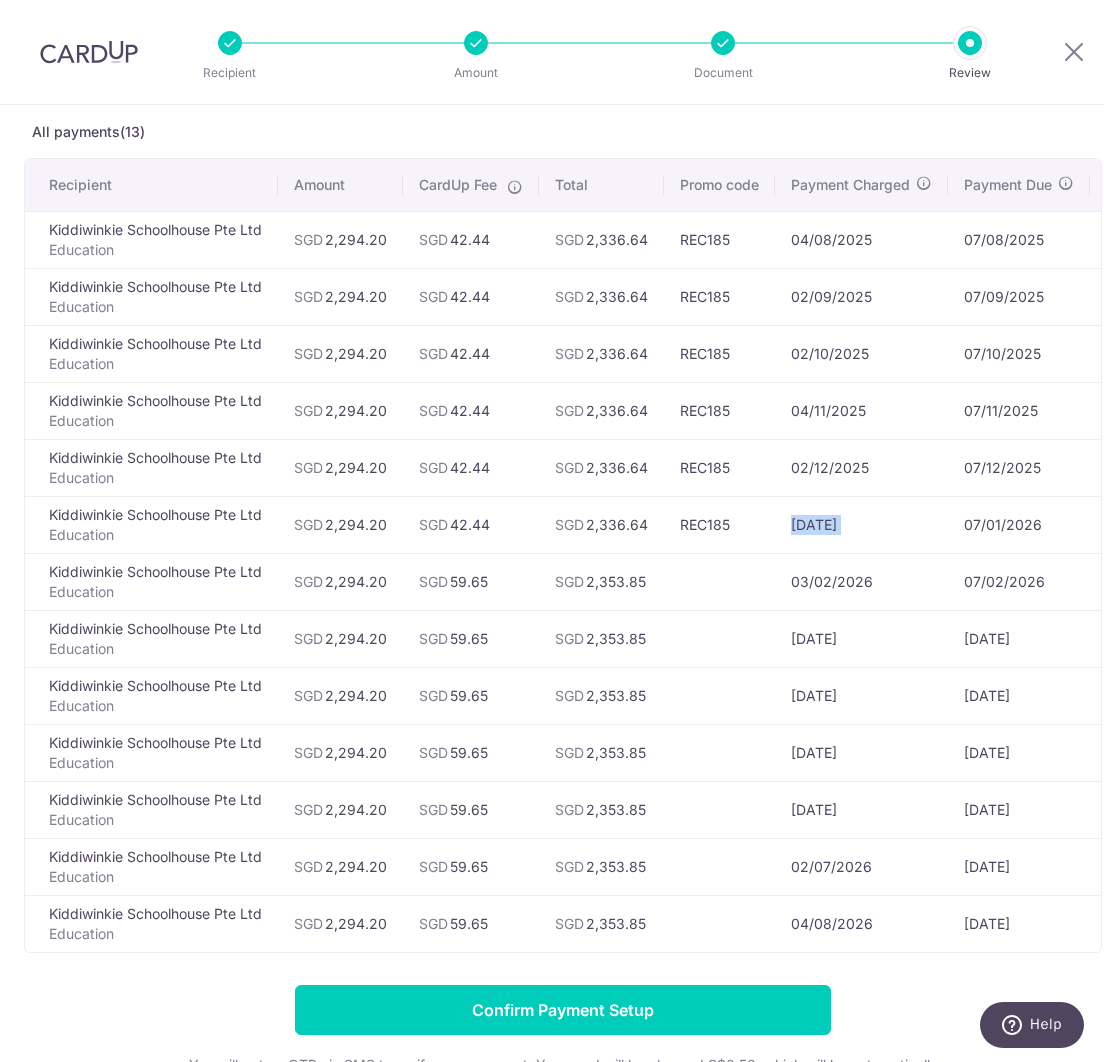 click on "02/01/2026" at bounding box center [861, 524] 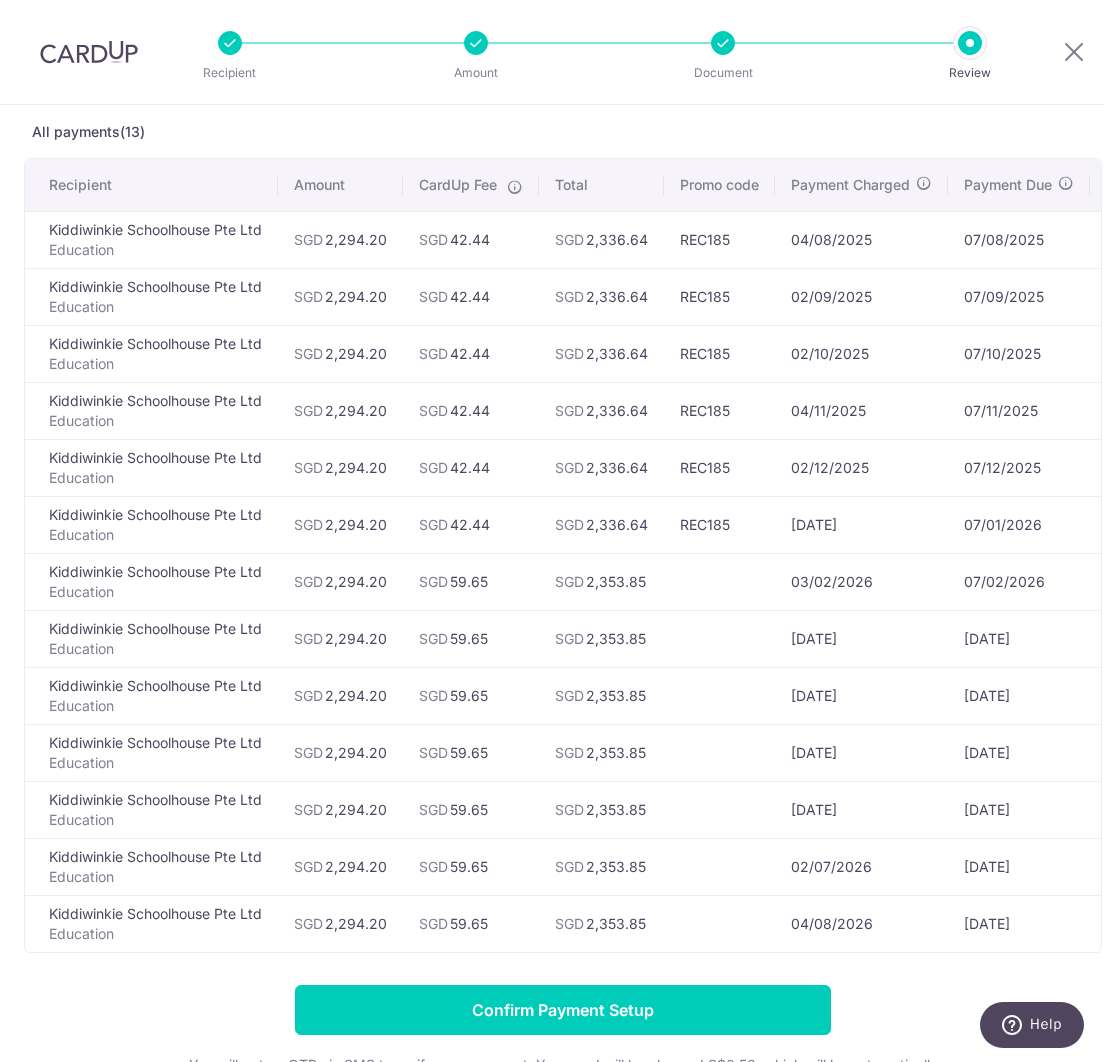 click on "02/01/2026" at bounding box center (861, 524) 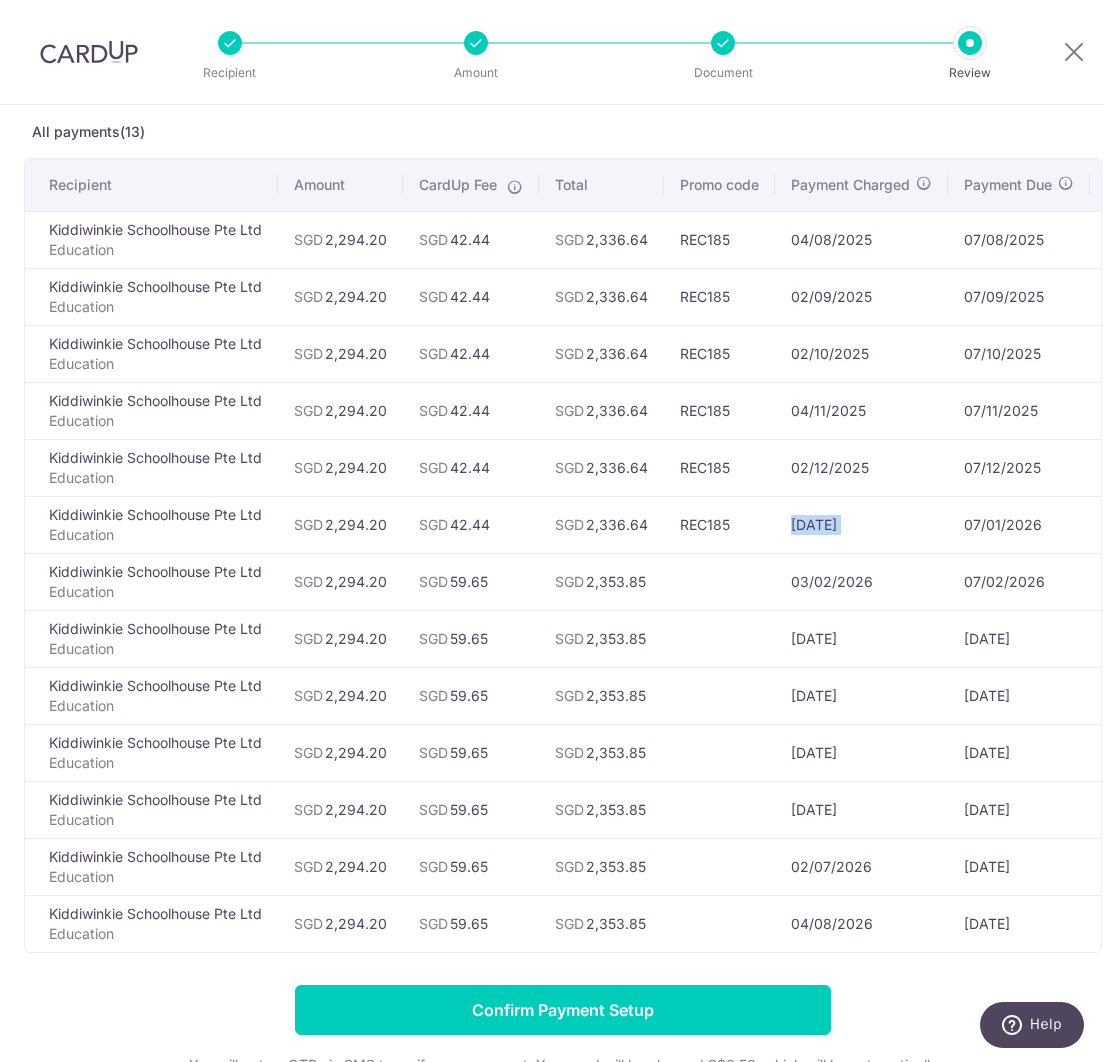 click on "02/01/2026" at bounding box center [861, 524] 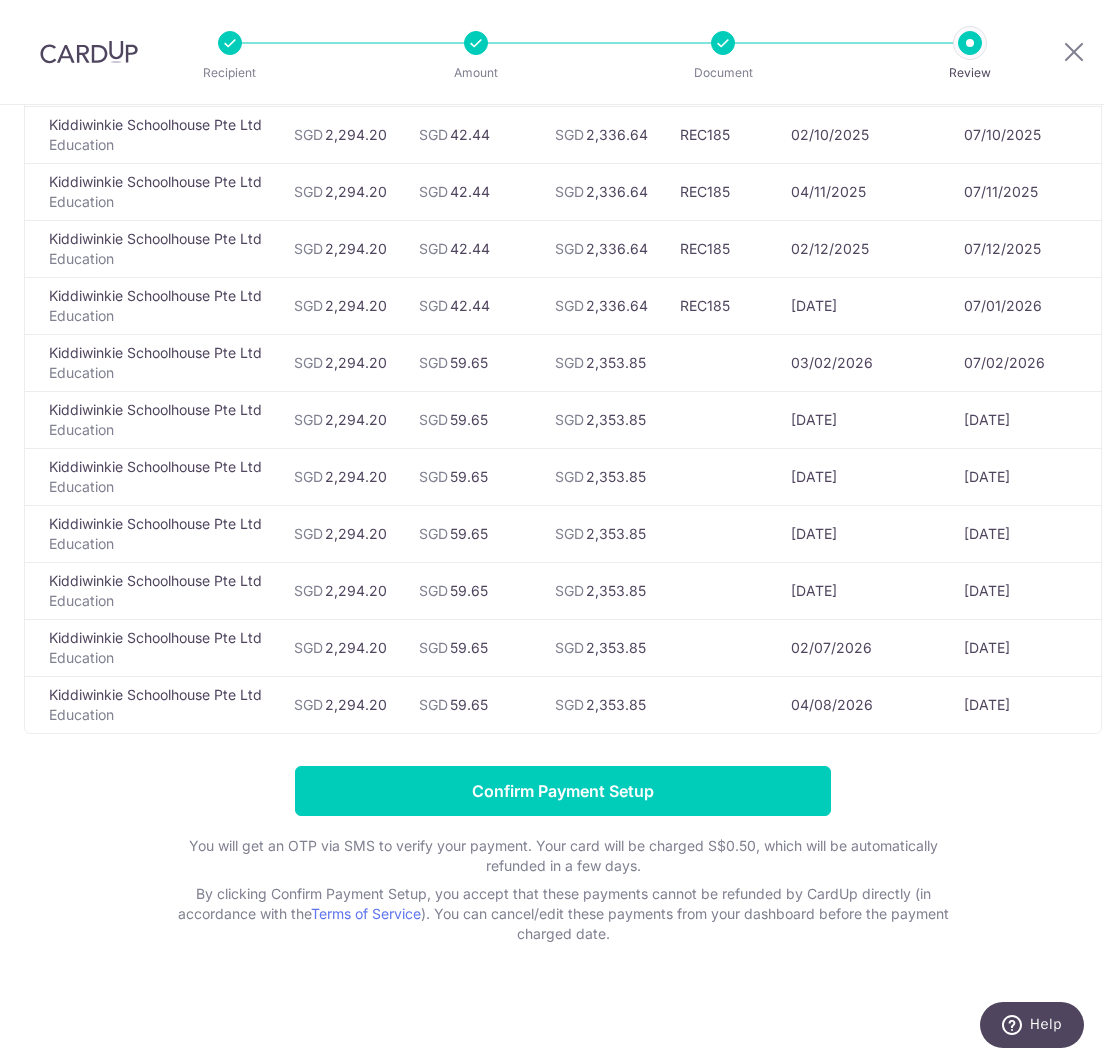 scroll, scrollTop: 324, scrollLeft: 0, axis: vertical 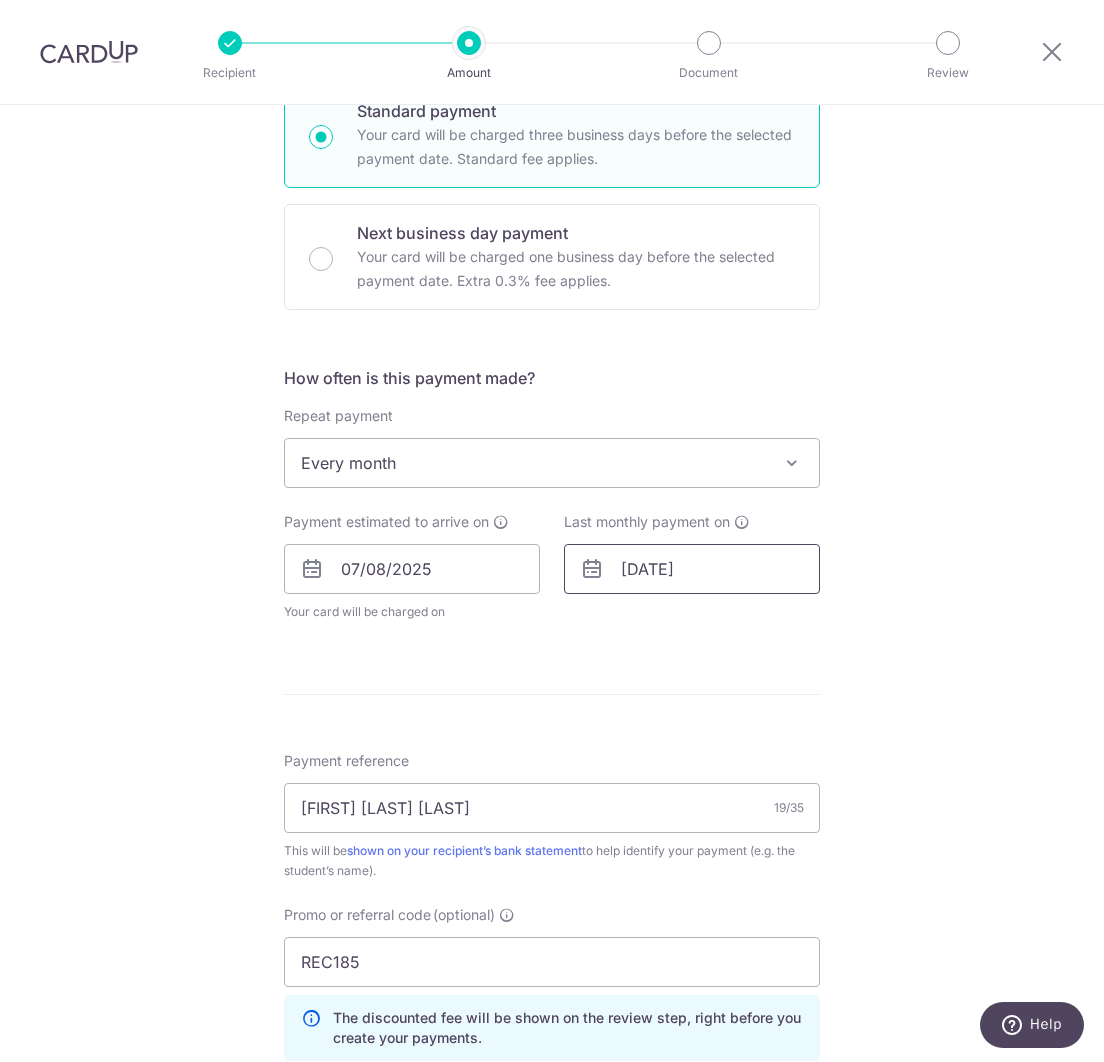 click on "07/08/2026" at bounding box center [692, 569] 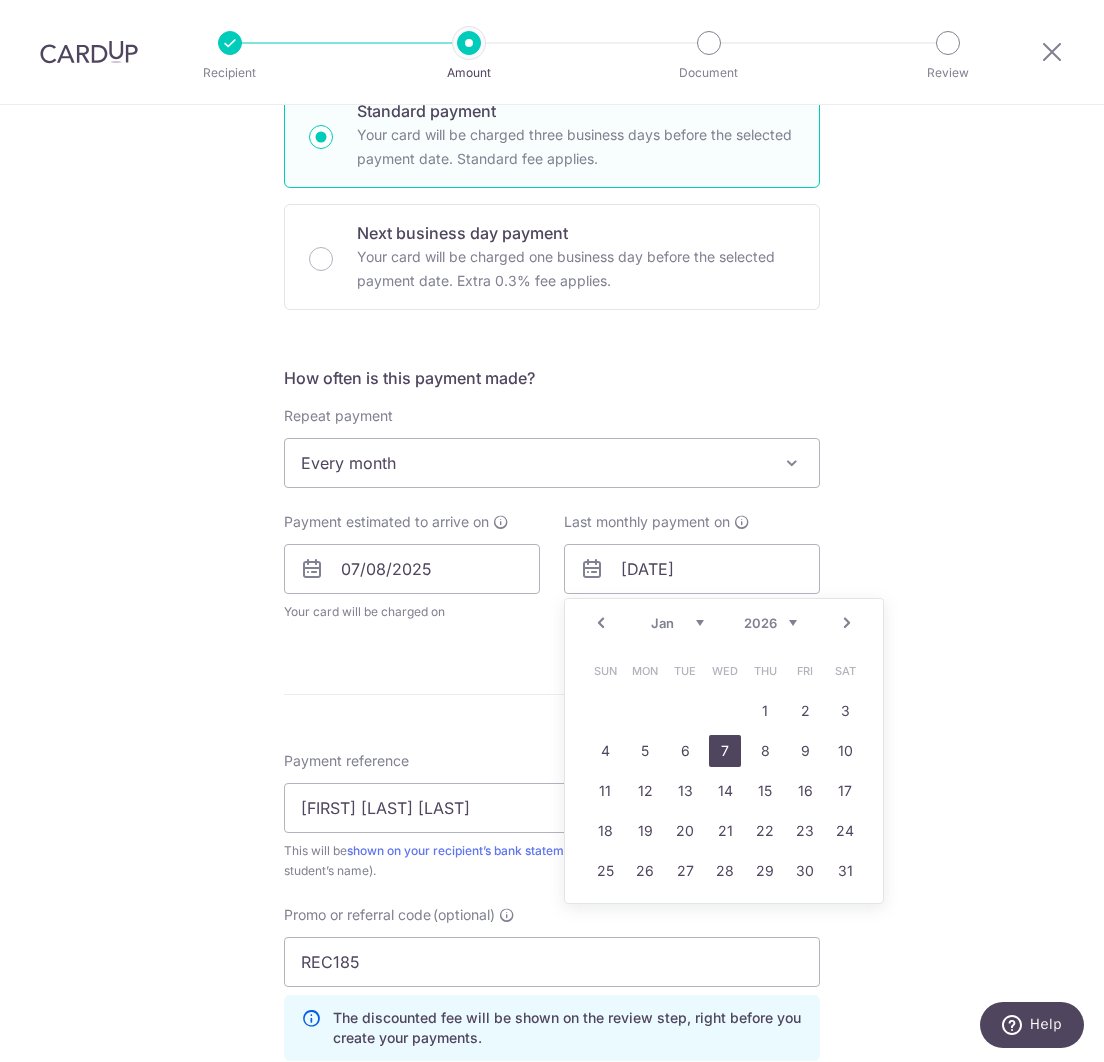 click on "7" at bounding box center (725, 751) 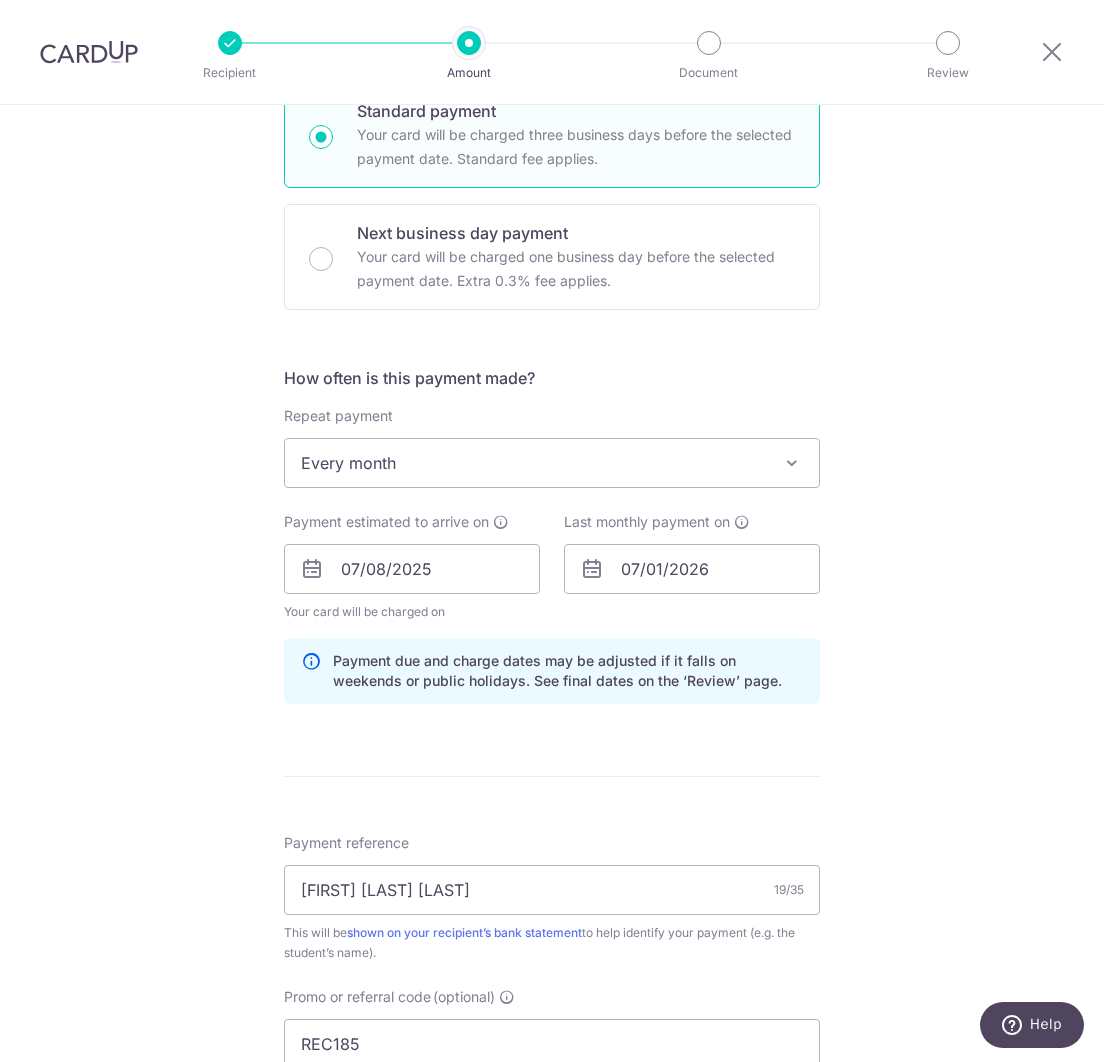 click on "Tell us more about your payment
Enter payment amount
SGD
2,294.20
2294.20
Select Card
**** 2225
Add credit card
Your Cards
**** 3093
**** 2225
**** 8784
Secure 256-bit SSL
Text
New card details
Card" at bounding box center (552, 582) 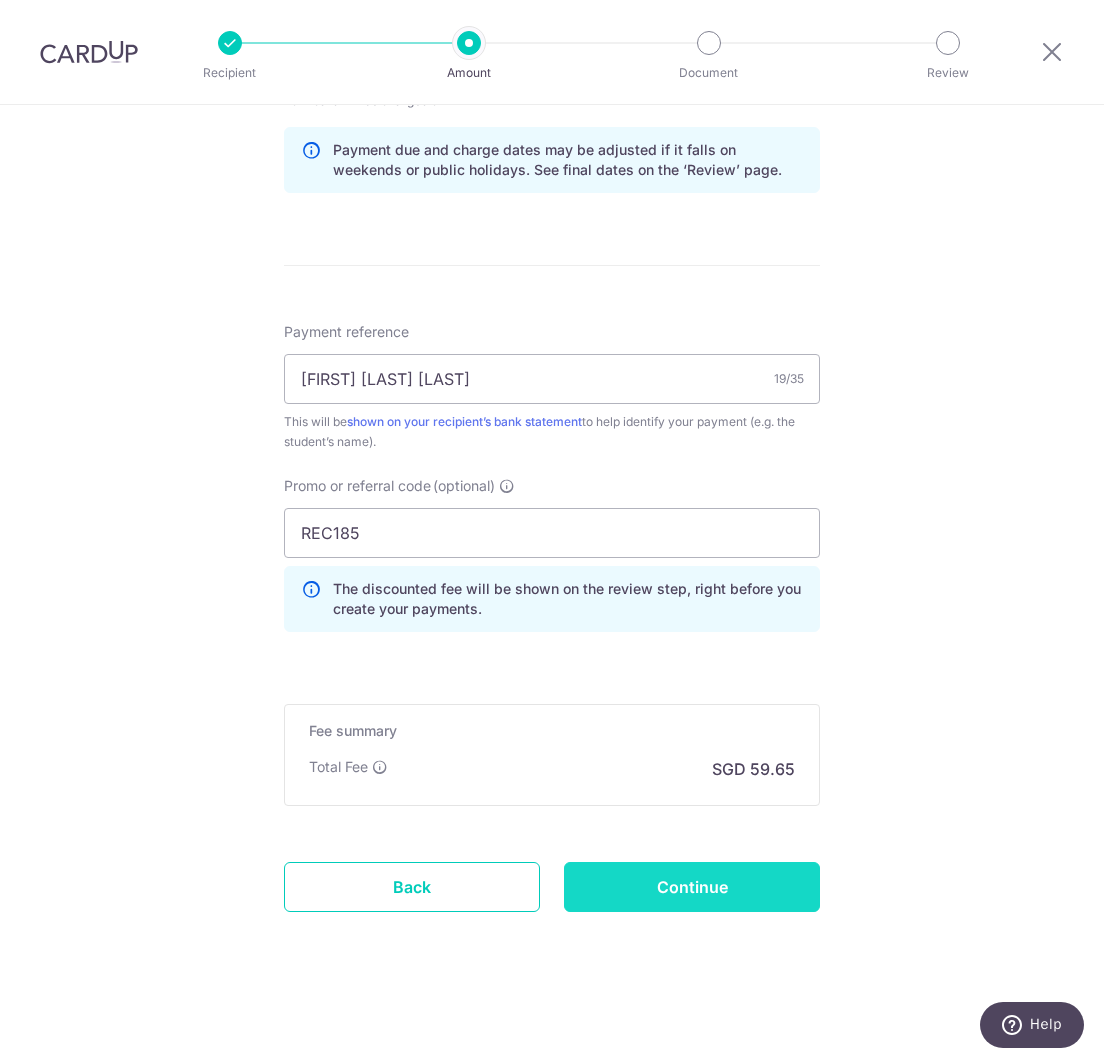 click on "Continue" at bounding box center (692, 887) 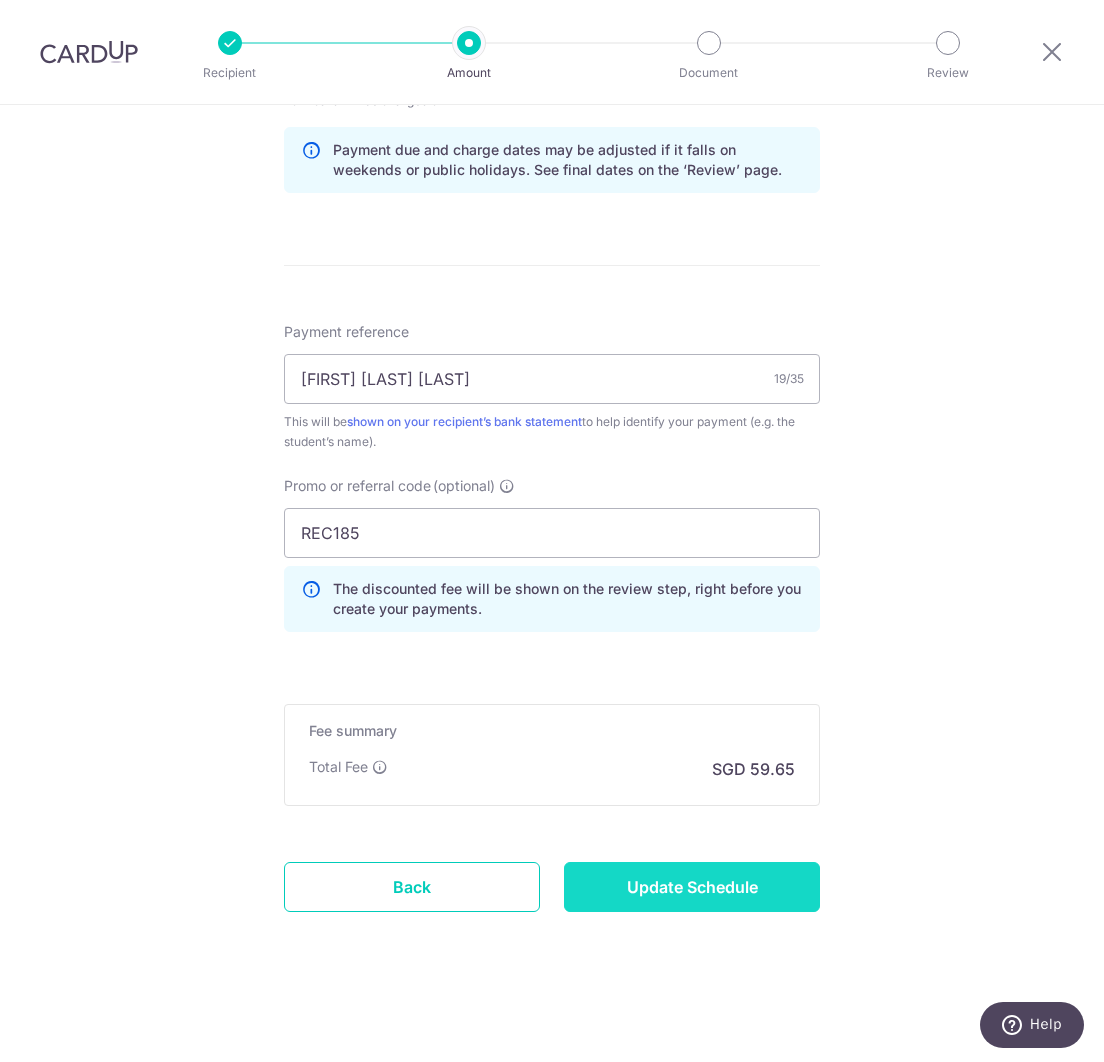 scroll, scrollTop: 1024, scrollLeft: 0, axis: vertical 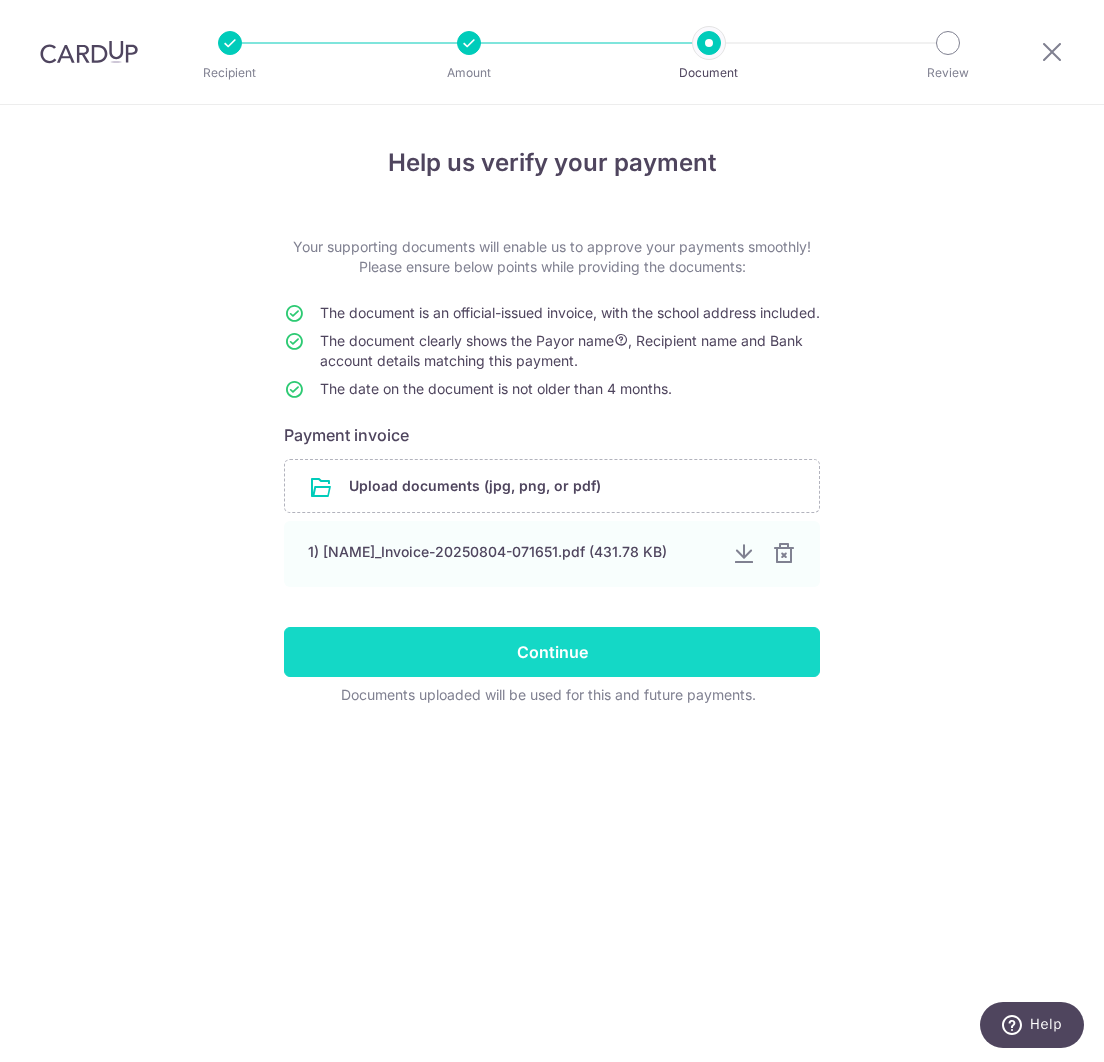 click on "Continue" at bounding box center [552, 652] 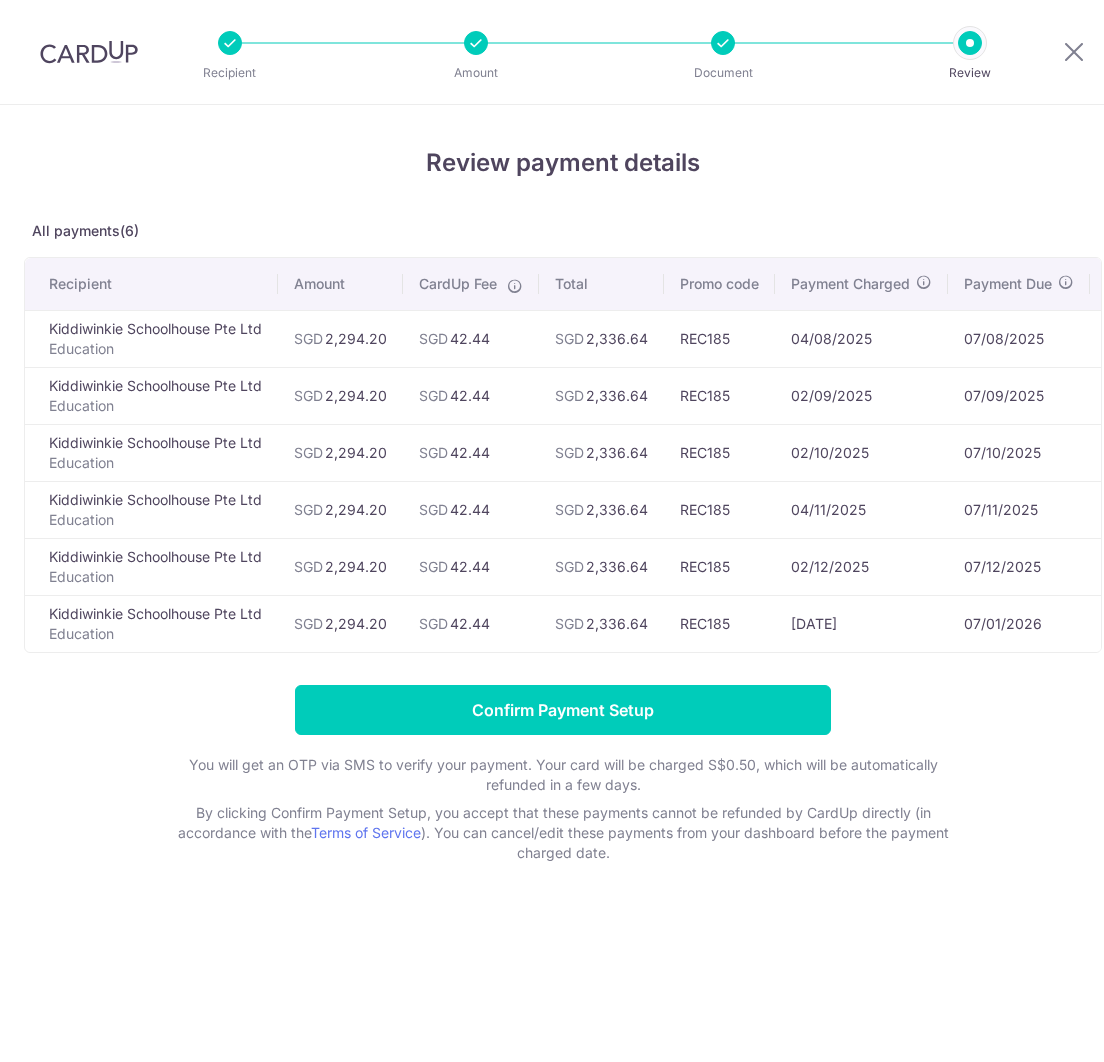 scroll, scrollTop: 0, scrollLeft: 0, axis: both 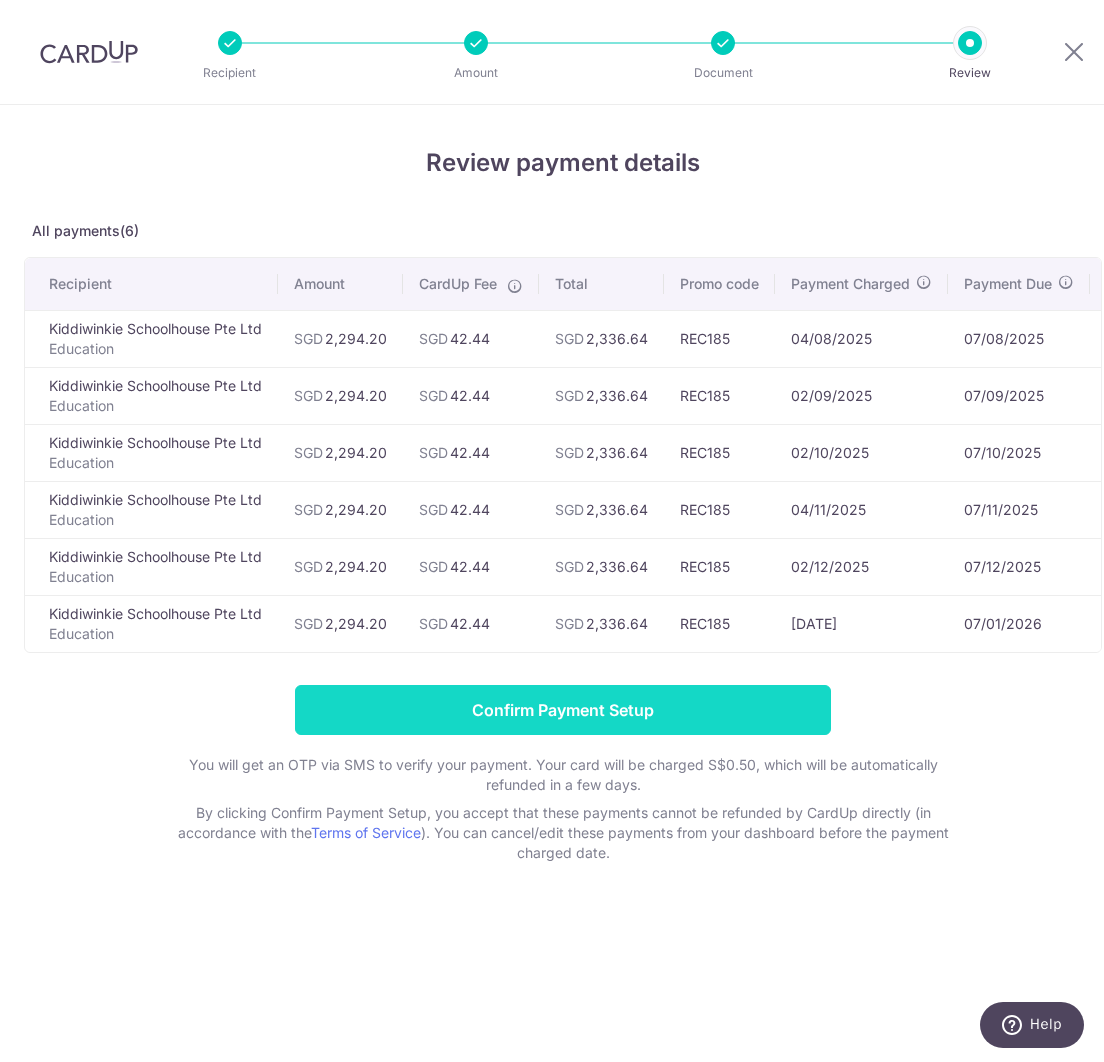 click on "Confirm Payment Setup" at bounding box center (563, 710) 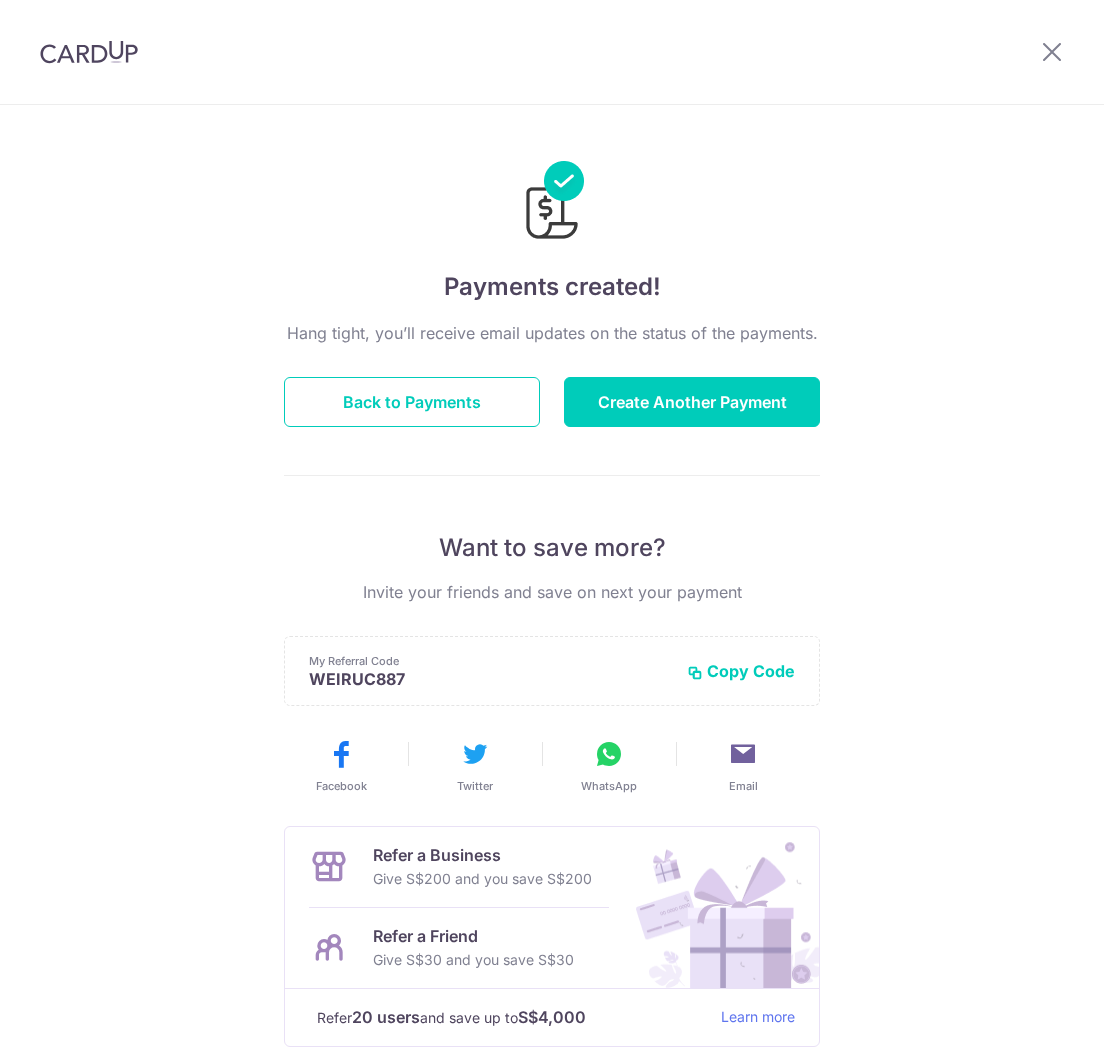 scroll, scrollTop: 0, scrollLeft: 0, axis: both 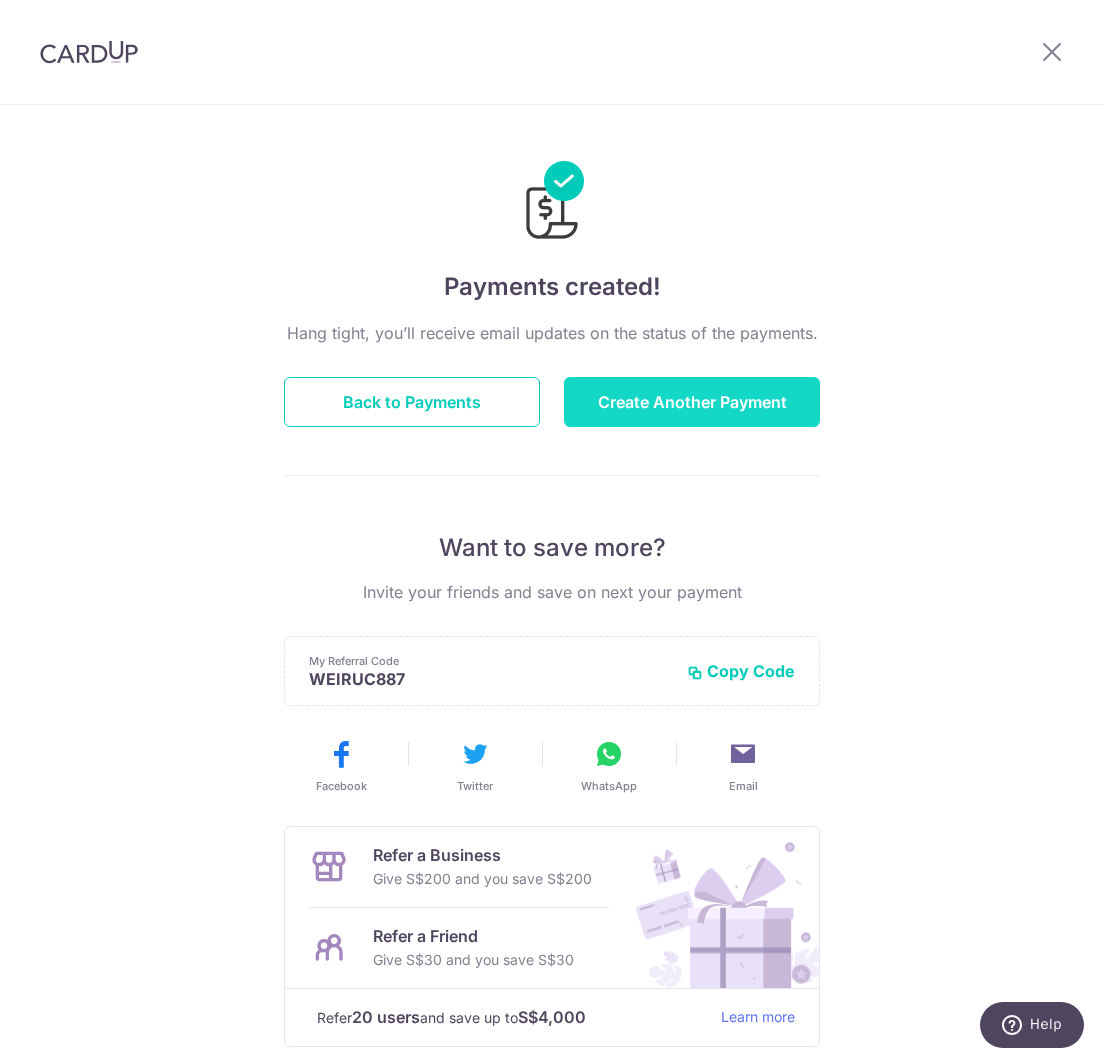 click on "Create Another Payment" at bounding box center [692, 402] 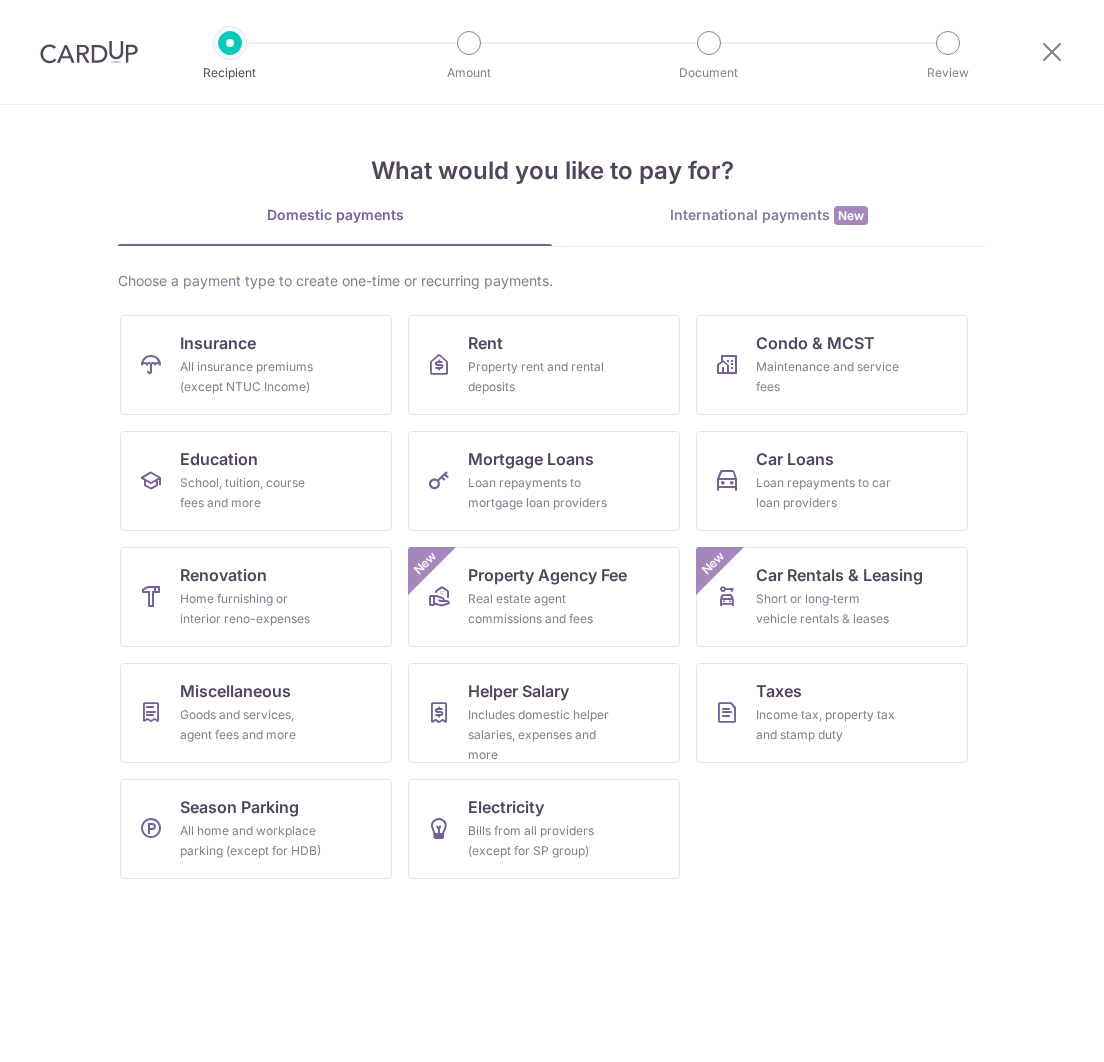scroll, scrollTop: 0, scrollLeft: 0, axis: both 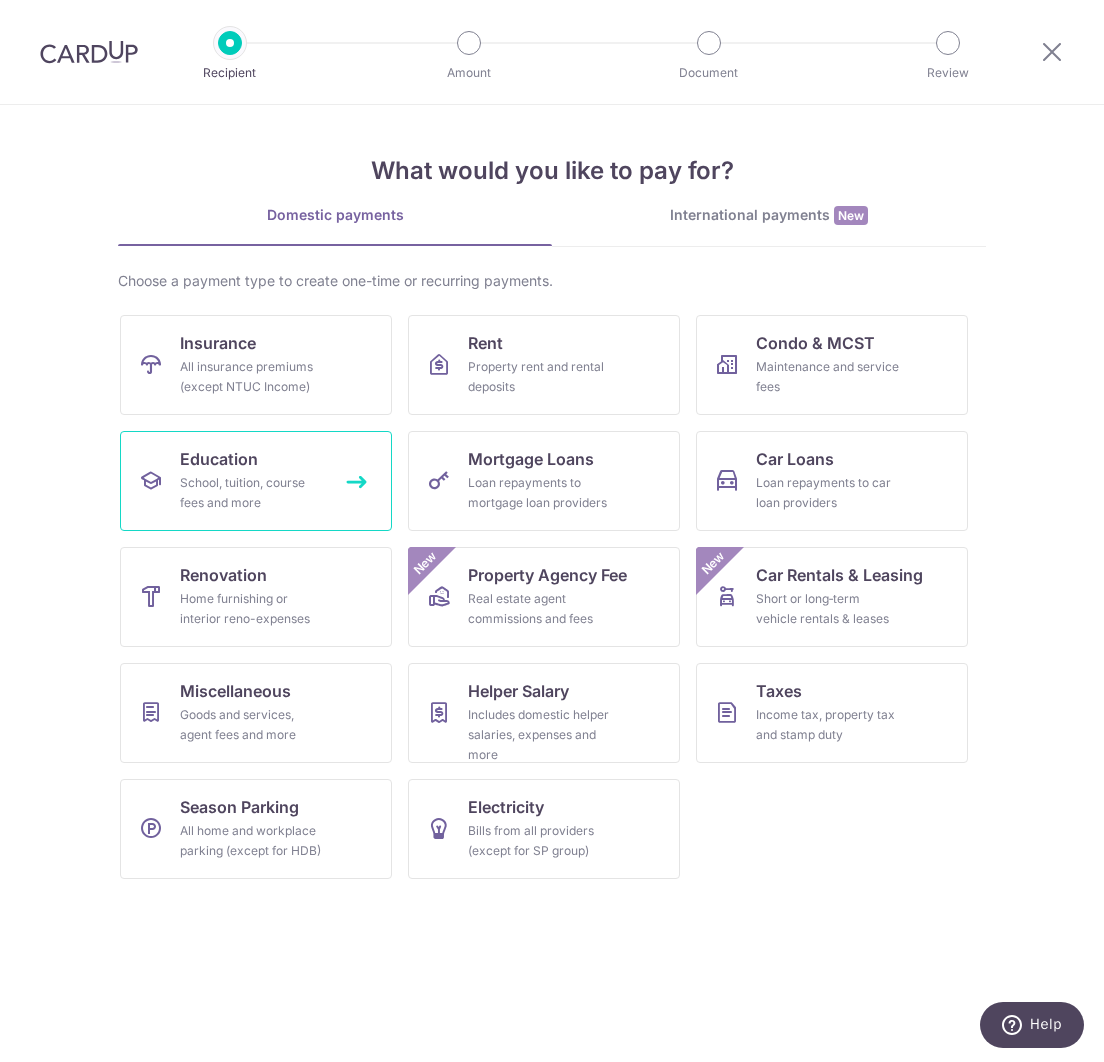 click on "School, tuition, course fees and more" at bounding box center [252, 493] 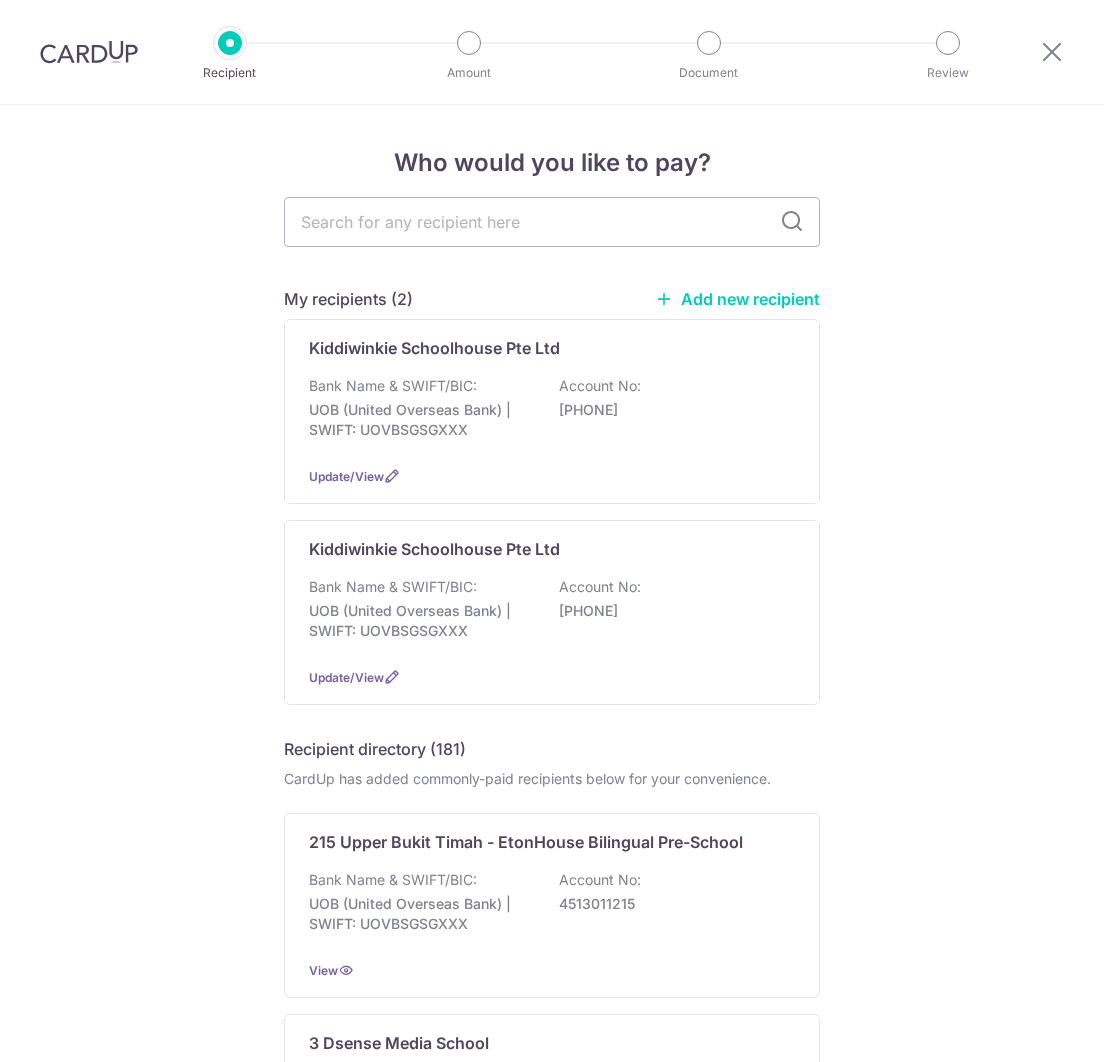 scroll, scrollTop: 0, scrollLeft: 0, axis: both 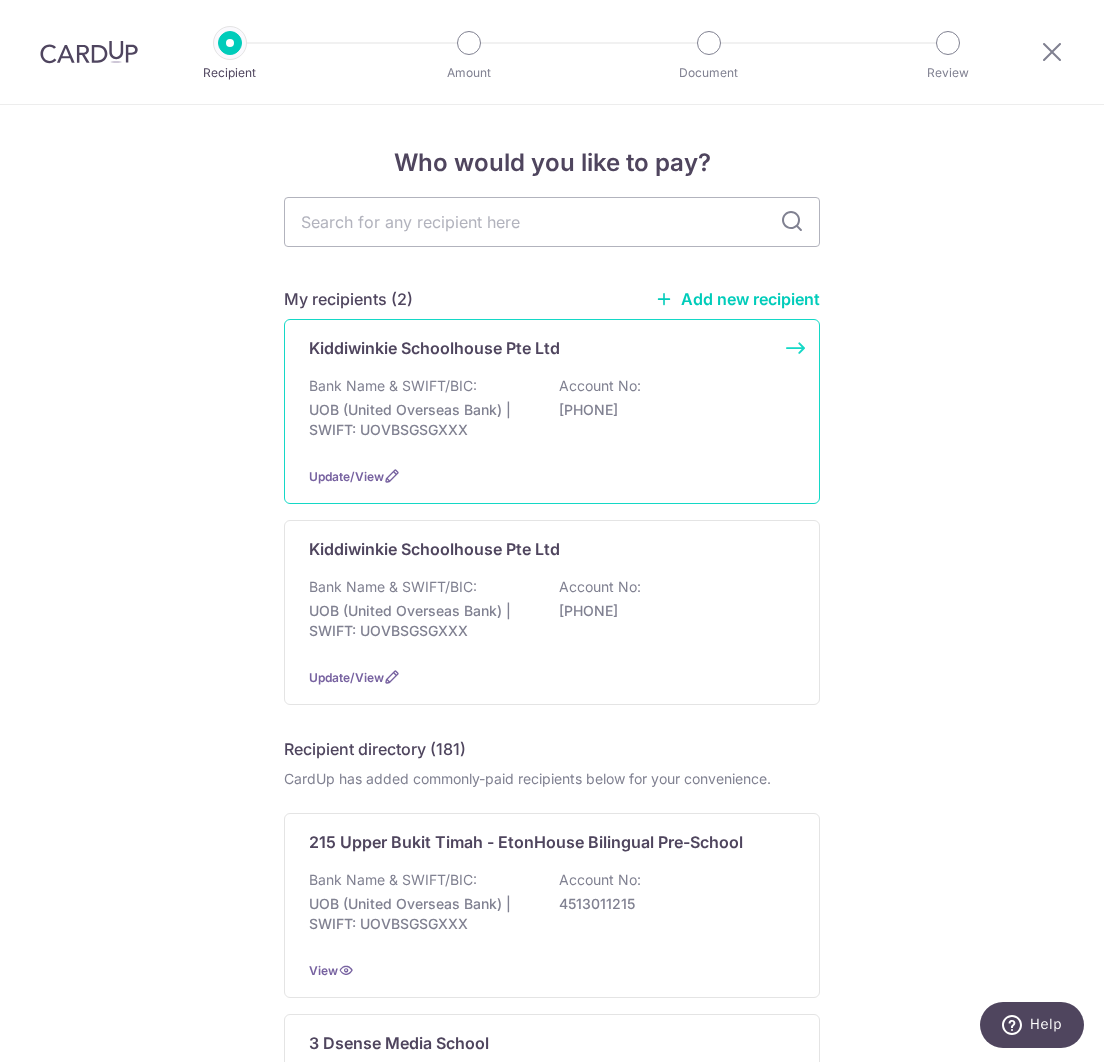 click on "UOB (United Overseas Bank) | SWIFT: UOVBSGSGXXX" at bounding box center [421, 420] 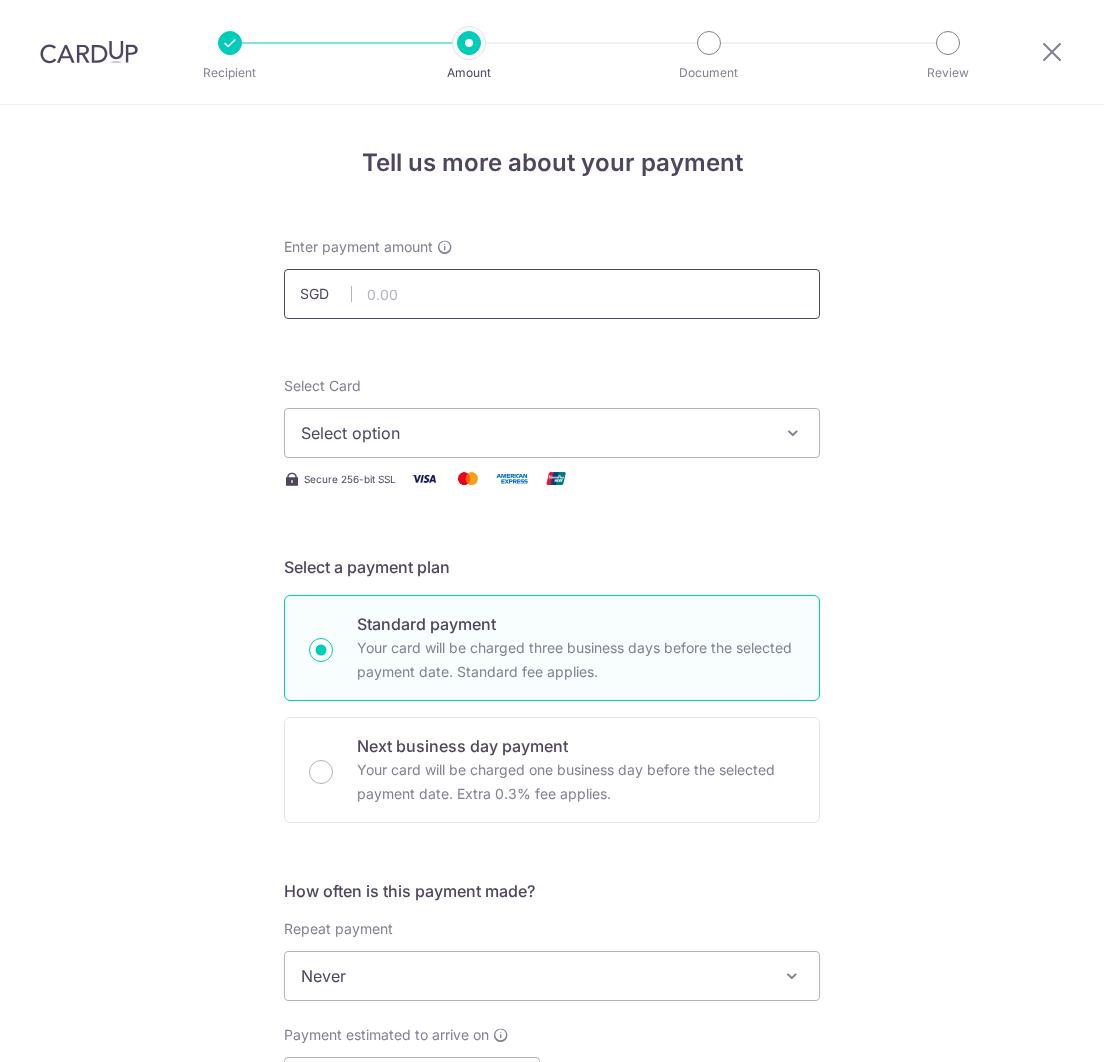 scroll, scrollTop: 0, scrollLeft: 0, axis: both 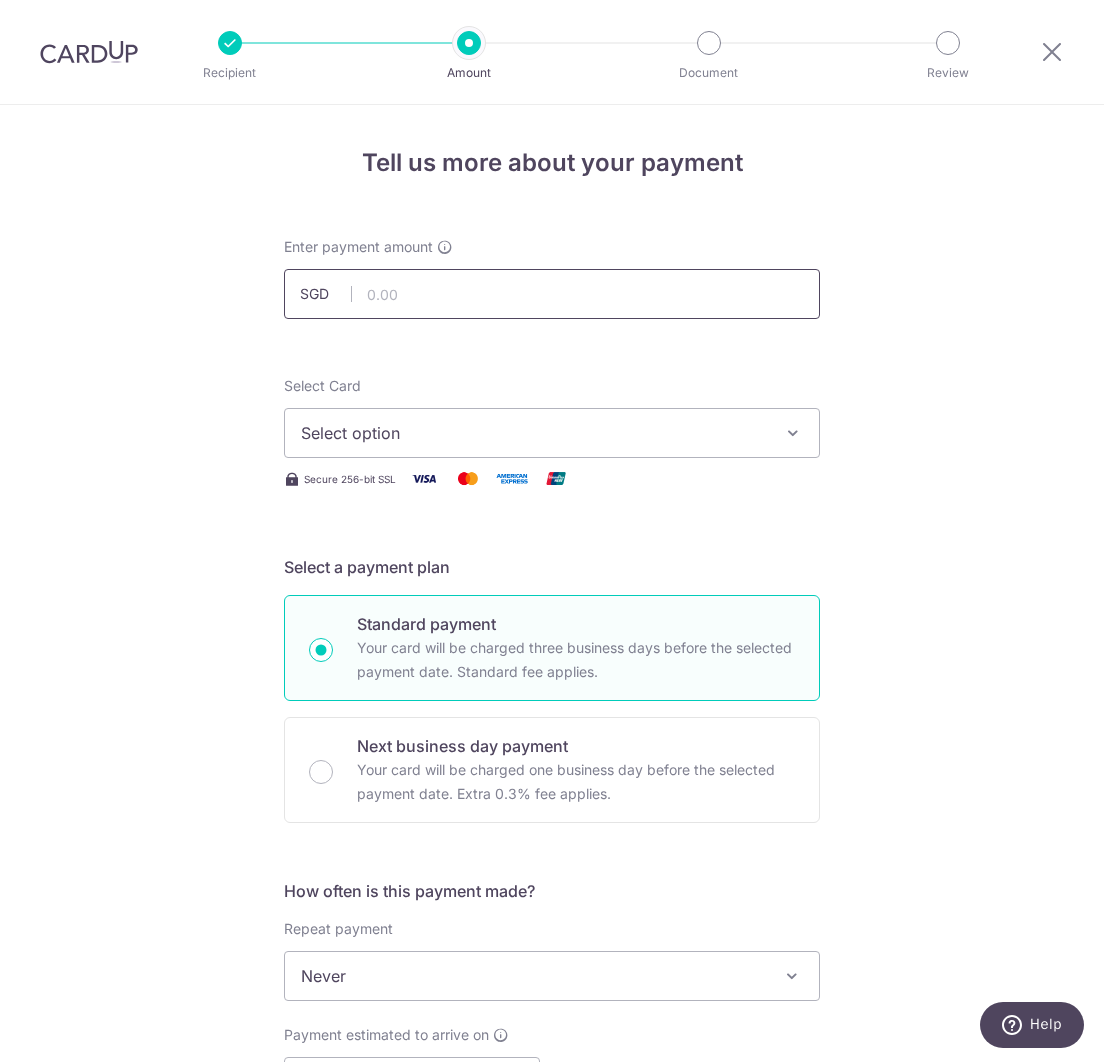 click at bounding box center (552, 294) 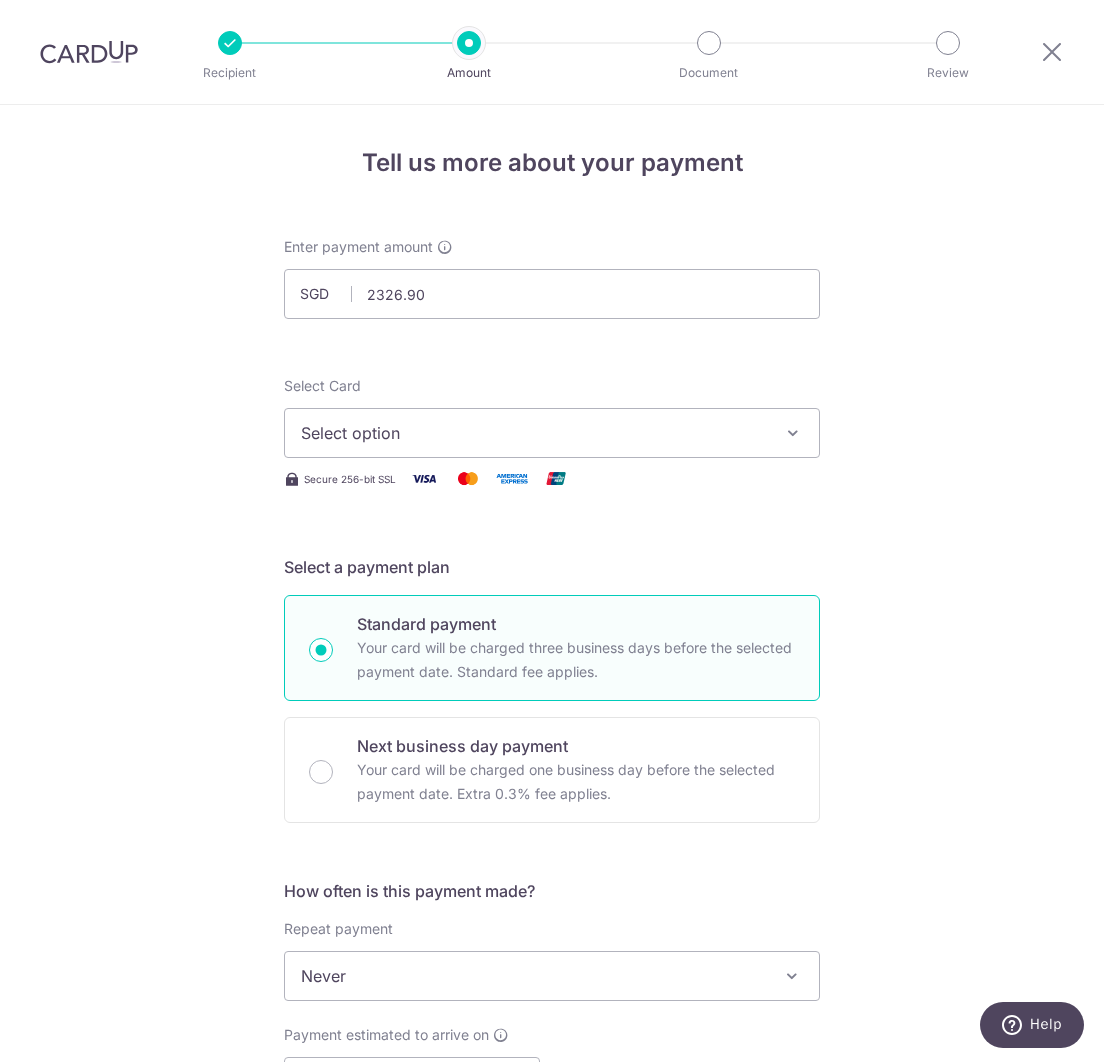 type on "2,326.90" 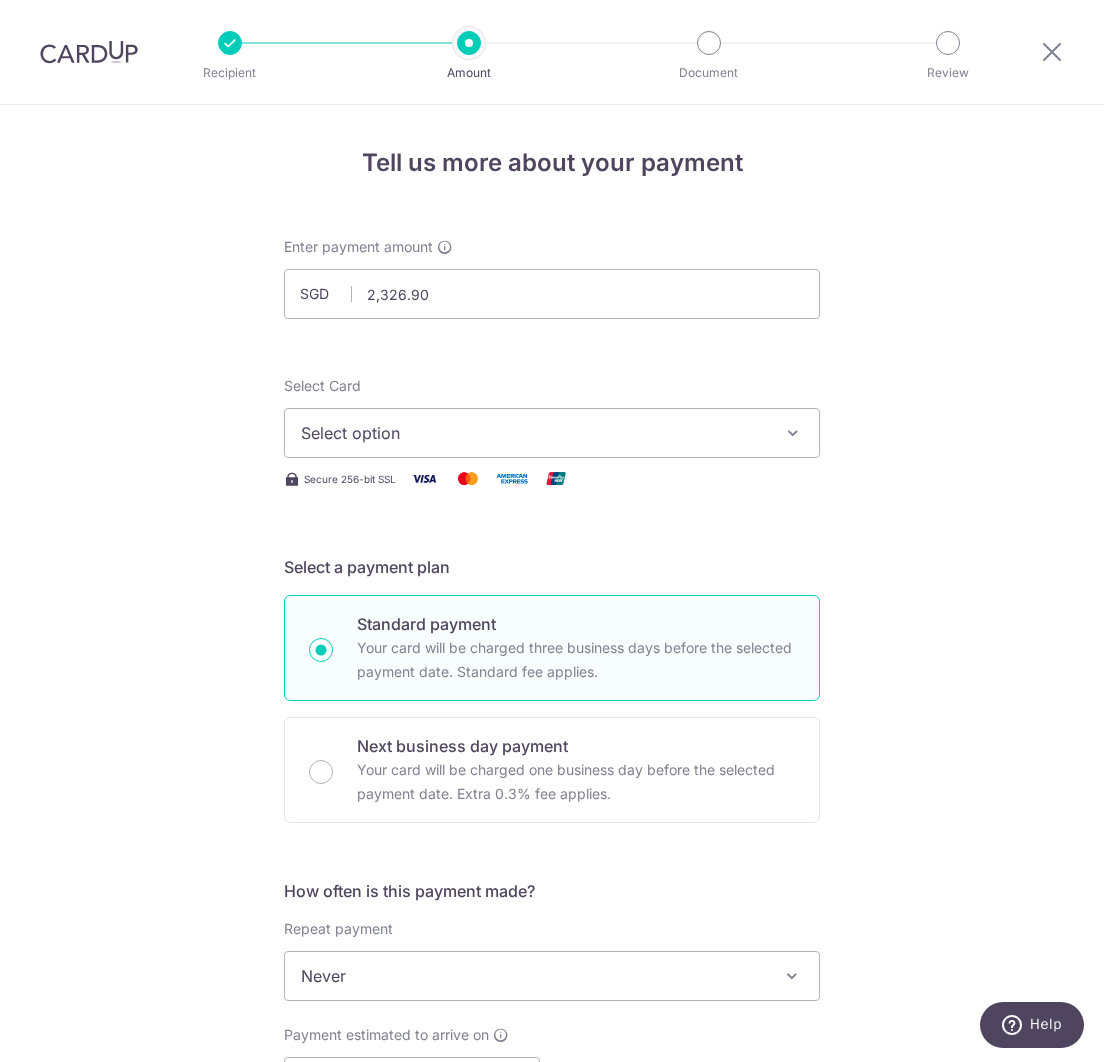 click on "Tell us more about your payment
Enter payment amount
SGD
2,326.90
2326.90
Select Card
Select option
Add credit card
Your Cards
**** 3093
**** 2225
**** 8784
Secure 256-bit SSL
Text
New card details
Card" at bounding box center [552, 1009] 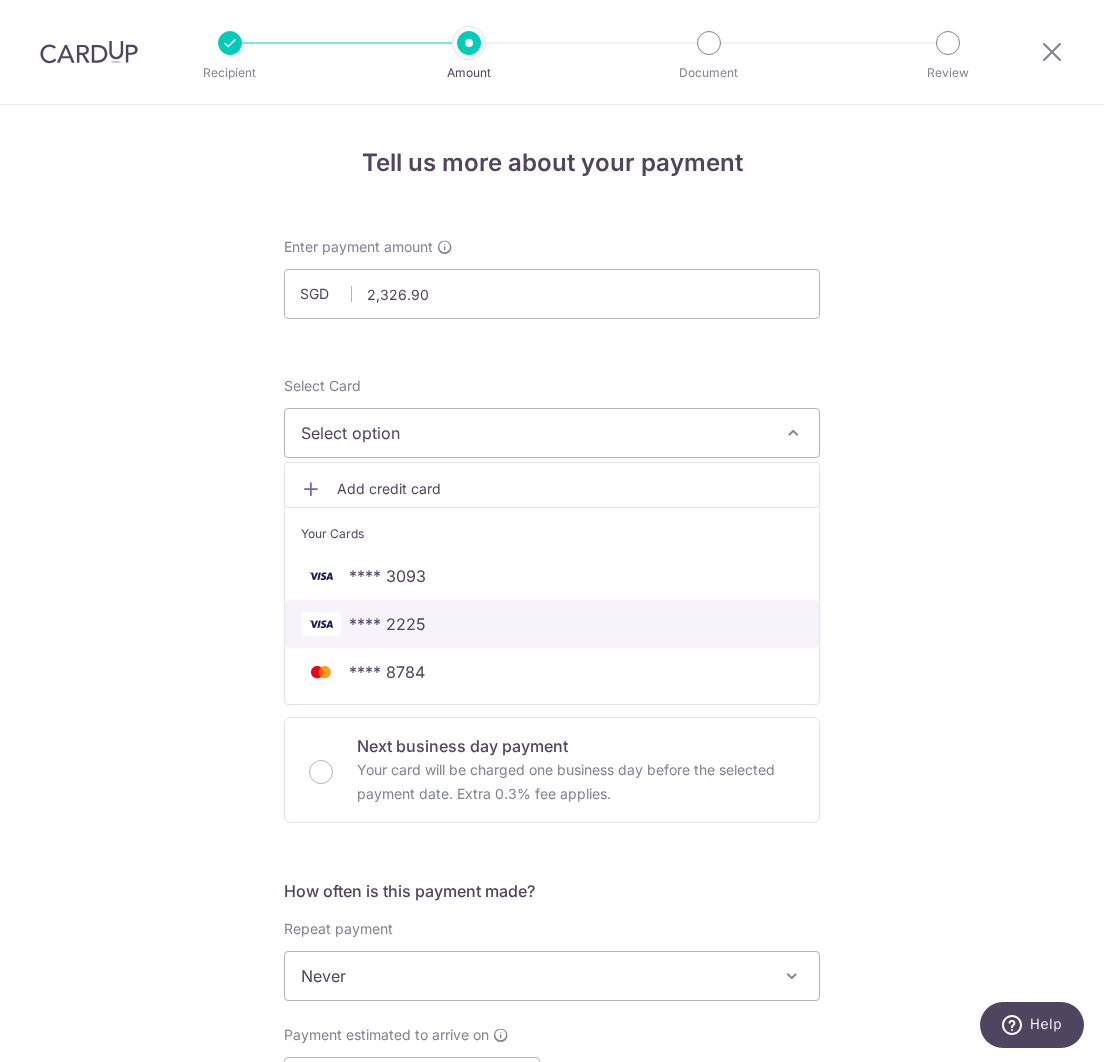 click on "**** 2225" at bounding box center (387, 624) 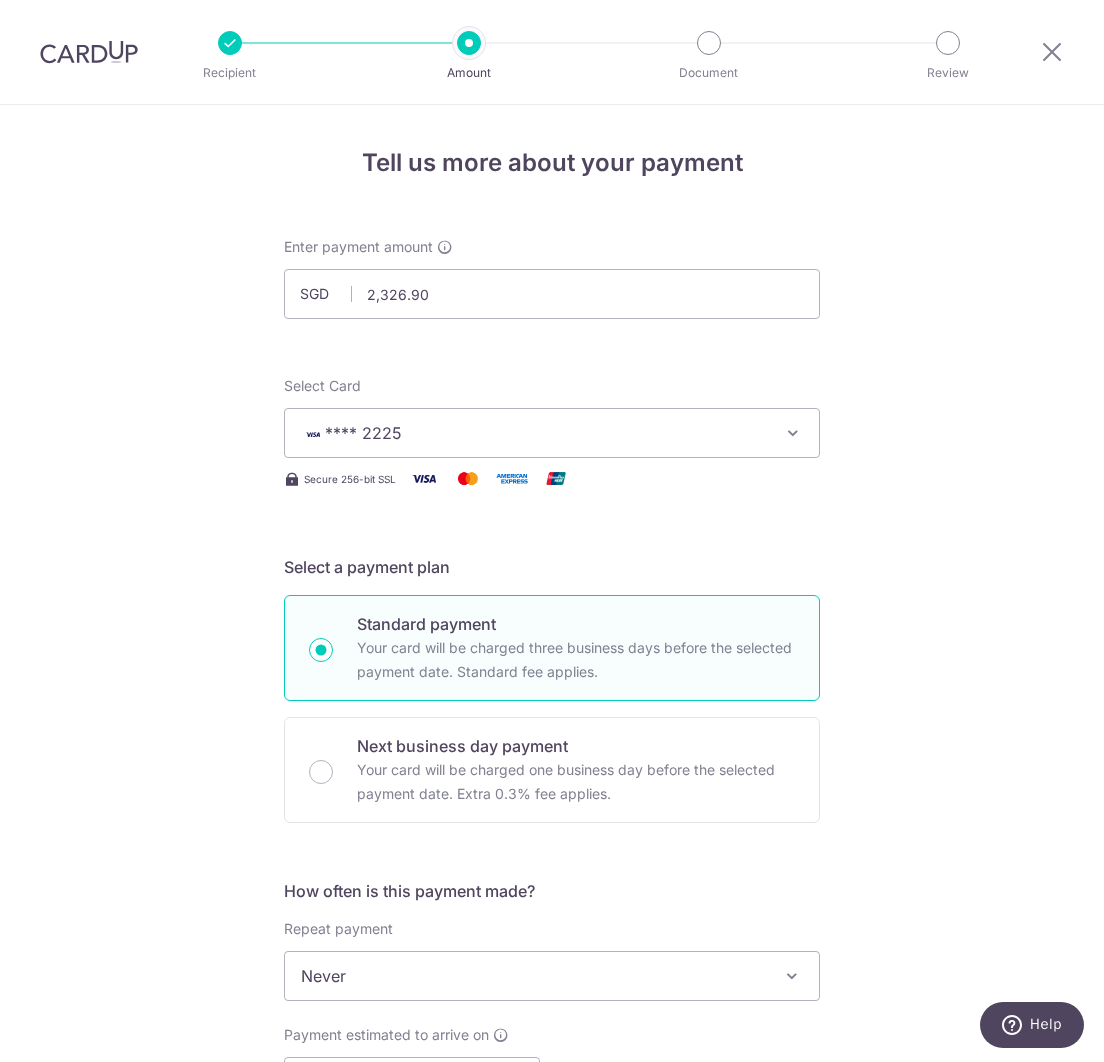 click on "Tell us more about your payment
Enter payment amount
SGD
2,326.90
2326.90
Select Card
**** 2225
Add credit card
Your Cards
**** 3093
**** 2225
**** 8784
Secure 256-bit SSL
Text
New card details
Card" at bounding box center (552, 1009) 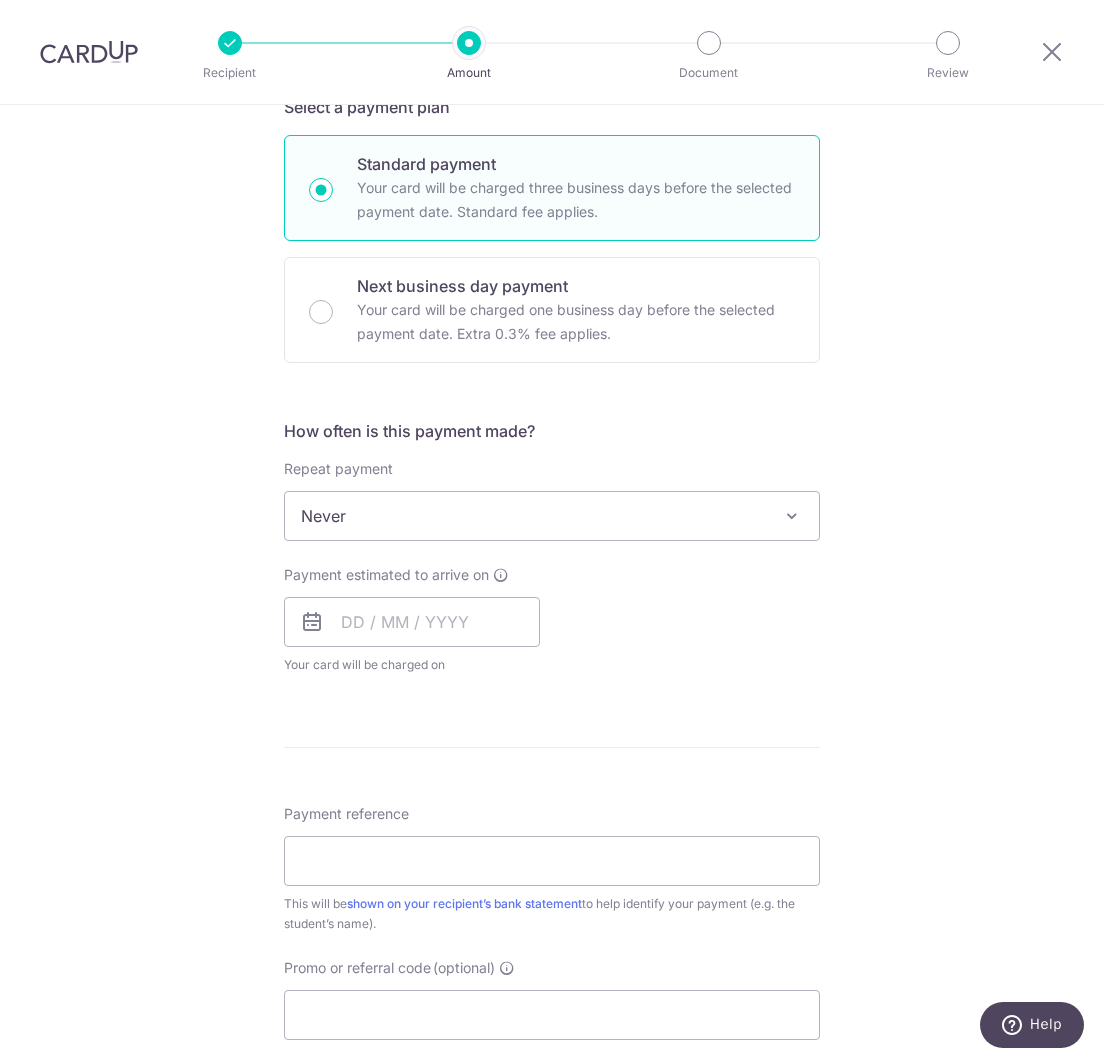 click on "Never" at bounding box center (552, 516) 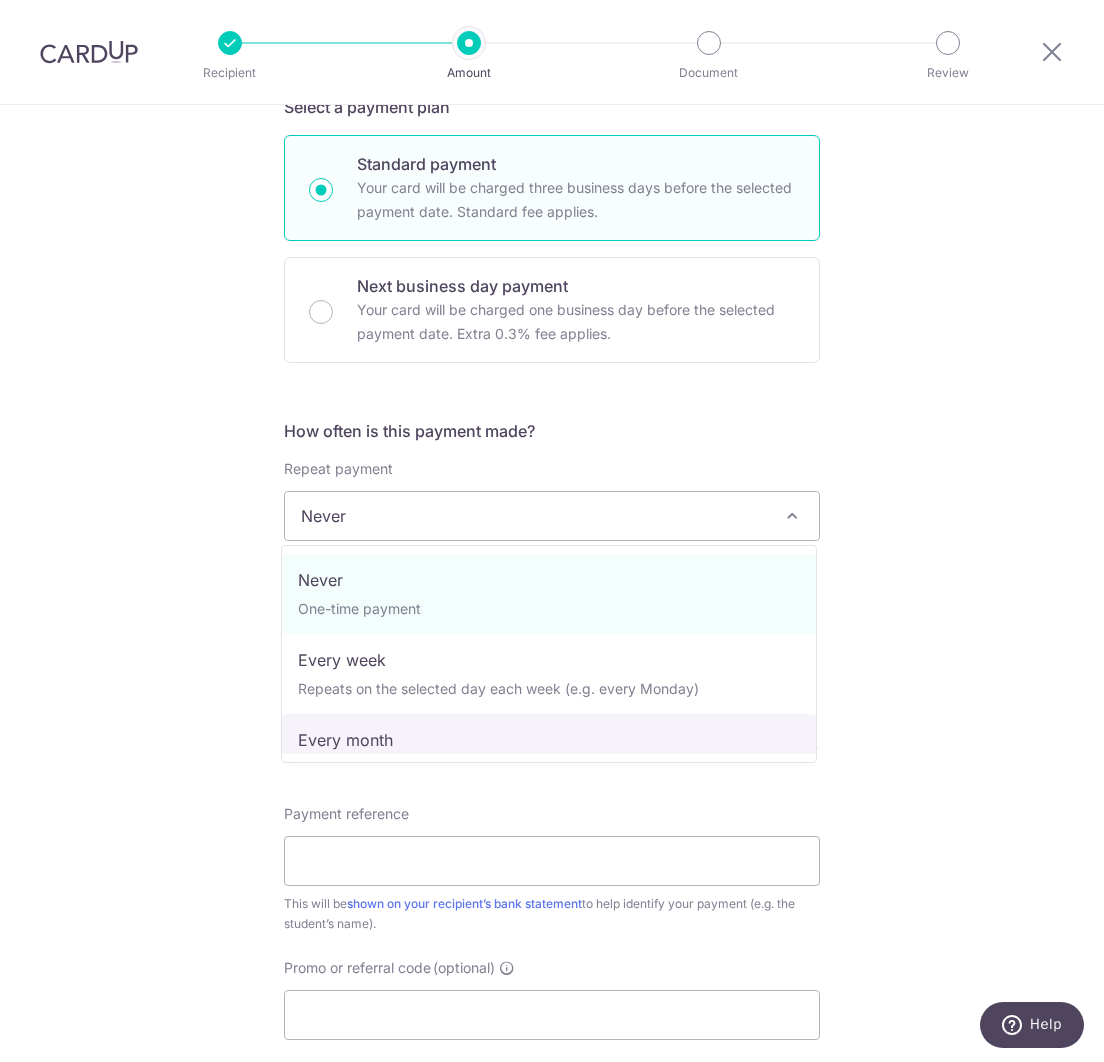 select on "3" 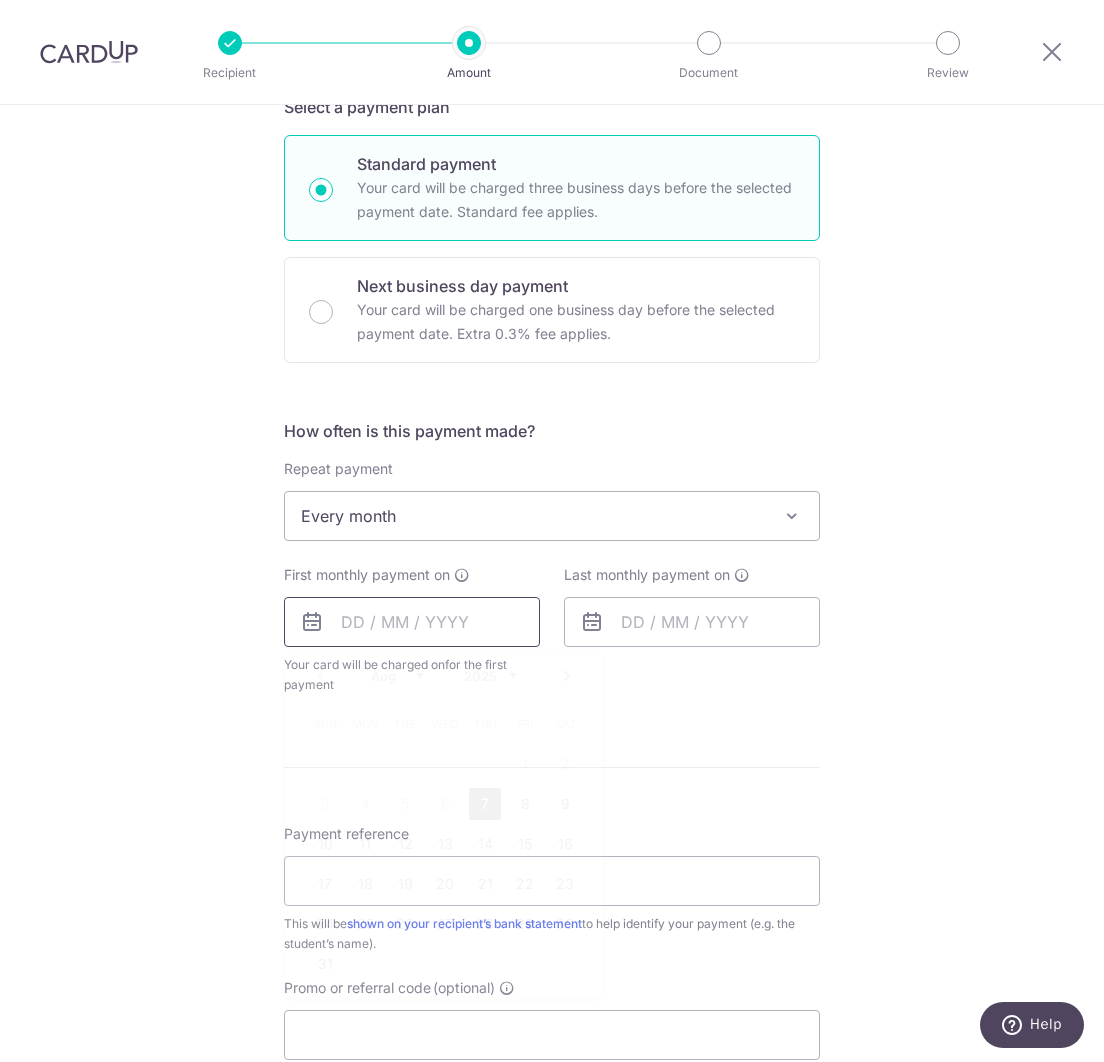 click at bounding box center (412, 622) 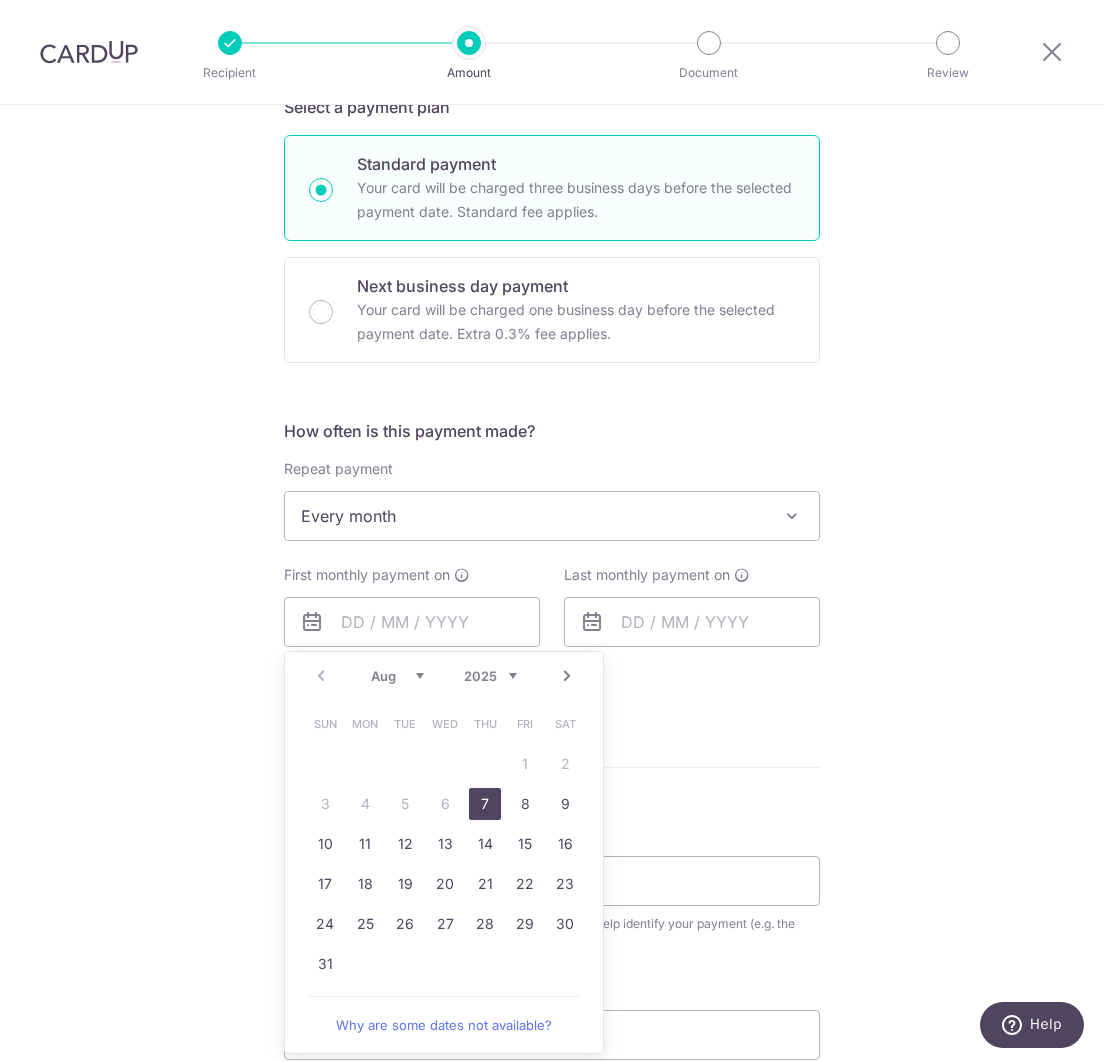 click on "7" at bounding box center (485, 804) 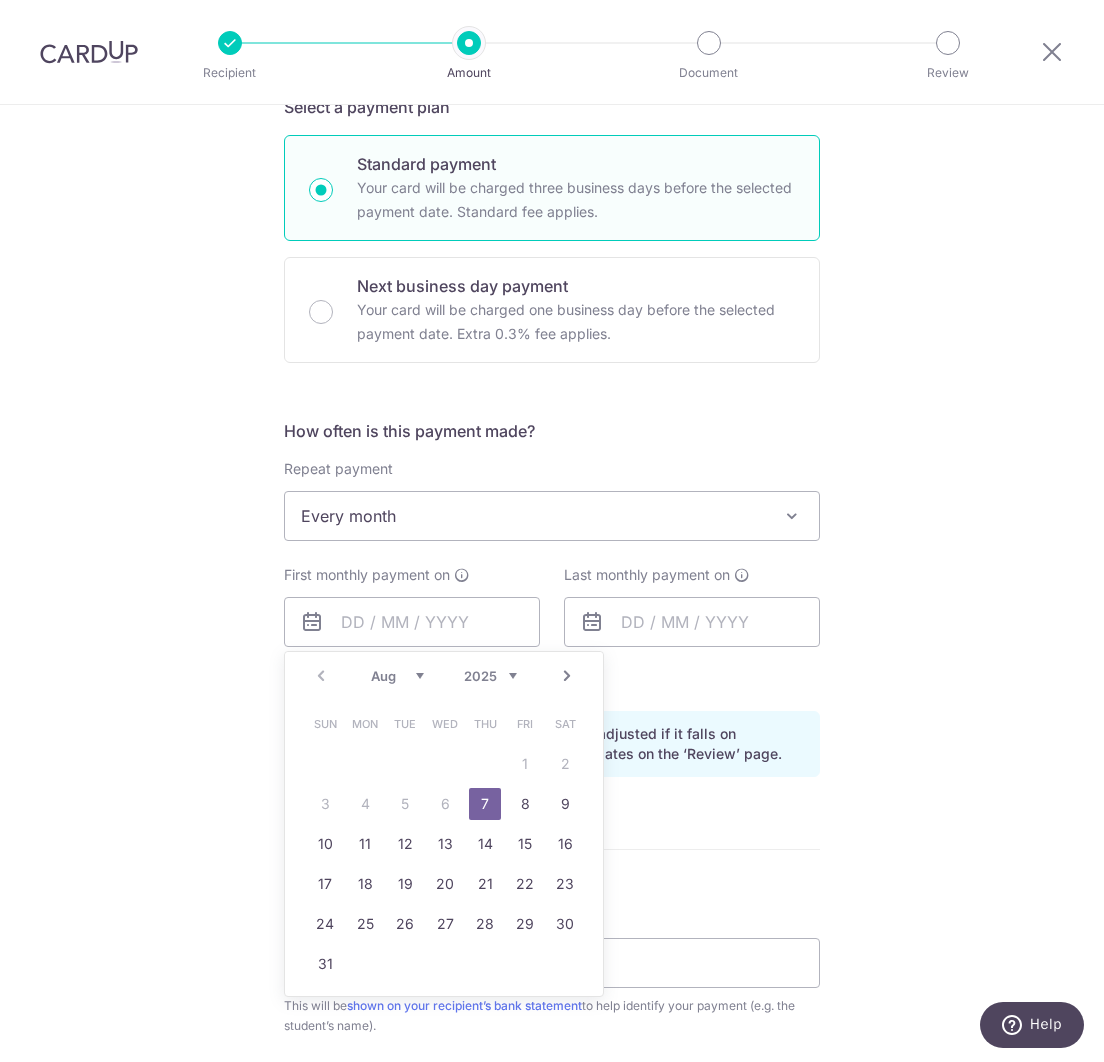 type on "07/08/2025" 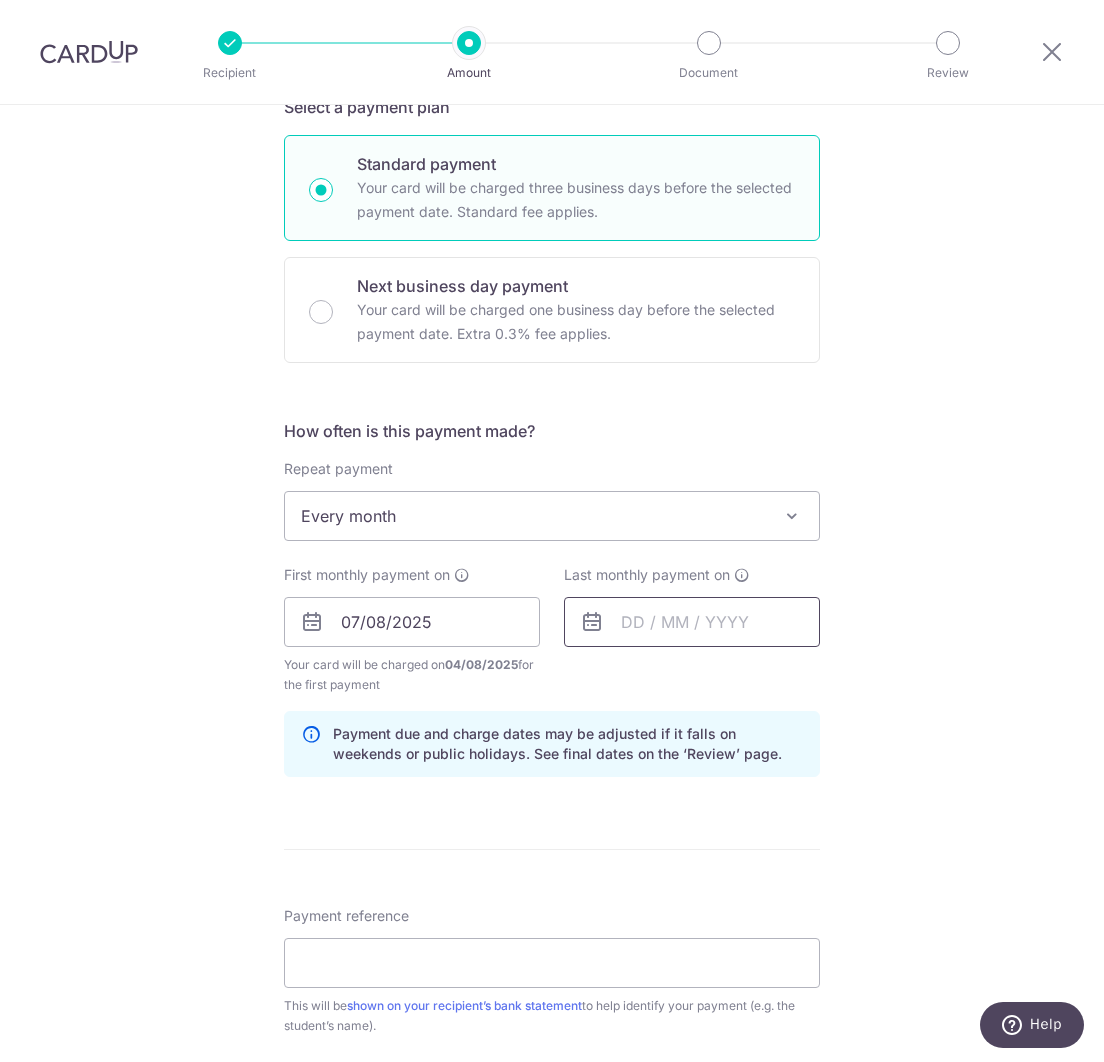 click at bounding box center (692, 622) 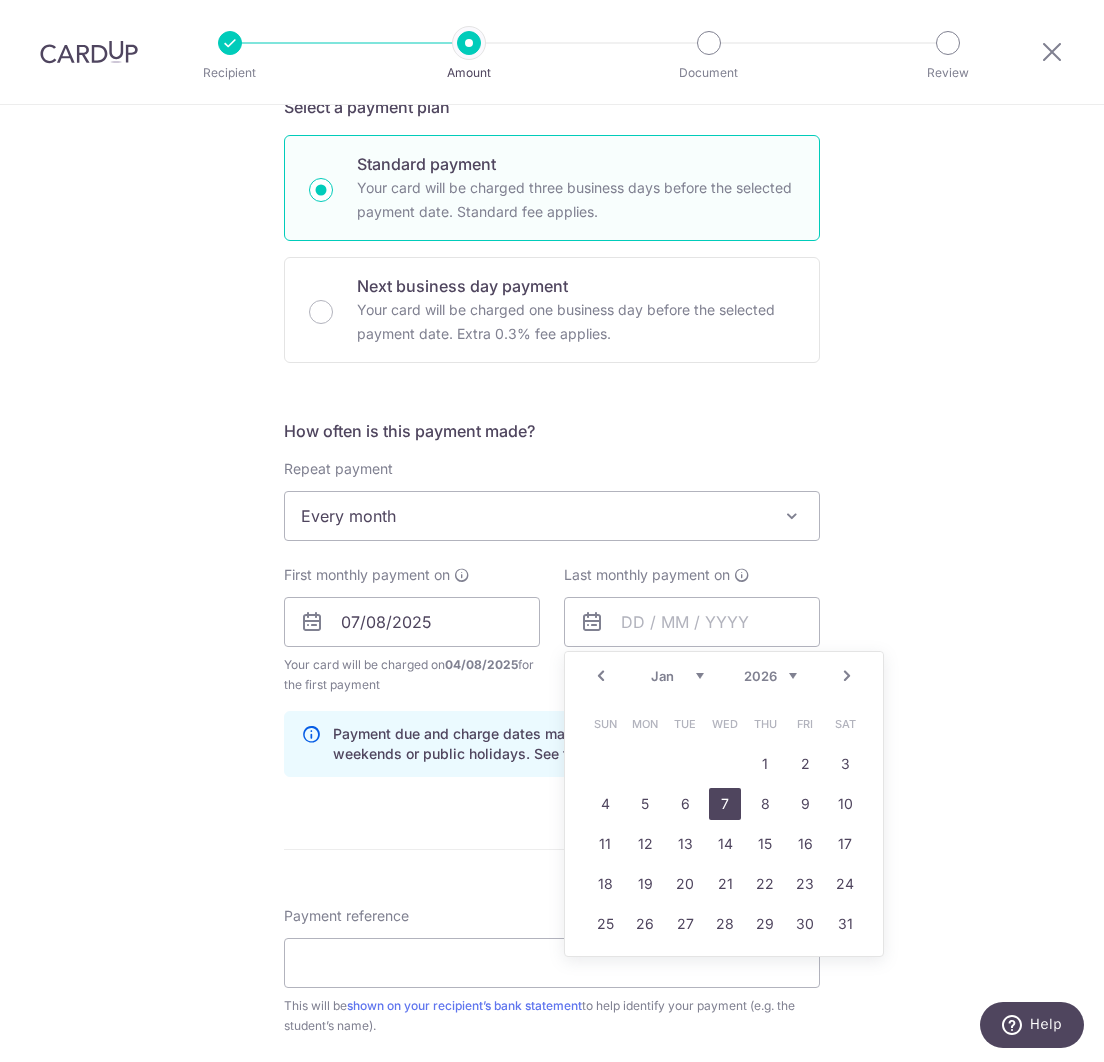 click on "7" at bounding box center [725, 804] 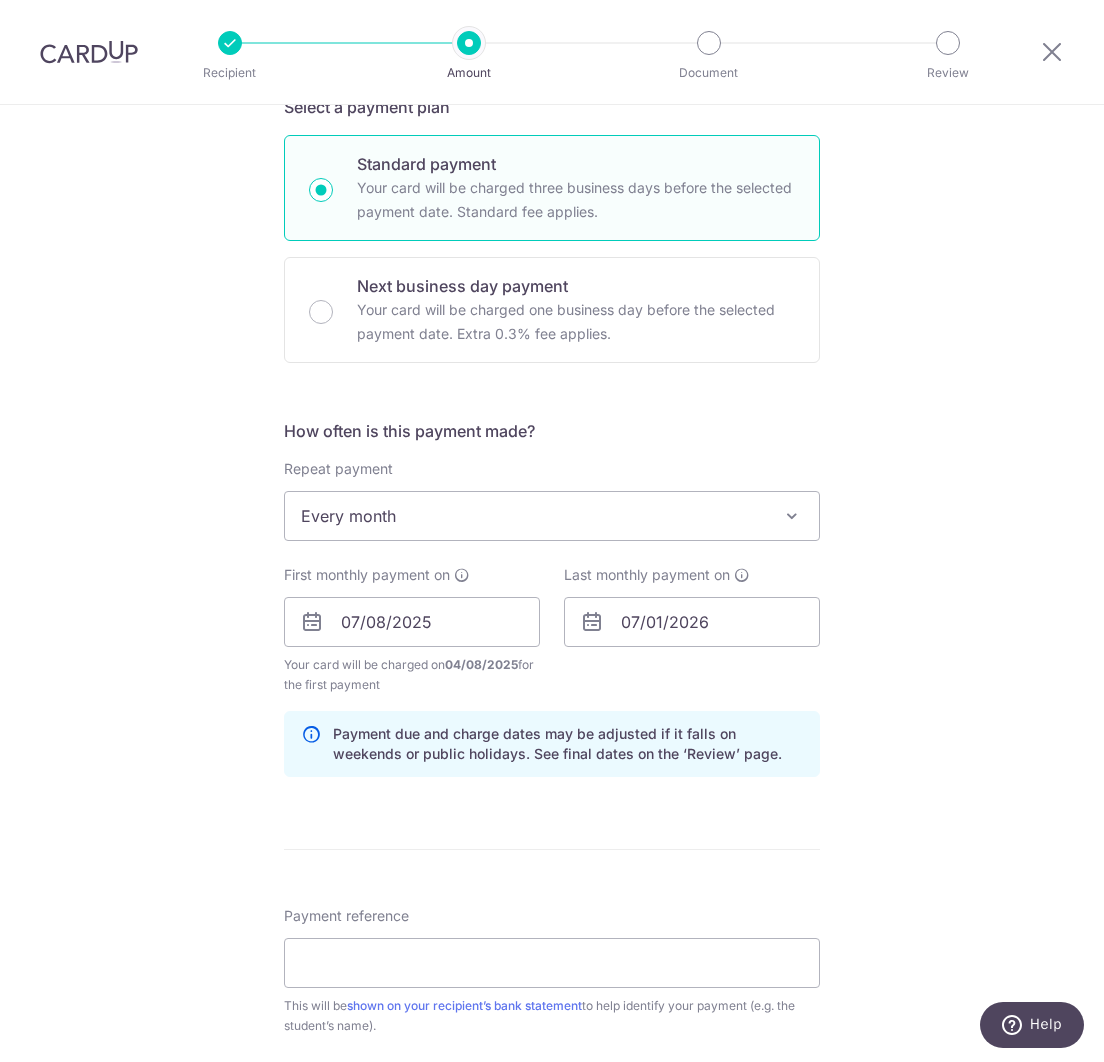 click on "Enter payment amount
SGD
2,326.90
2326.90
Select Card
**** 2225
Add credit card
Your Cards
**** 3093
**** 2225
**** 8784
Secure 256-bit SSL
Text
New card details
Card
Secure 256-bit SSL" at bounding box center [552, 619] 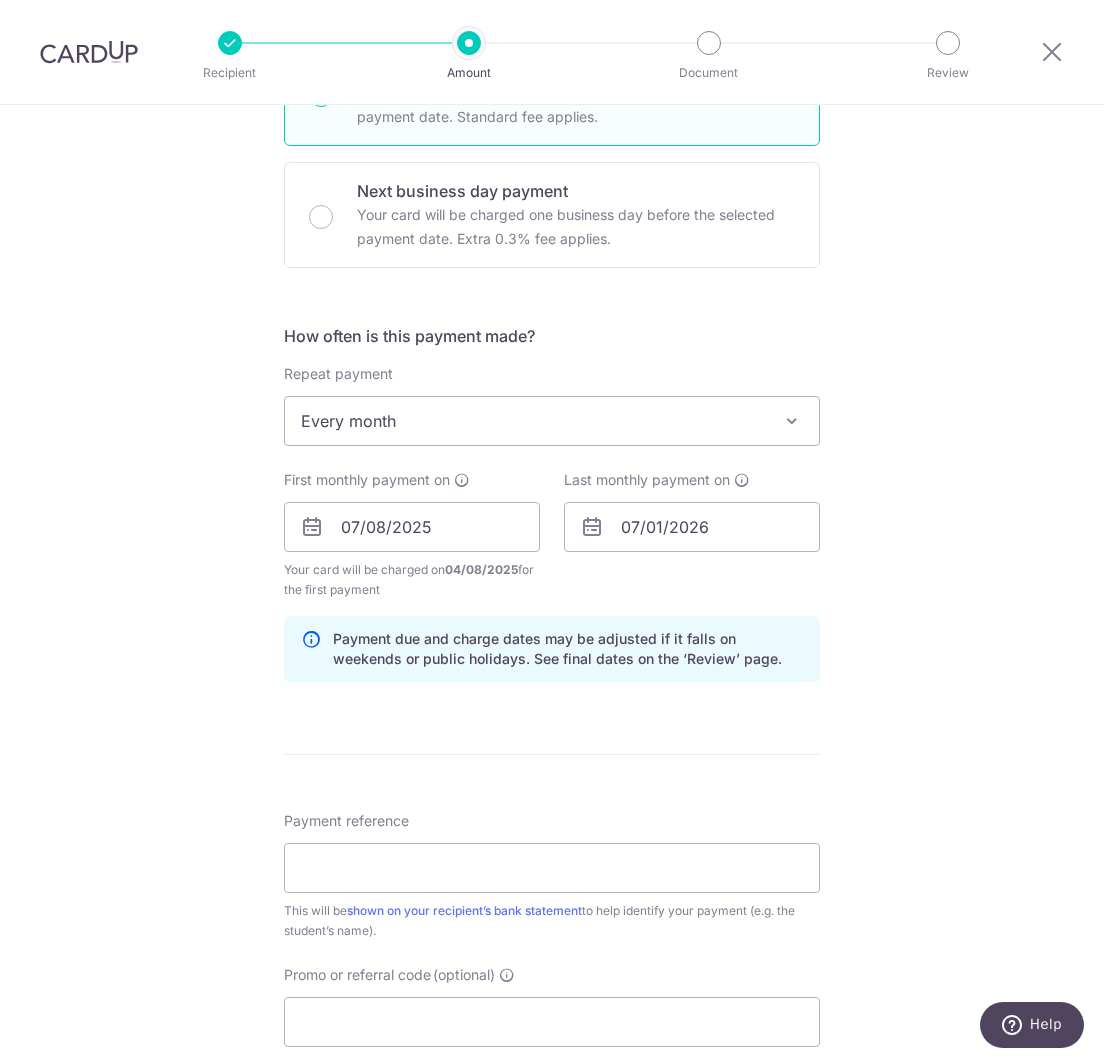 scroll, scrollTop: 755, scrollLeft: 0, axis: vertical 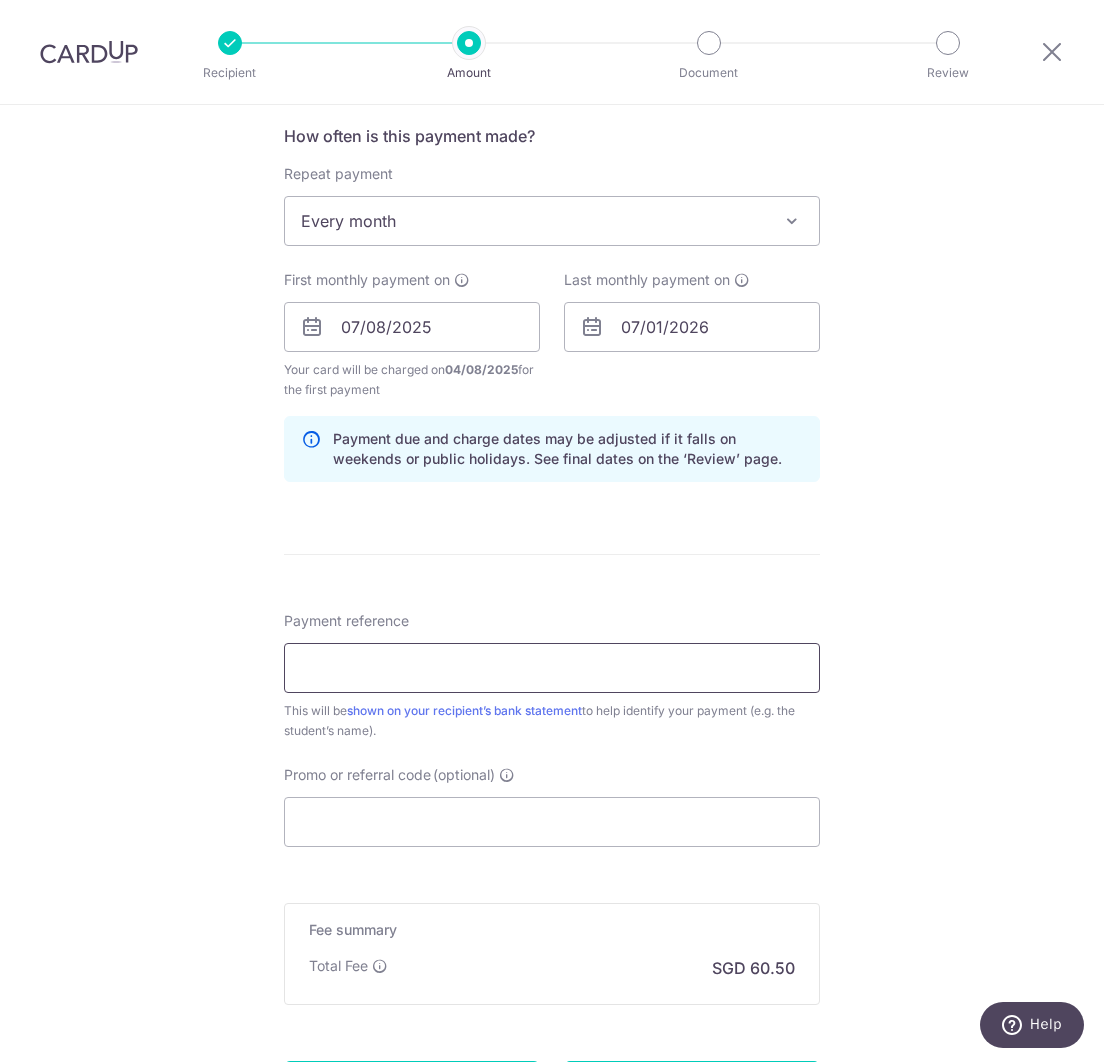 click on "Payment reference" at bounding box center (552, 668) 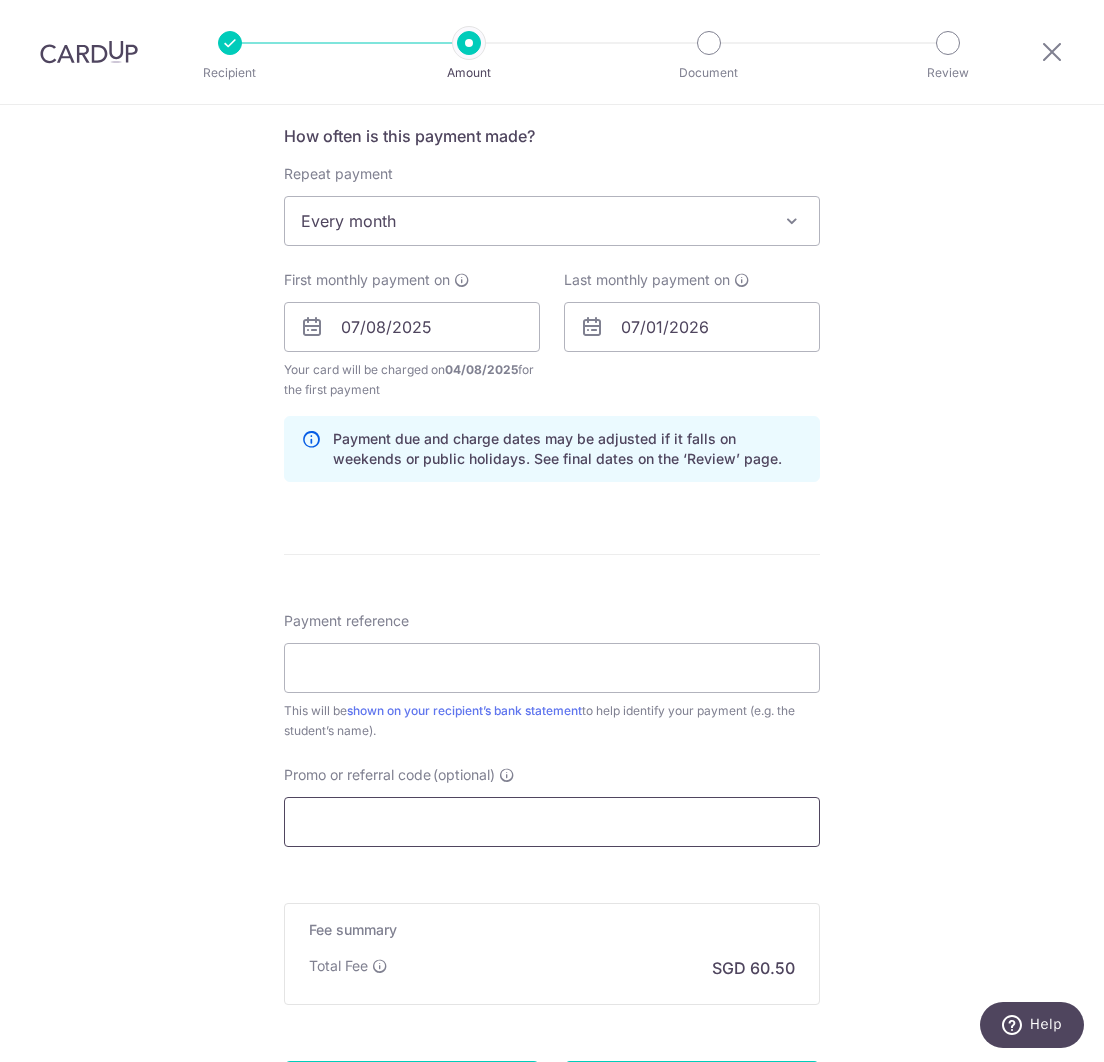 click on "Promo or referral code
(optional)" at bounding box center (552, 822) 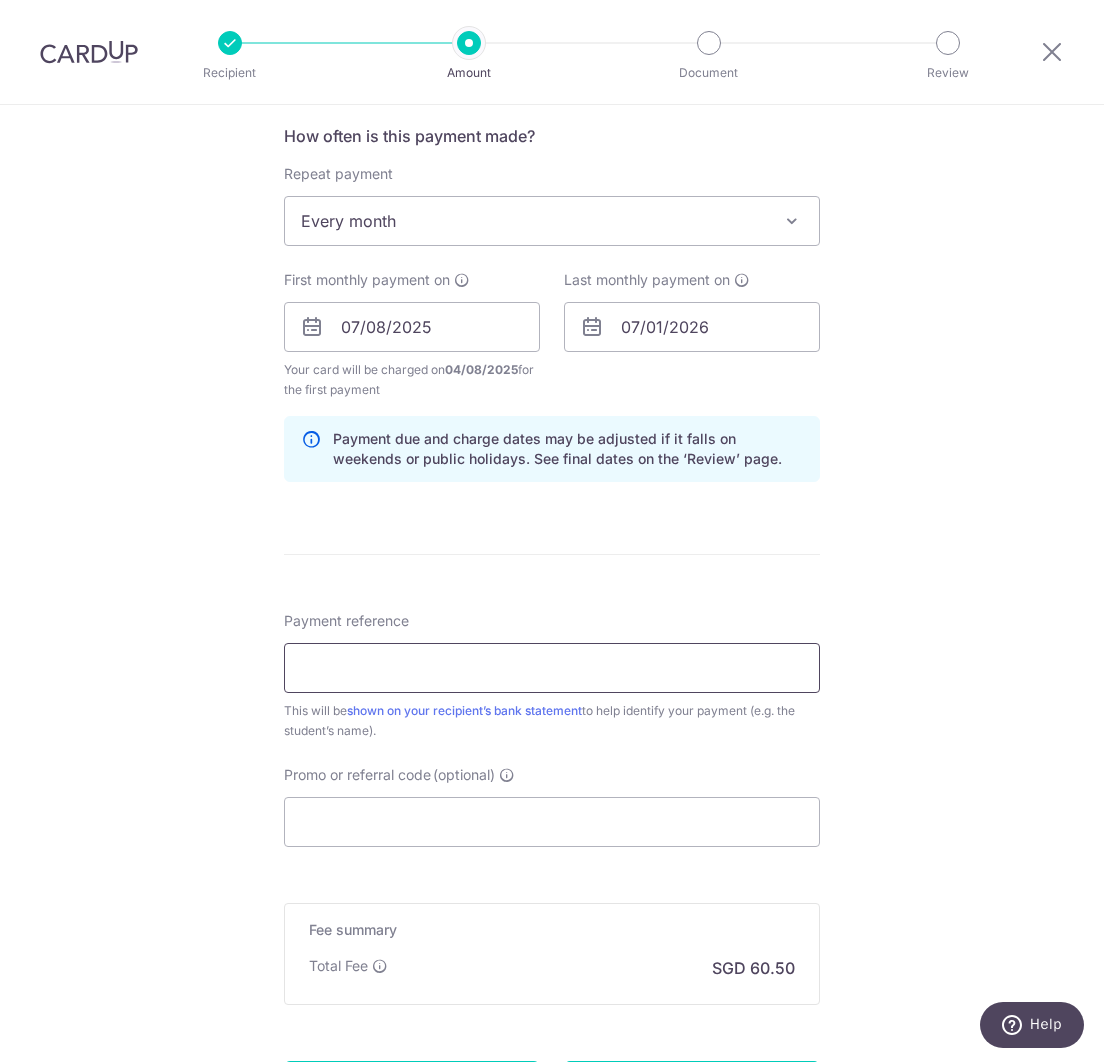 click on "Payment reference" at bounding box center (552, 668) 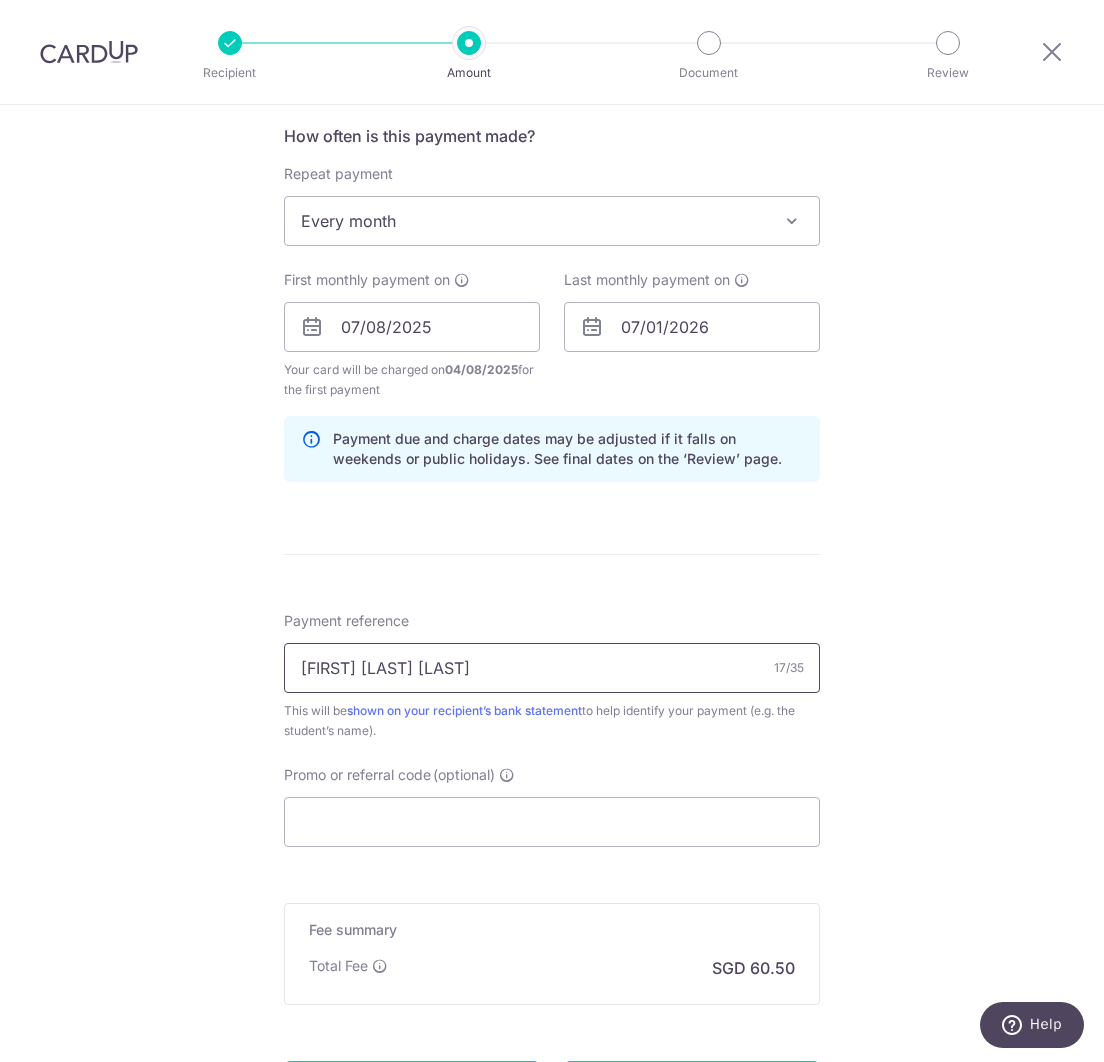 type on "[FIRST] [LAST] [LAST]" 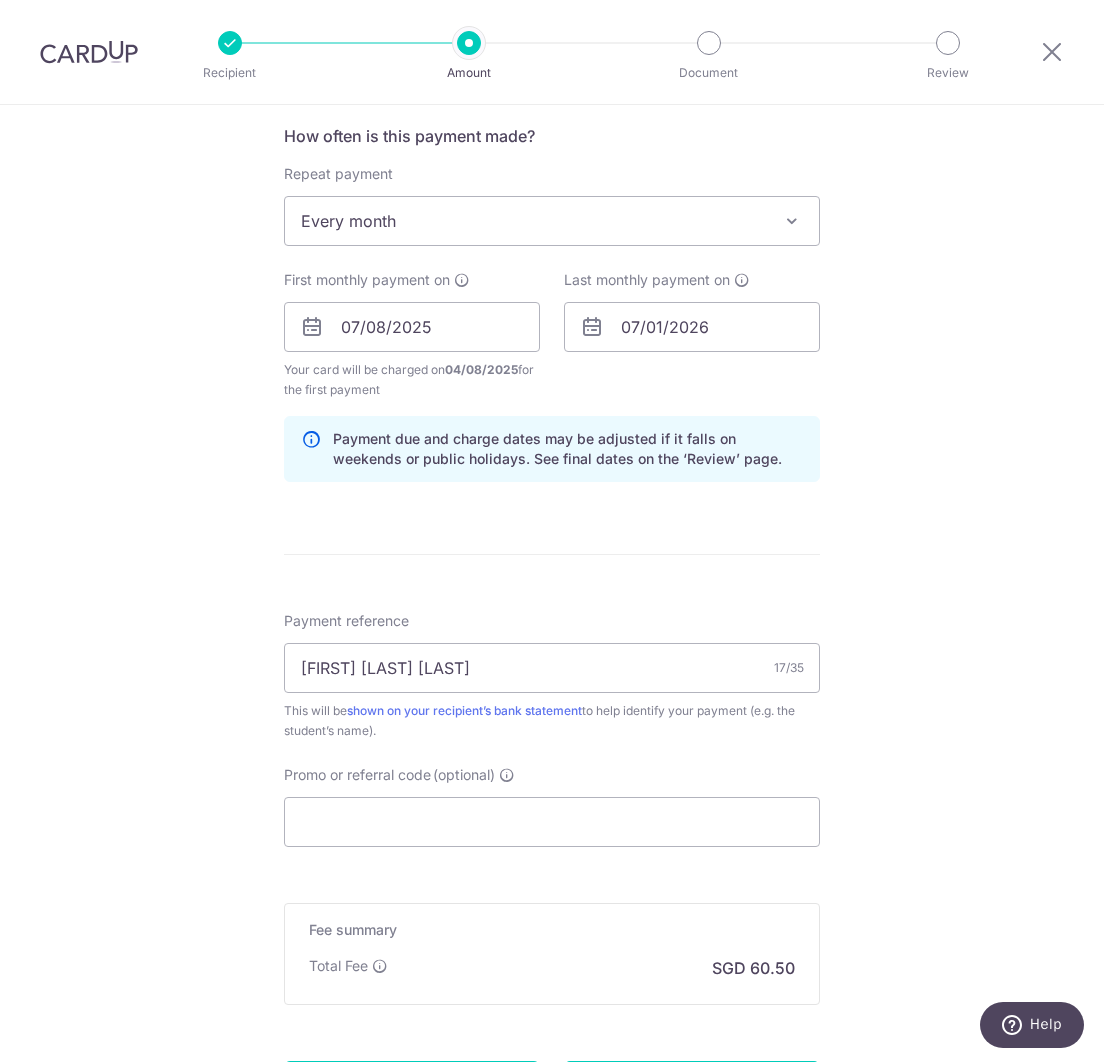 click on "Promo or referral code
(optional)
The discounted fee will be shown on the review step, right before you create your payments.
Add" at bounding box center [552, 806] 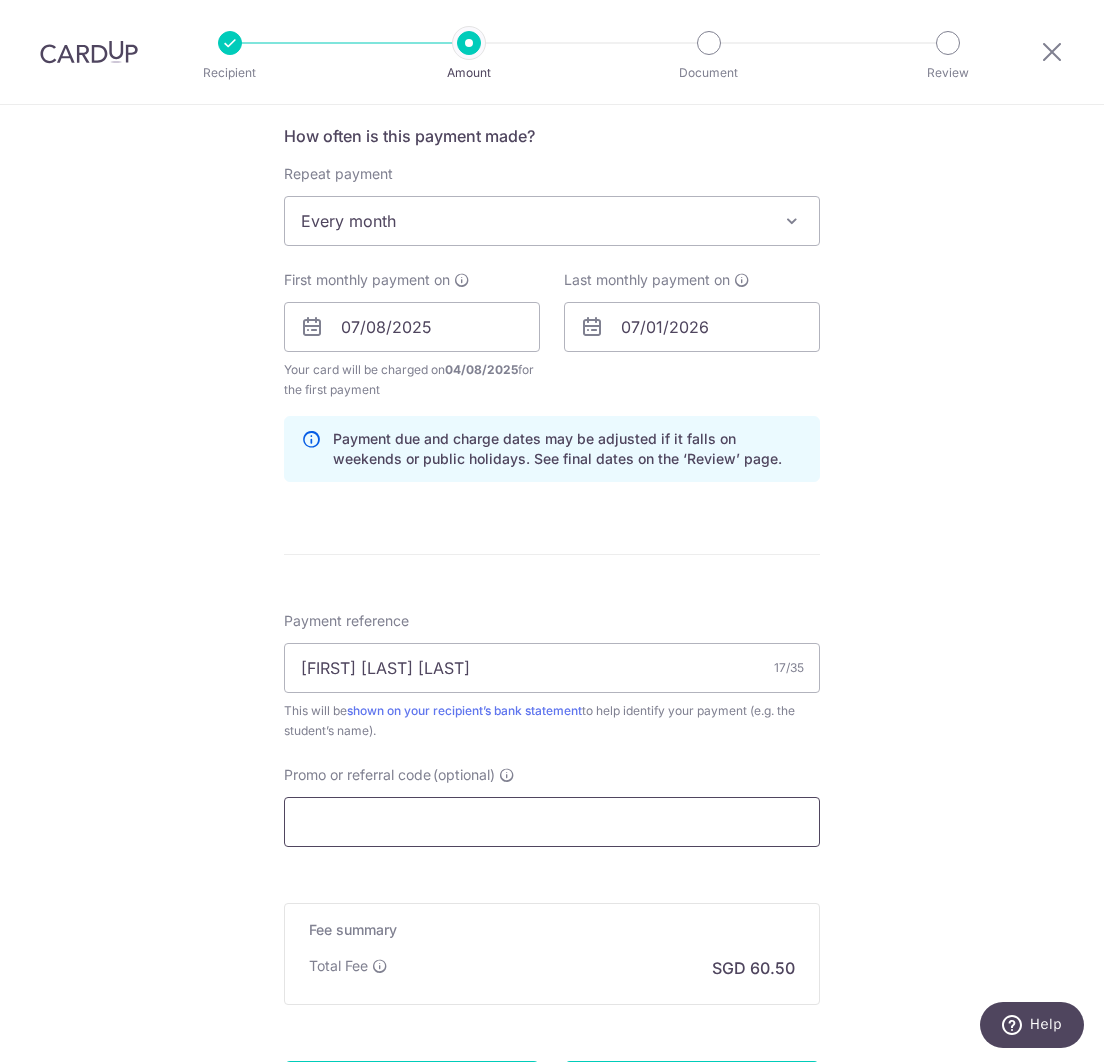 click on "Promo or referral code
(optional)" at bounding box center (552, 822) 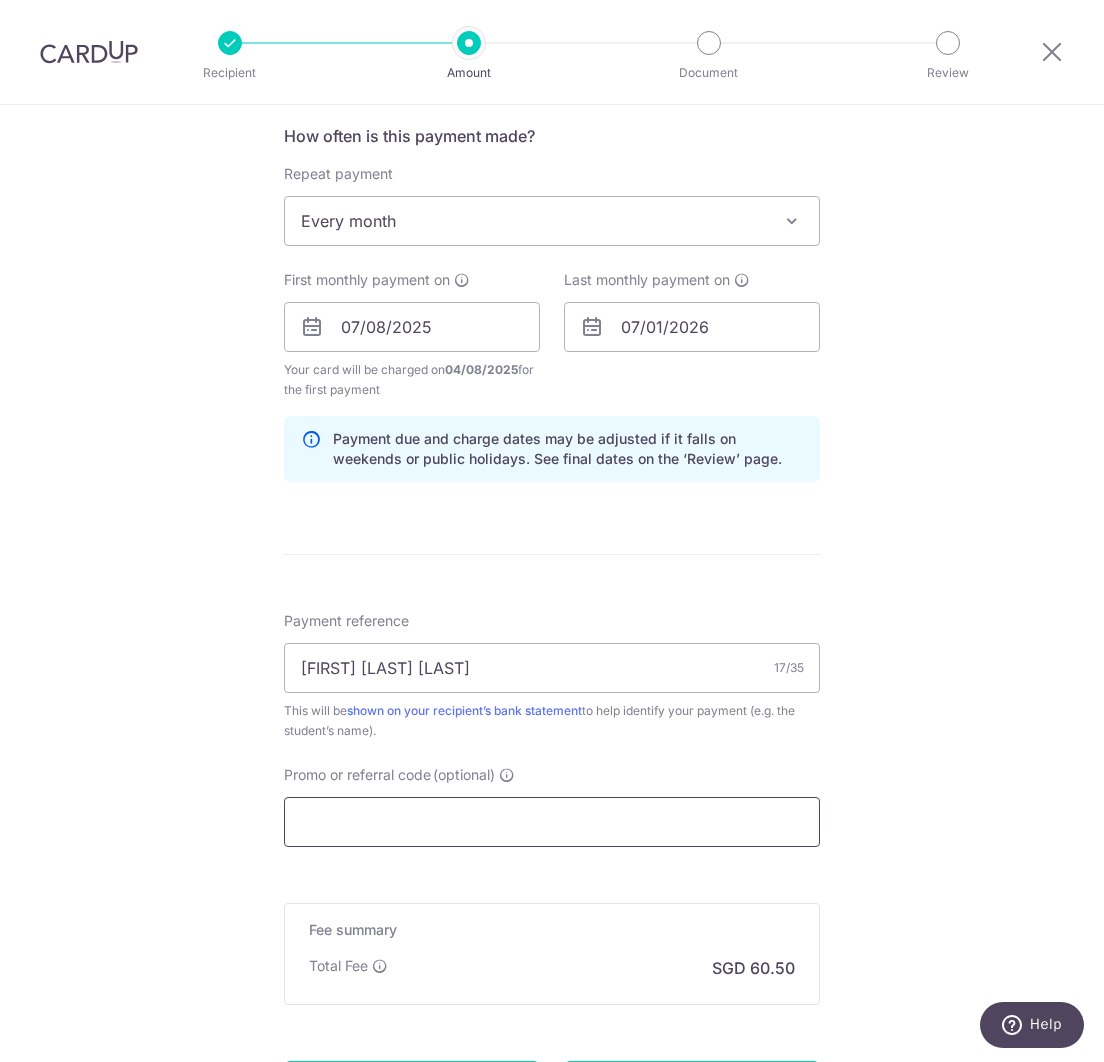 paste on "REC185" 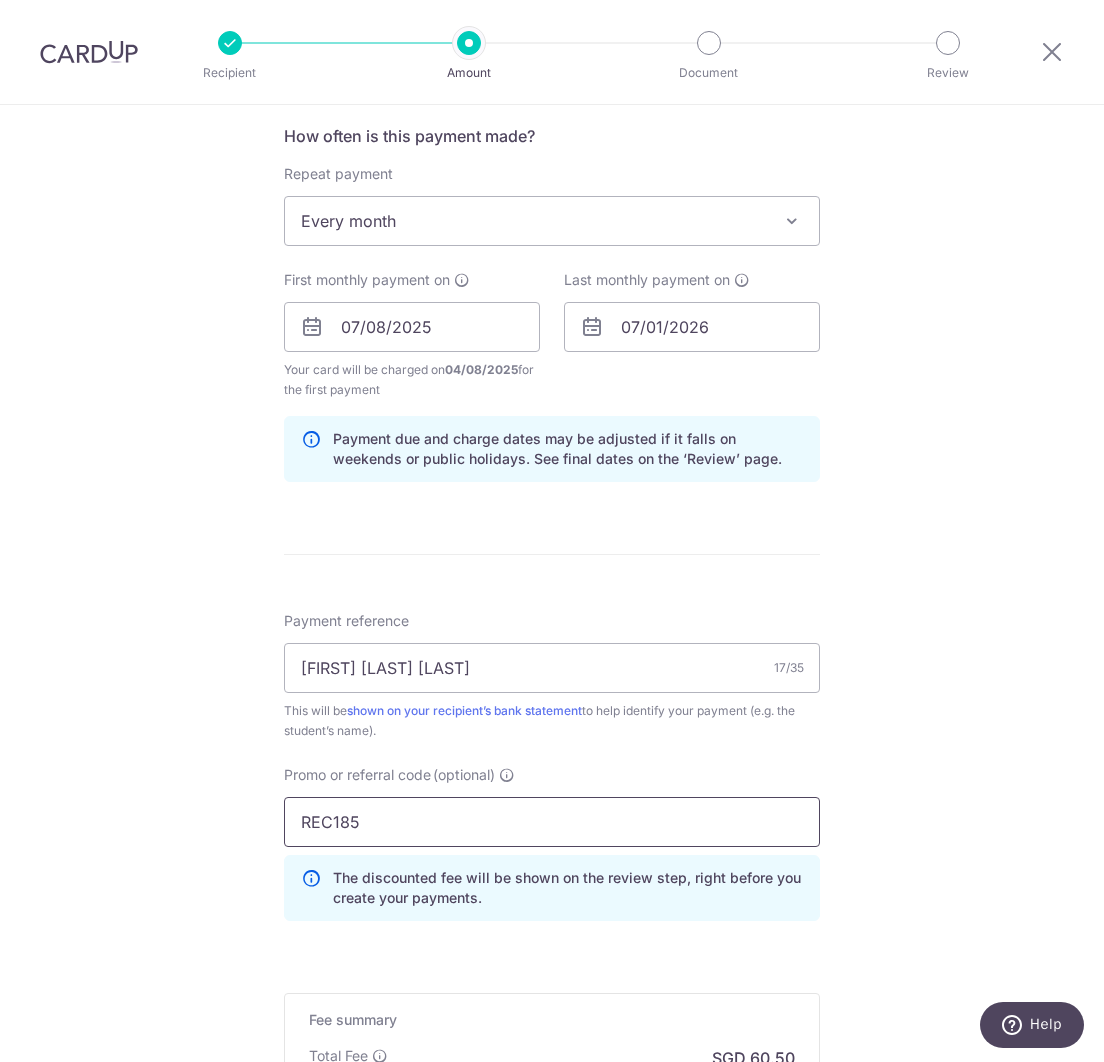 type on "REC185" 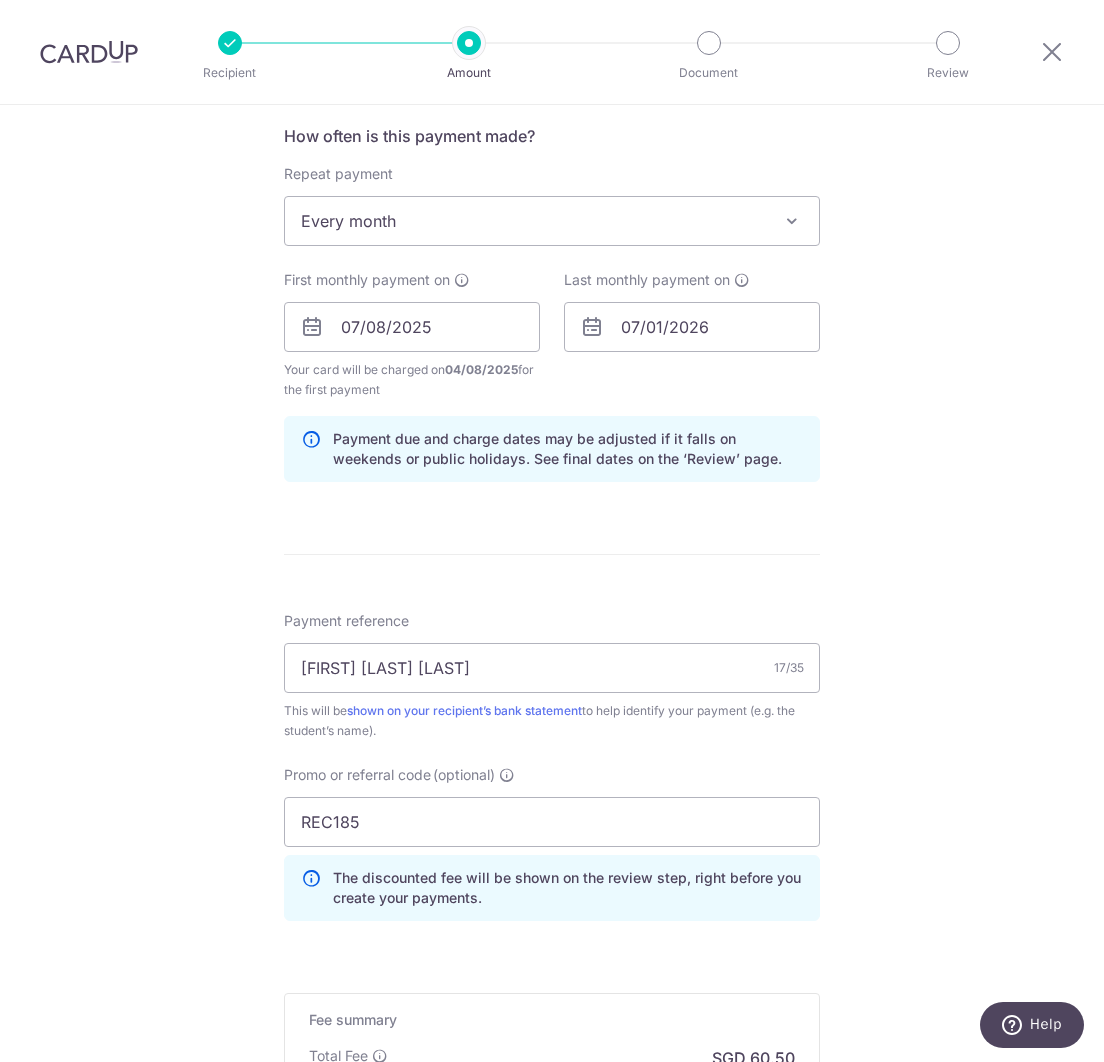 click on "Tell us more about your payment
Enter payment amount
SGD
2,326.90
2326.90
Select Card
**** 2225
Add credit card
Your Cards
**** 3093
**** 2225
**** 8784
Secure 256-bit SSL
Text
New card details
Card" at bounding box center (552, 350) 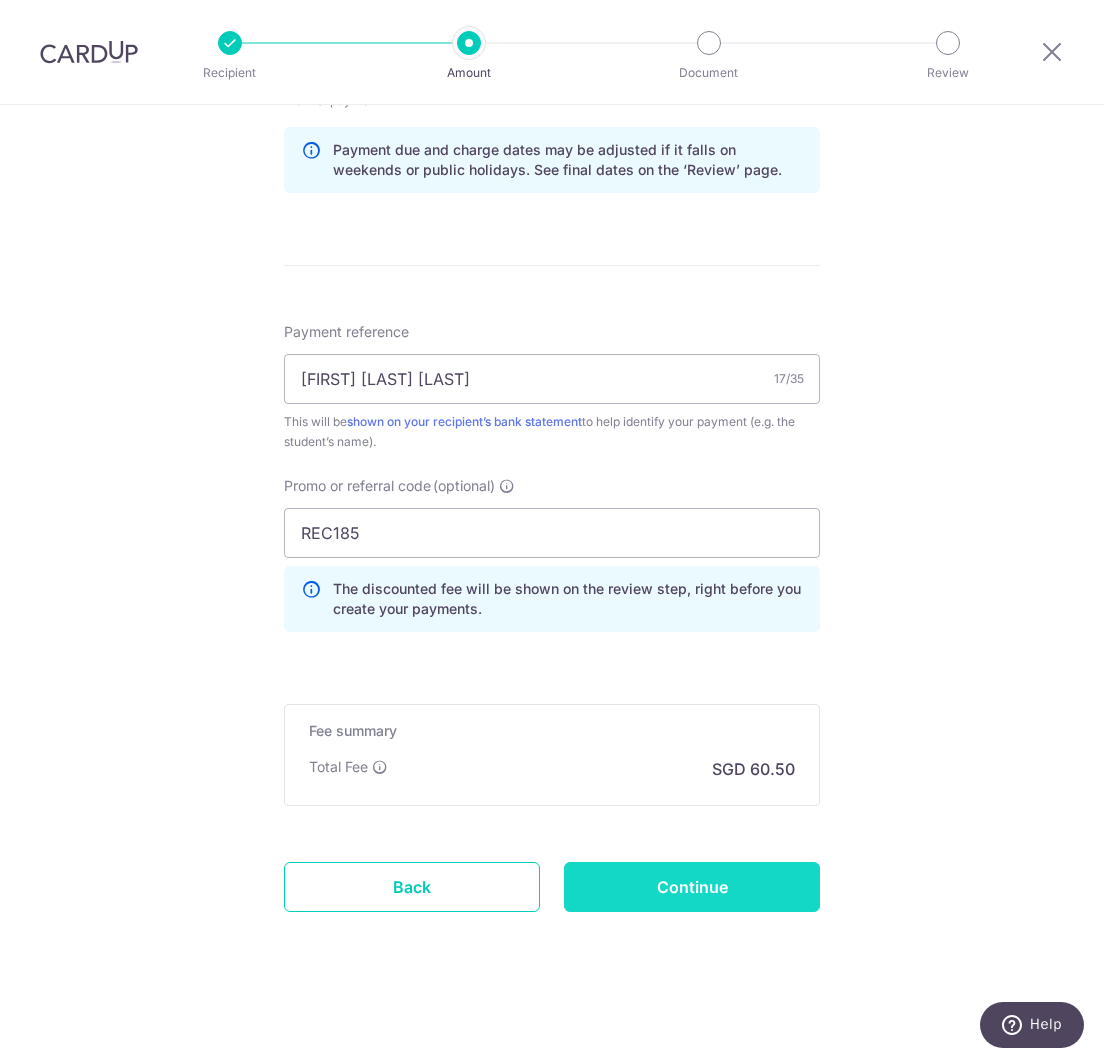 scroll, scrollTop: 1044, scrollLeft: 0, axis: vertical 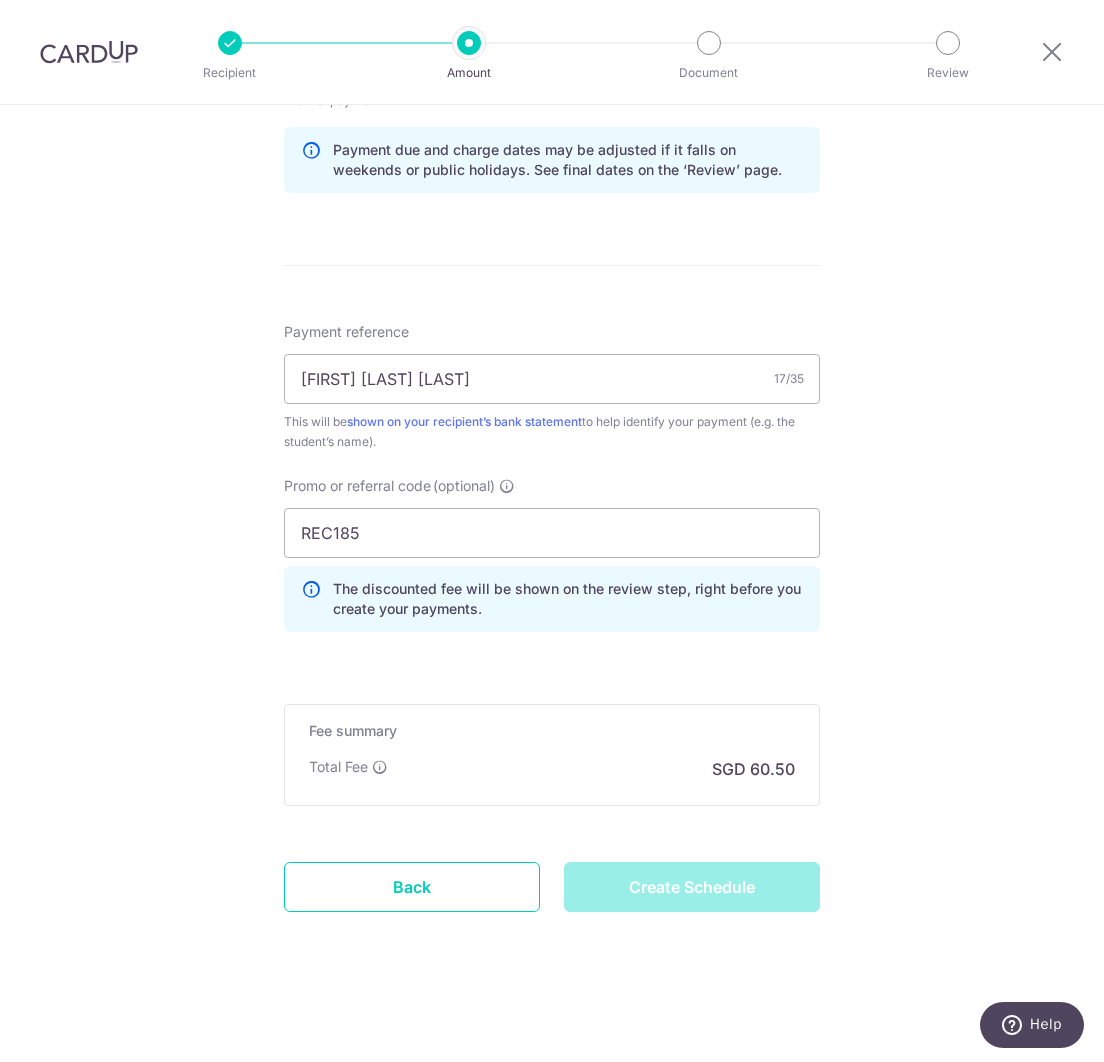 type on "Create Schedule" 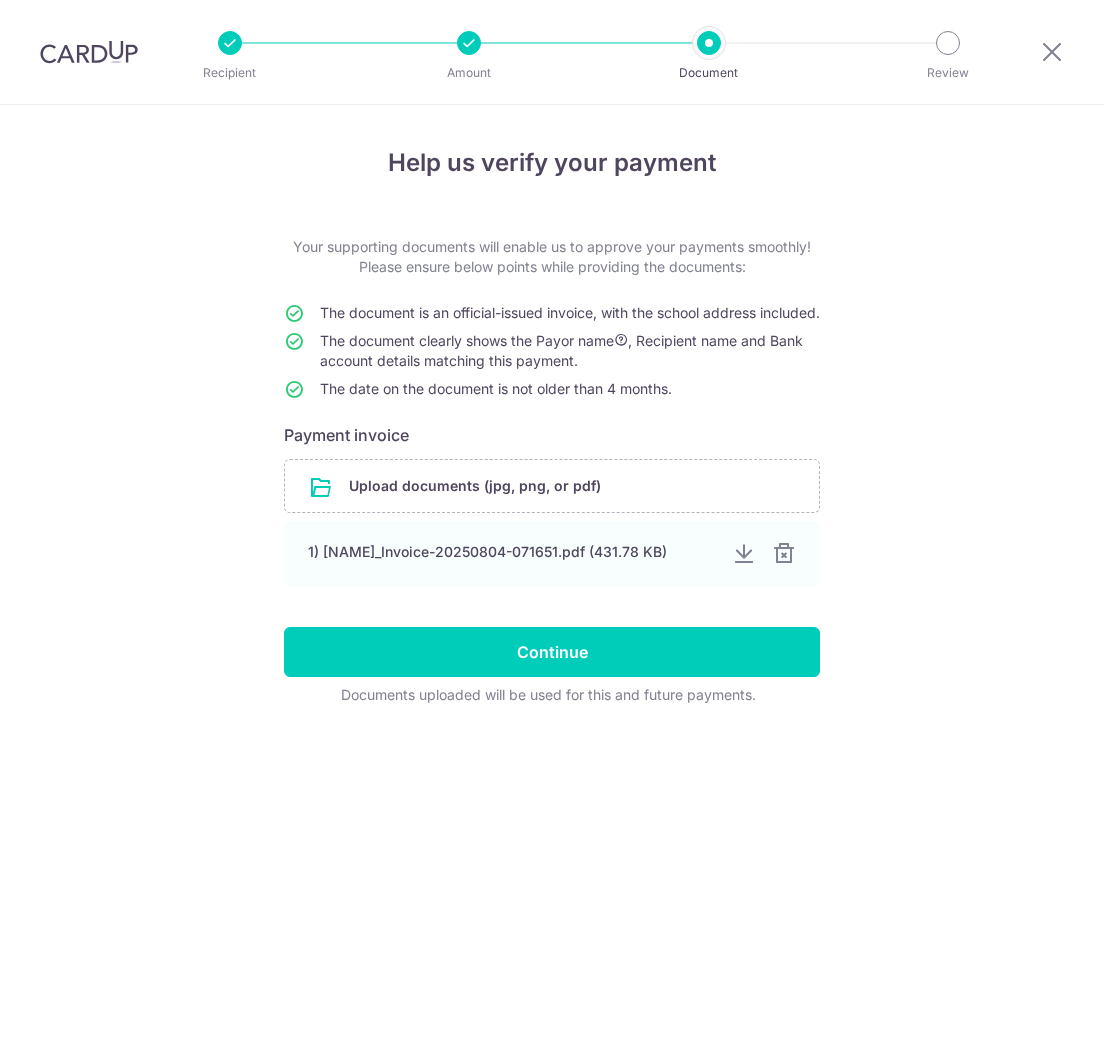 scroll, scrollTop: 0, scrollLeft: 0, axis: both 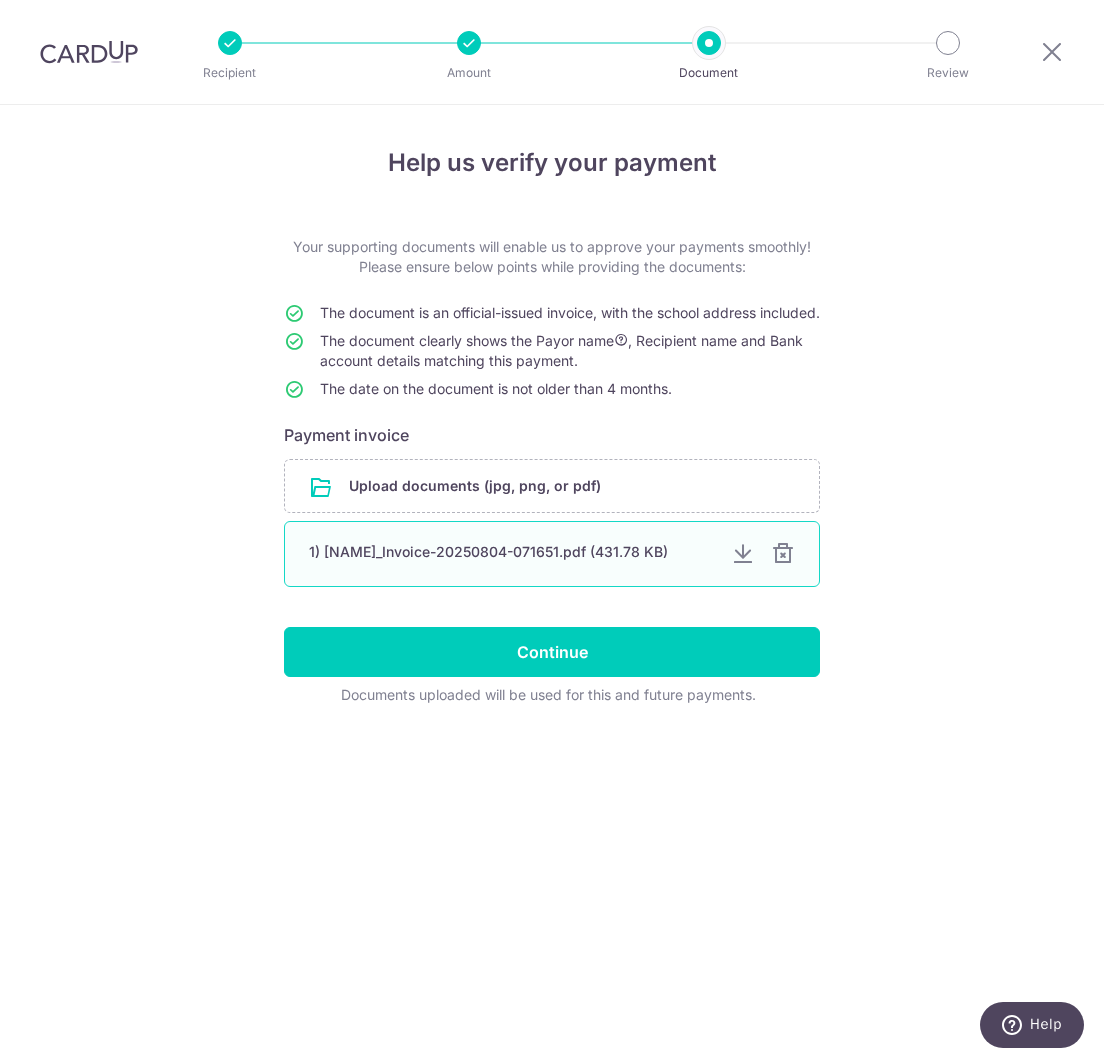 click at bounding box center (783, 554) 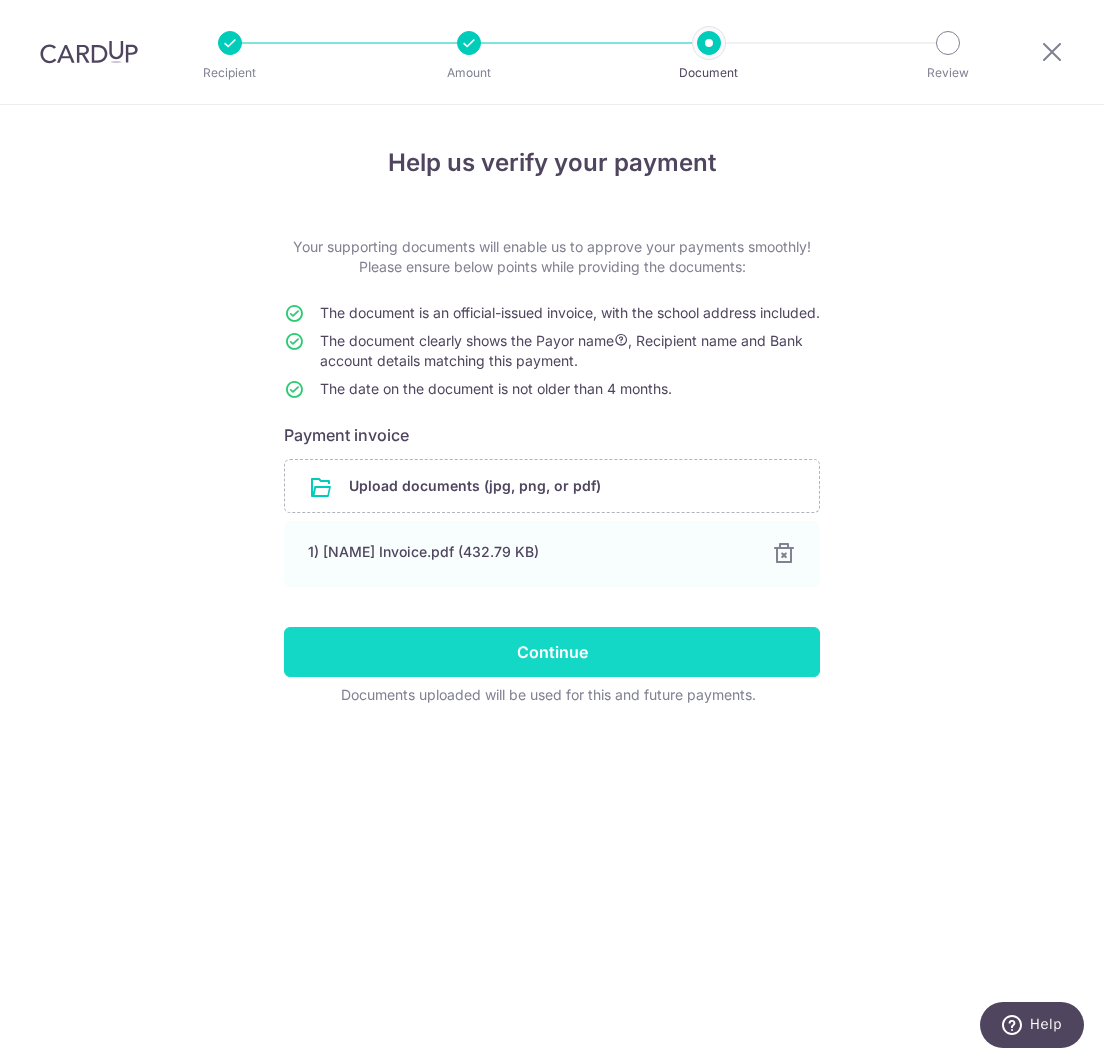 click on "Continue" at bounding box center (552, 652) 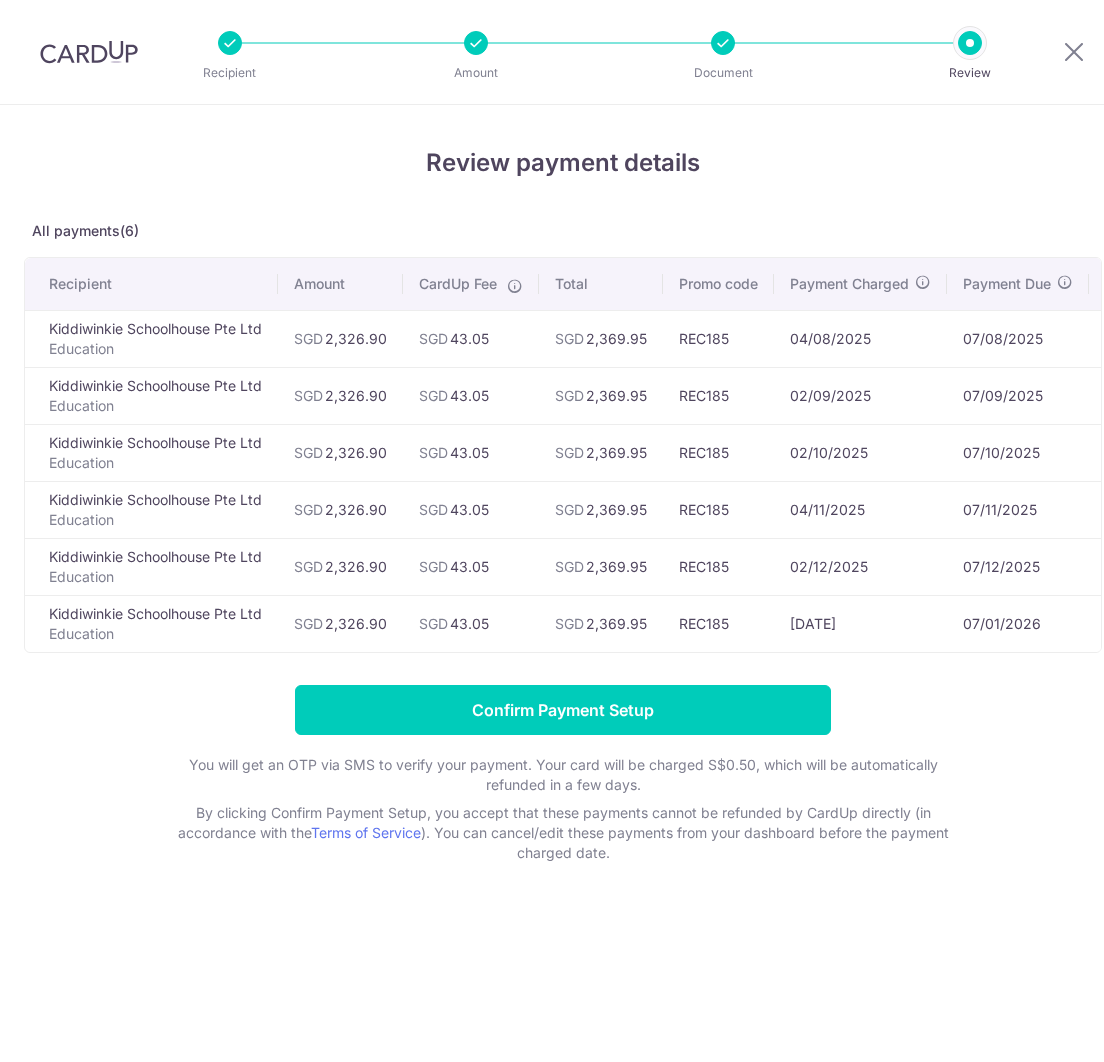 scroll, scrollTop: 0, scrollLeft: 0, axis: both 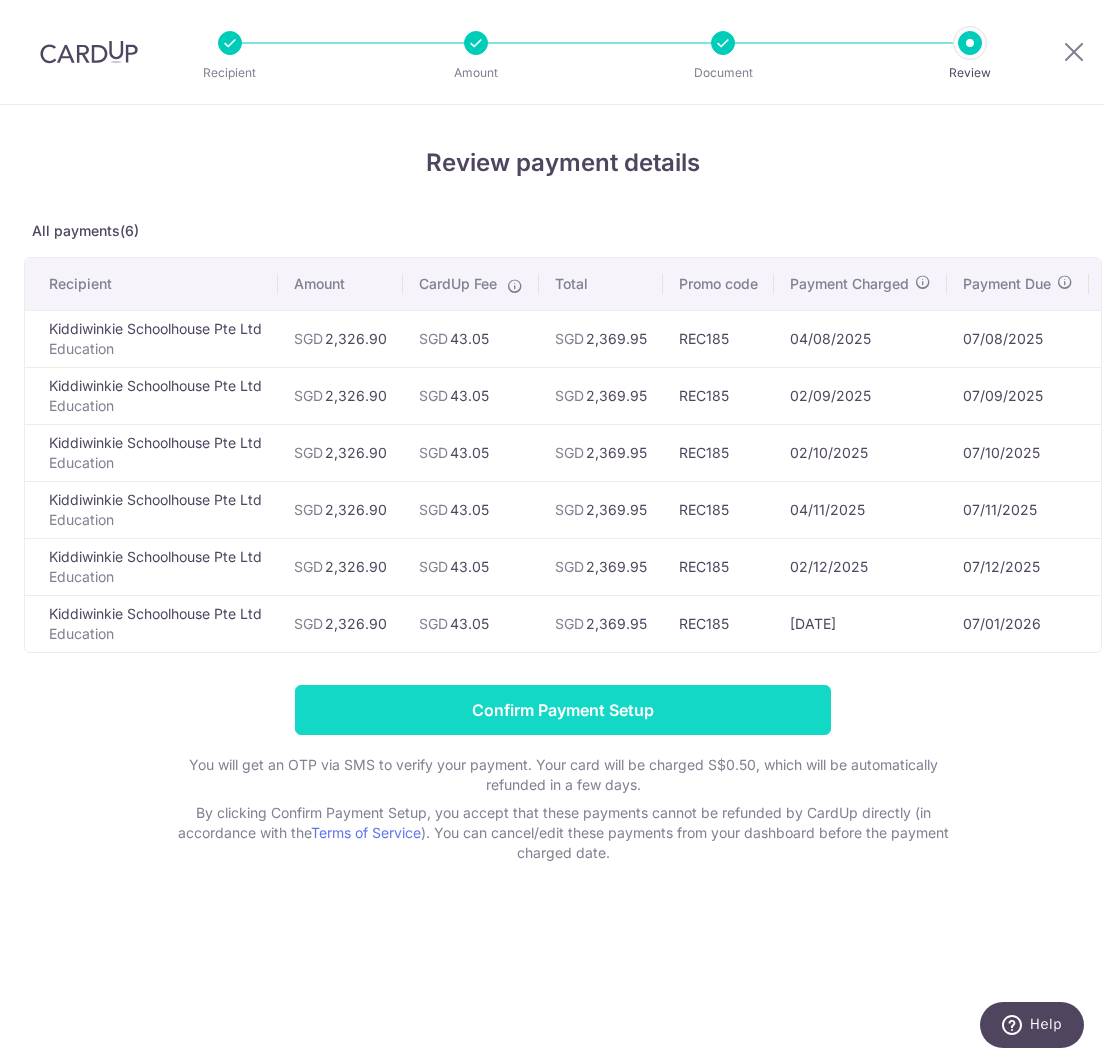 click on "Confirm Payment Setup" at bounding box center [563, 710] 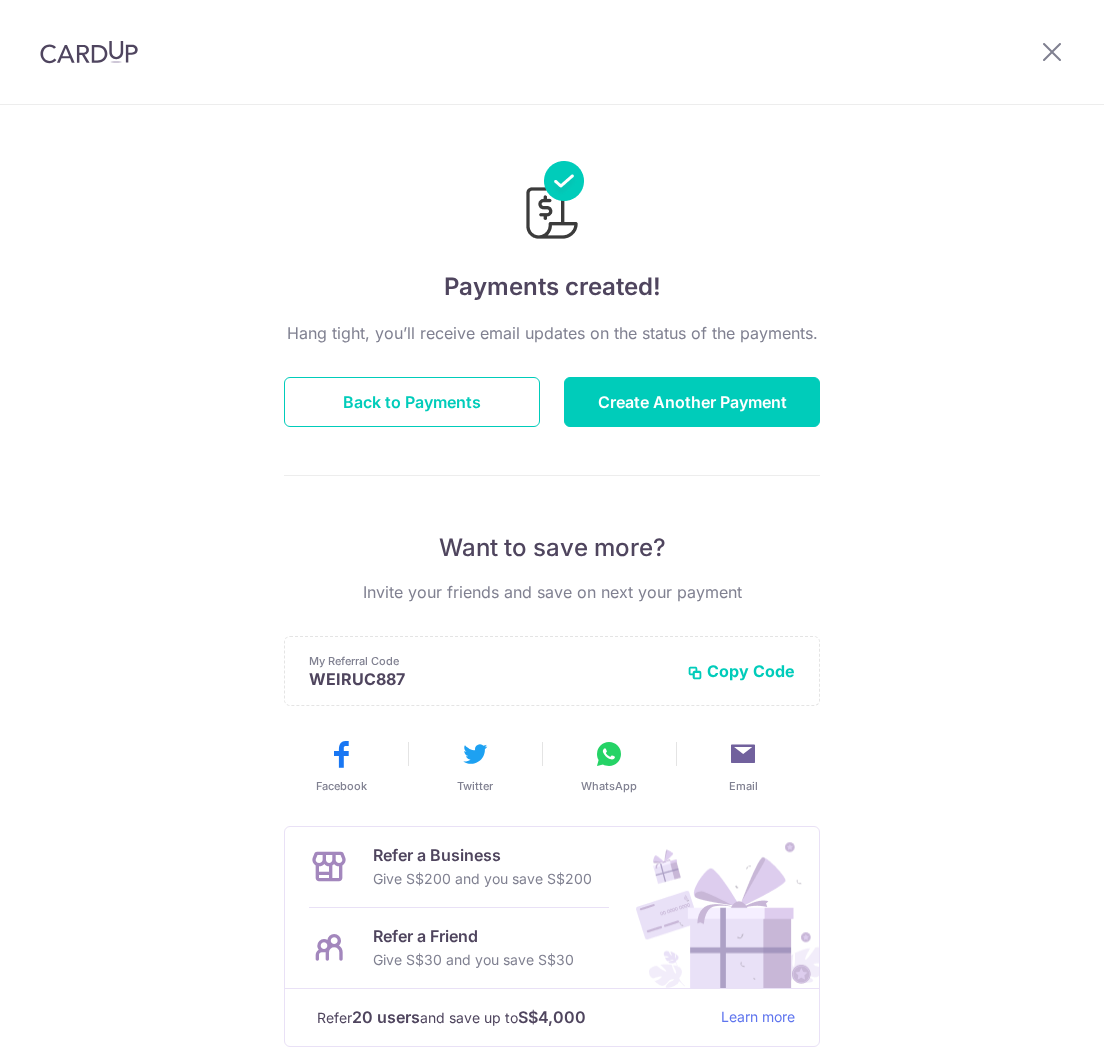 scroll, scrollTop: 0, scrollLeft: 0, axis: both 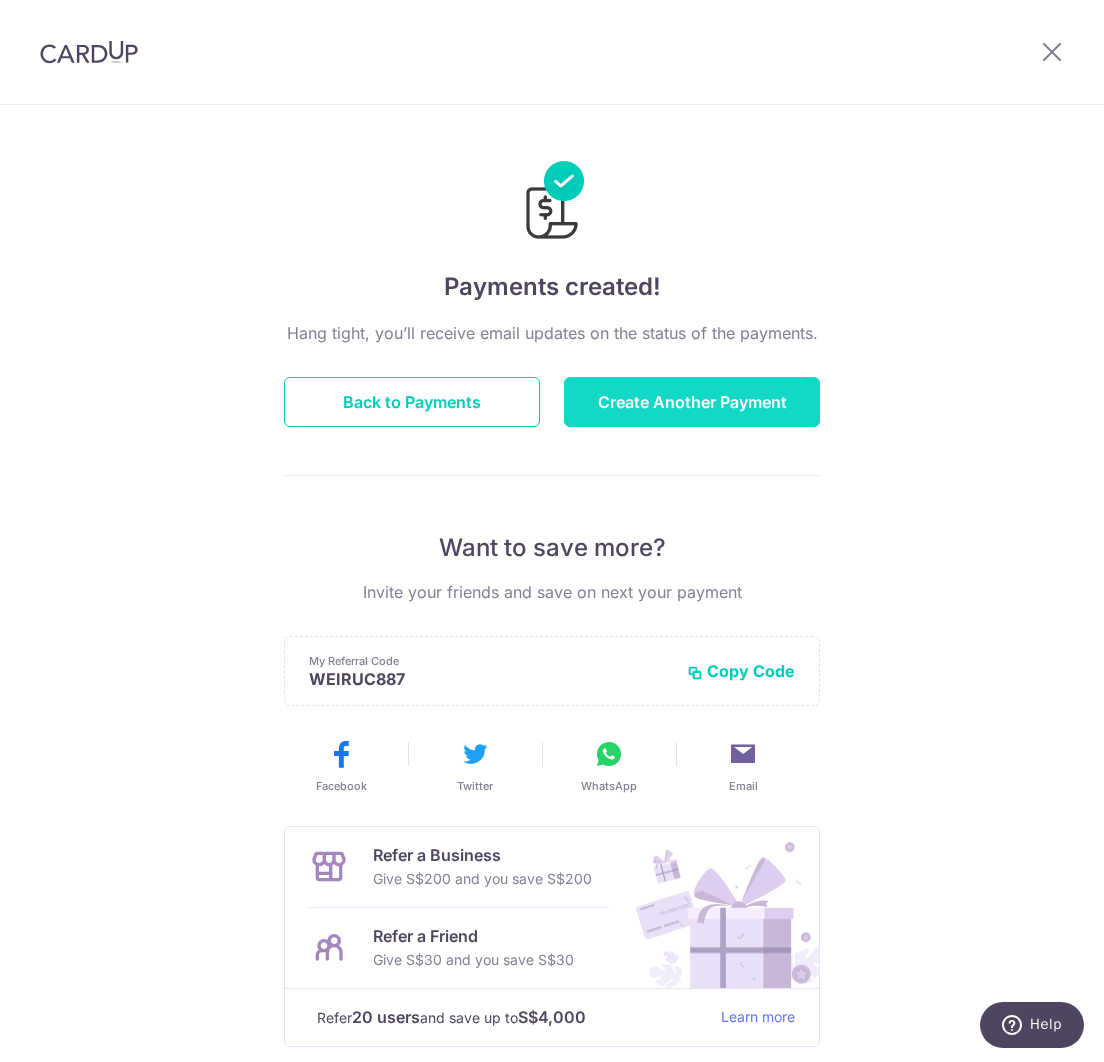 click on "Create Another Payment" at bounding box center (692, 402) 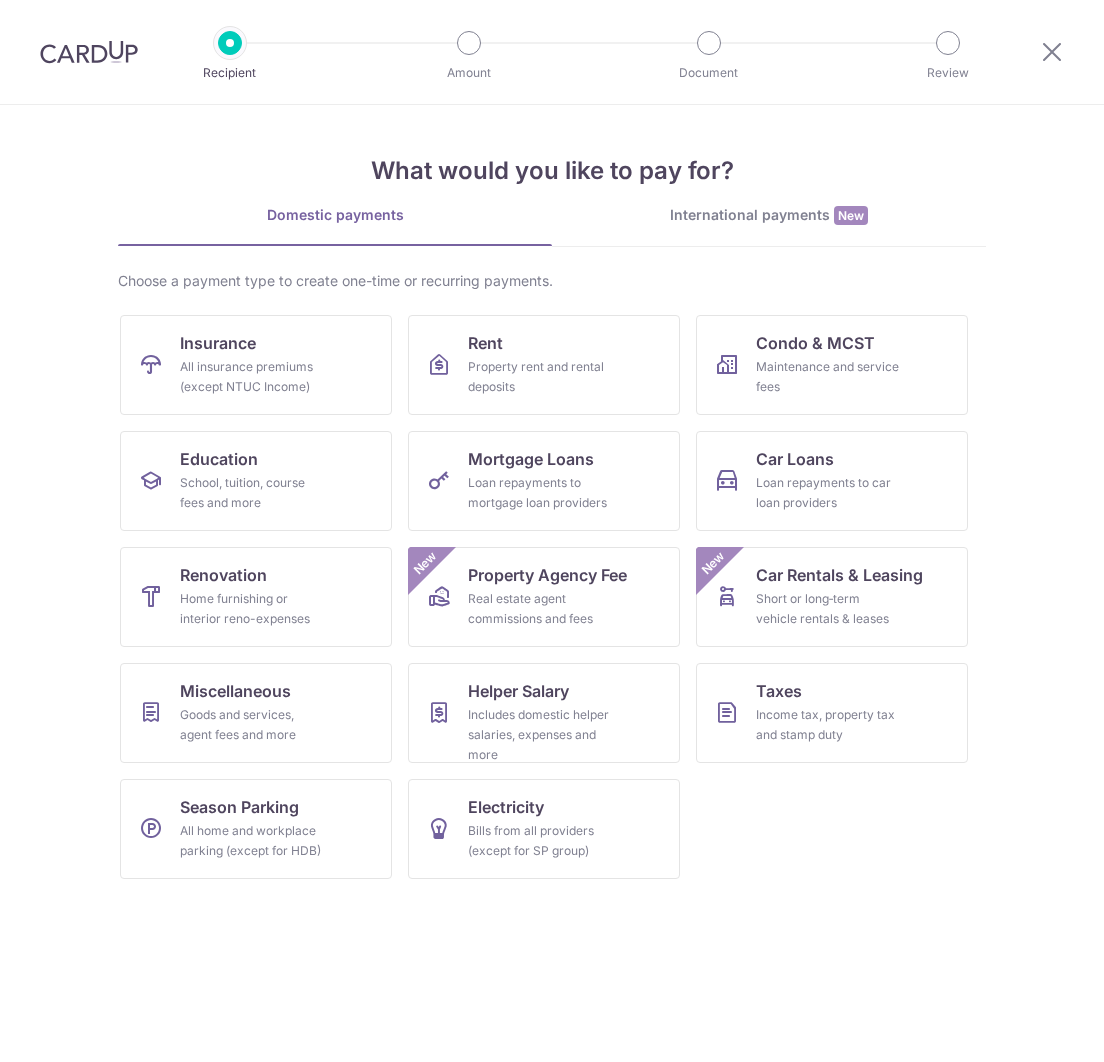 scroll, scrollTop: 0, scrollLeft: 0, axis: both 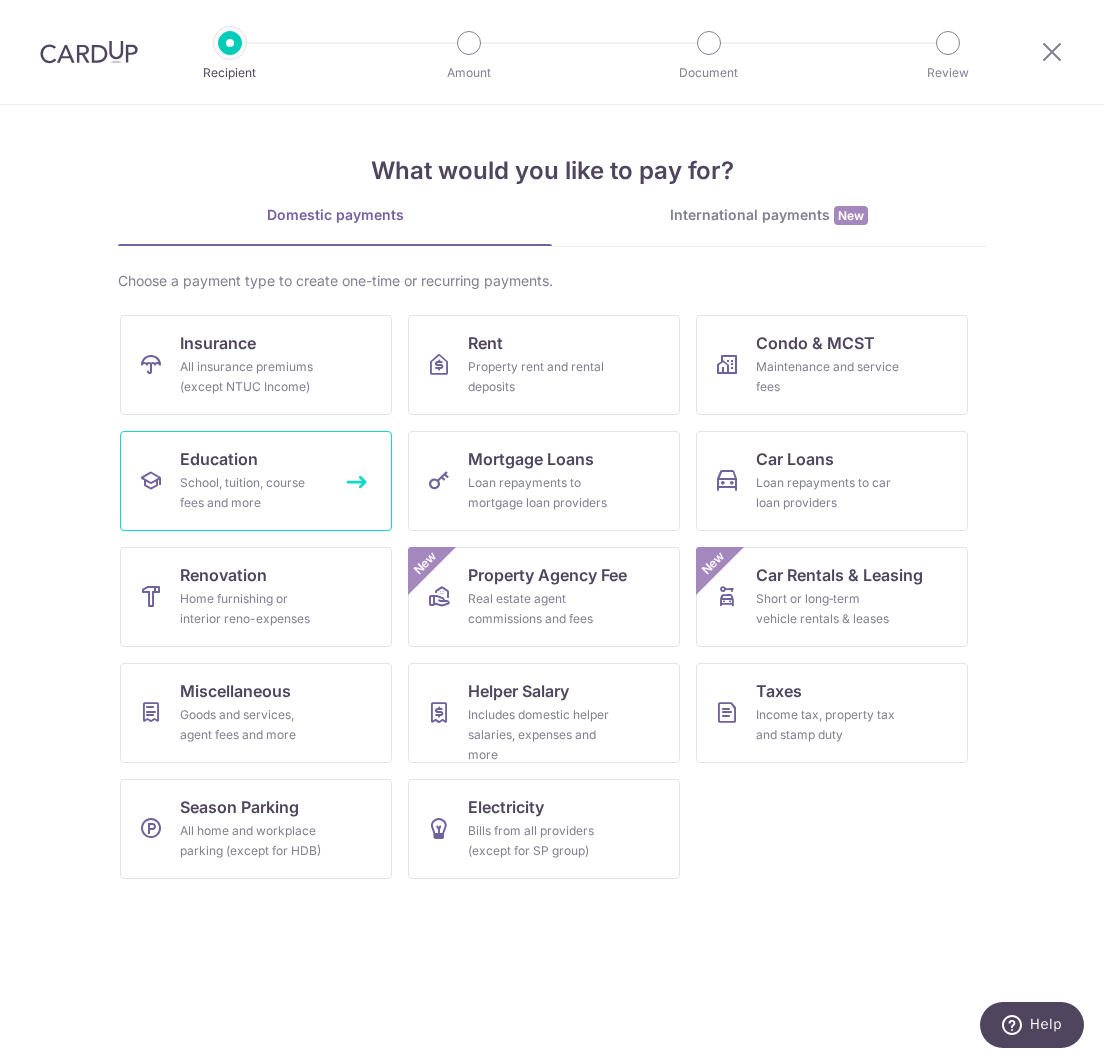 click on "School, tuition, course fees and more" at bounding box center (252, 493) 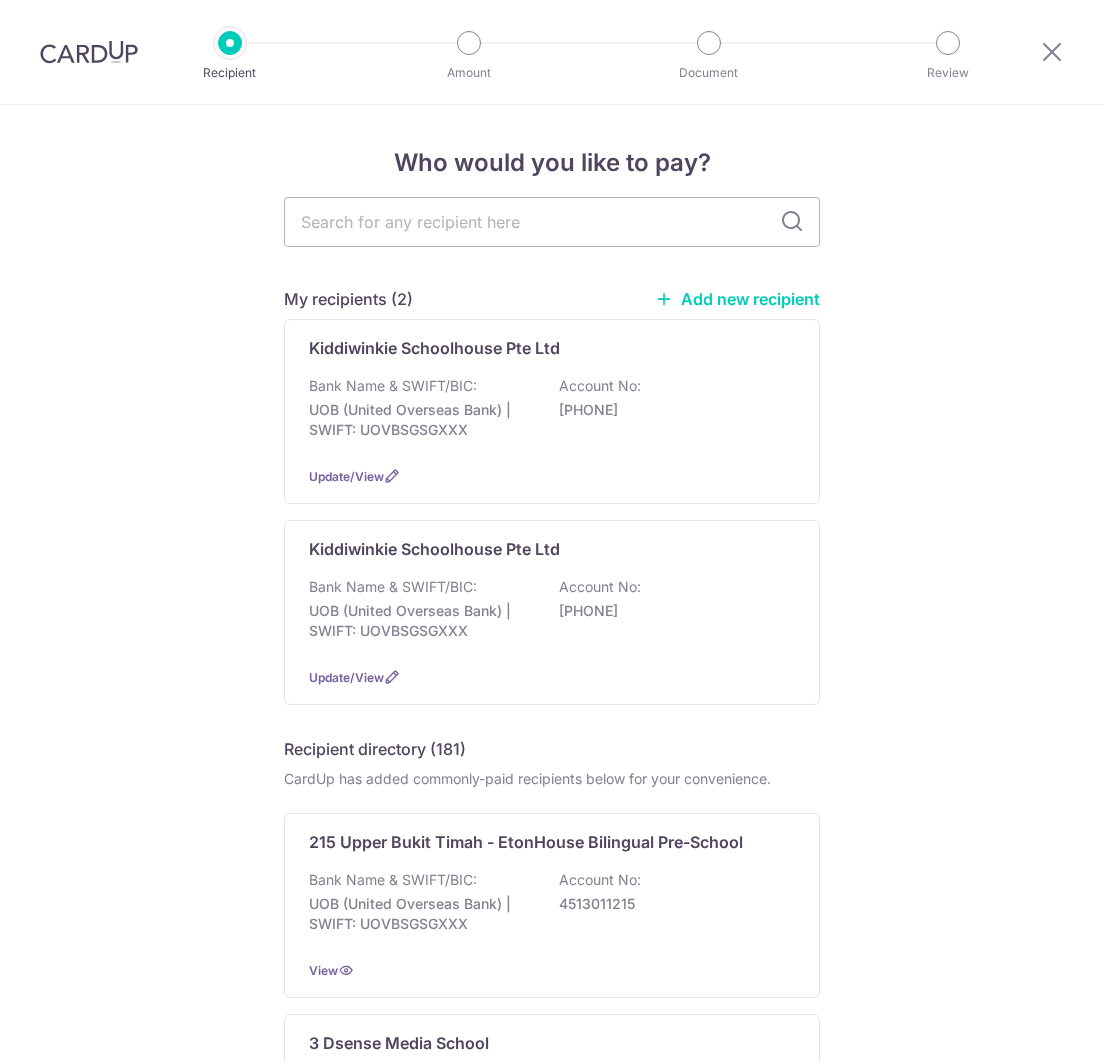 scroll, scrollTop: 0, scrollLeft: 0, axis: both 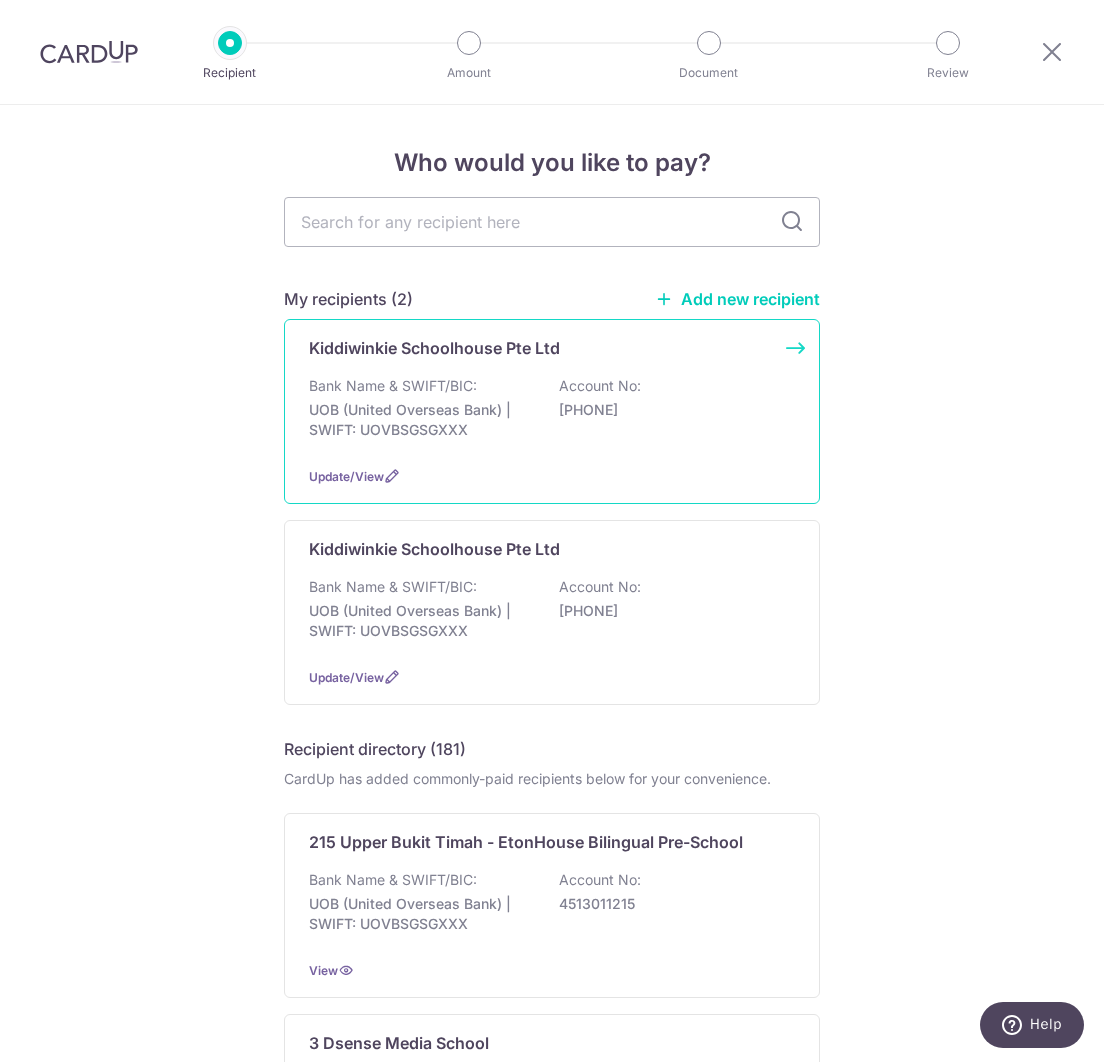 click on "Kiddiwinkie Schoolhouse Pte Ltd
Bank Name & SWIFT/BIC:
UOB (United Overseas Bank) | SWIFT: UOVBSGSGXXX
Account No:
3143095388
Update/View" at bounding box center [552, 411] 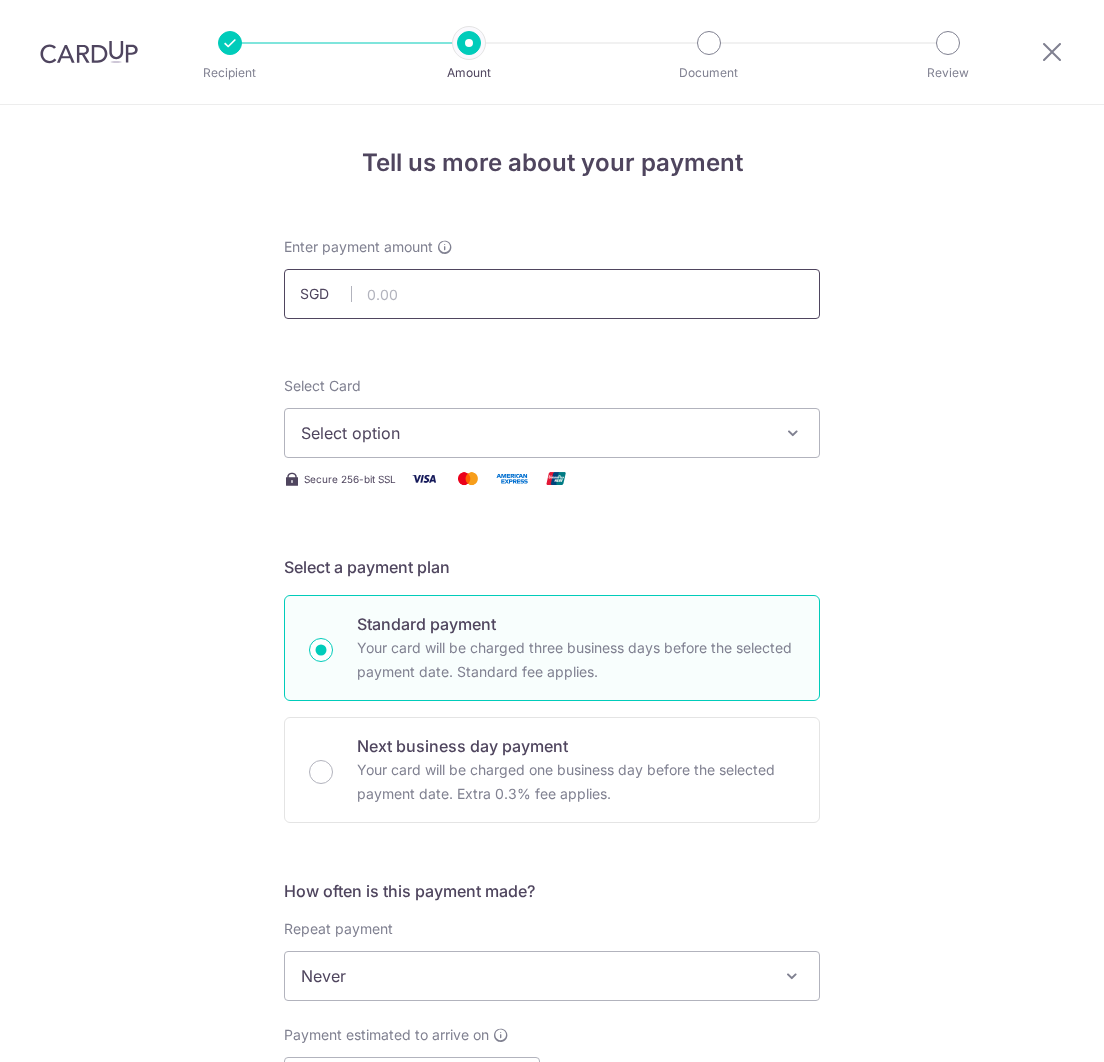 scroll, scrollTop: 0, scrollLeft: 0, axis: both 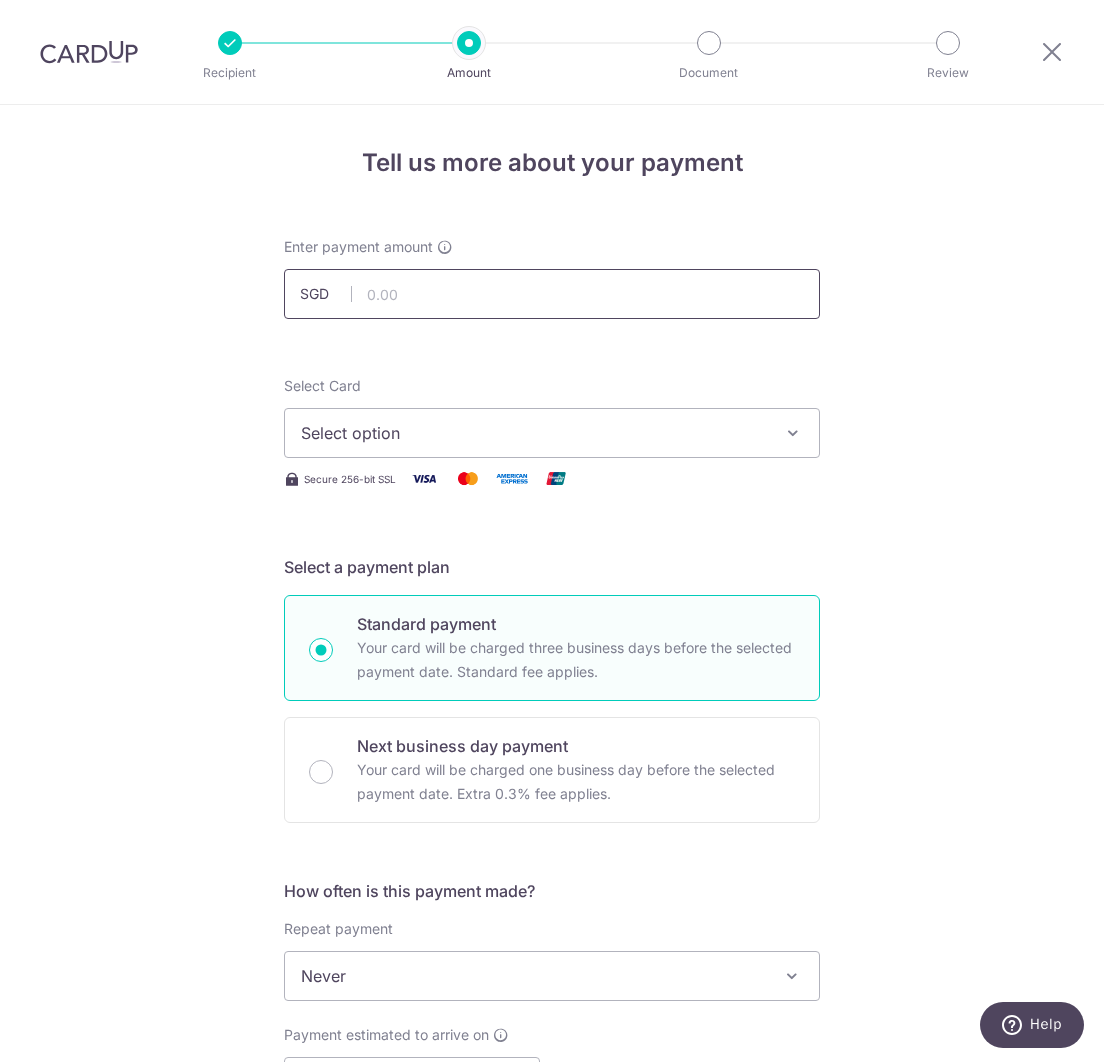 click at bounding box center [552, 294] 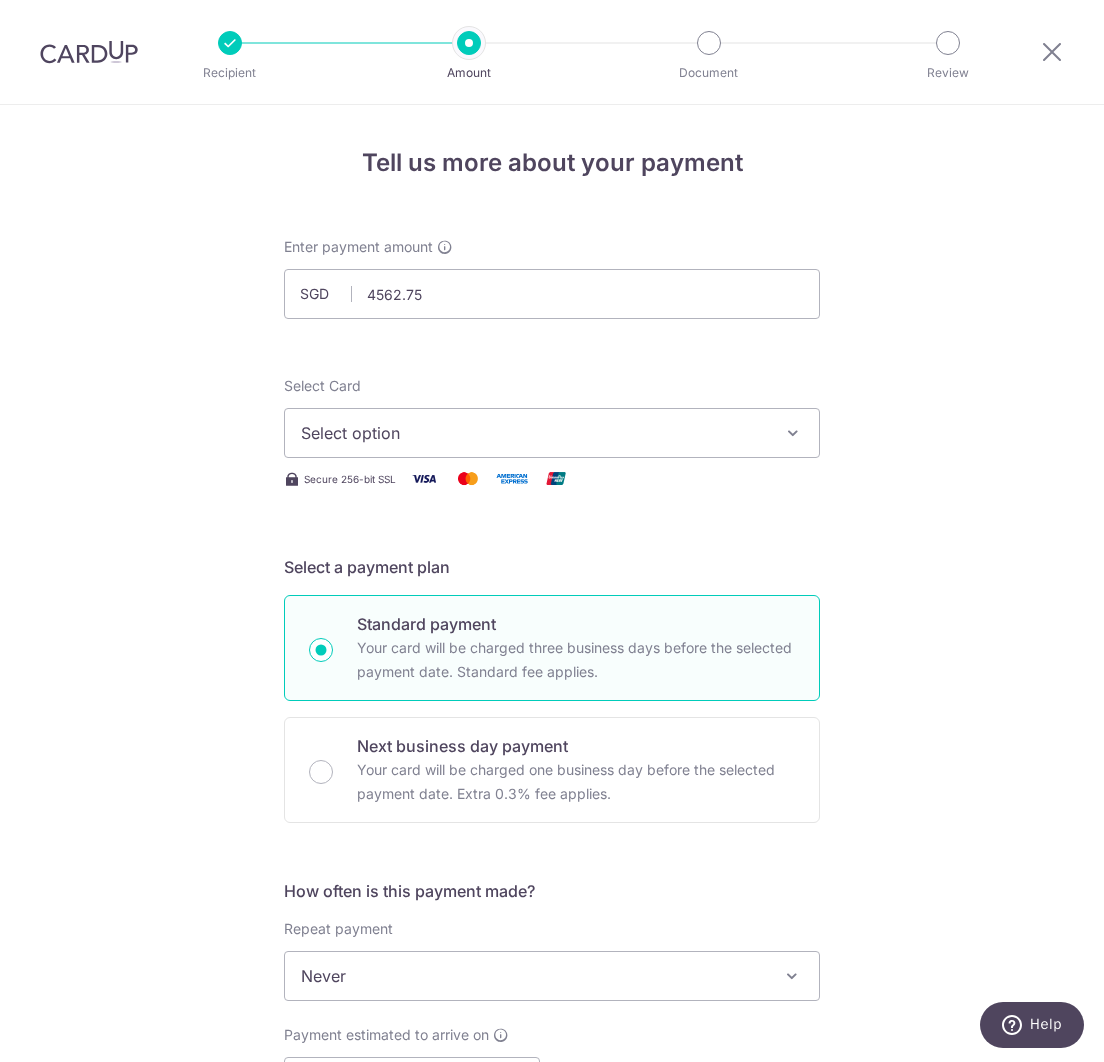 type on "4,562.75" 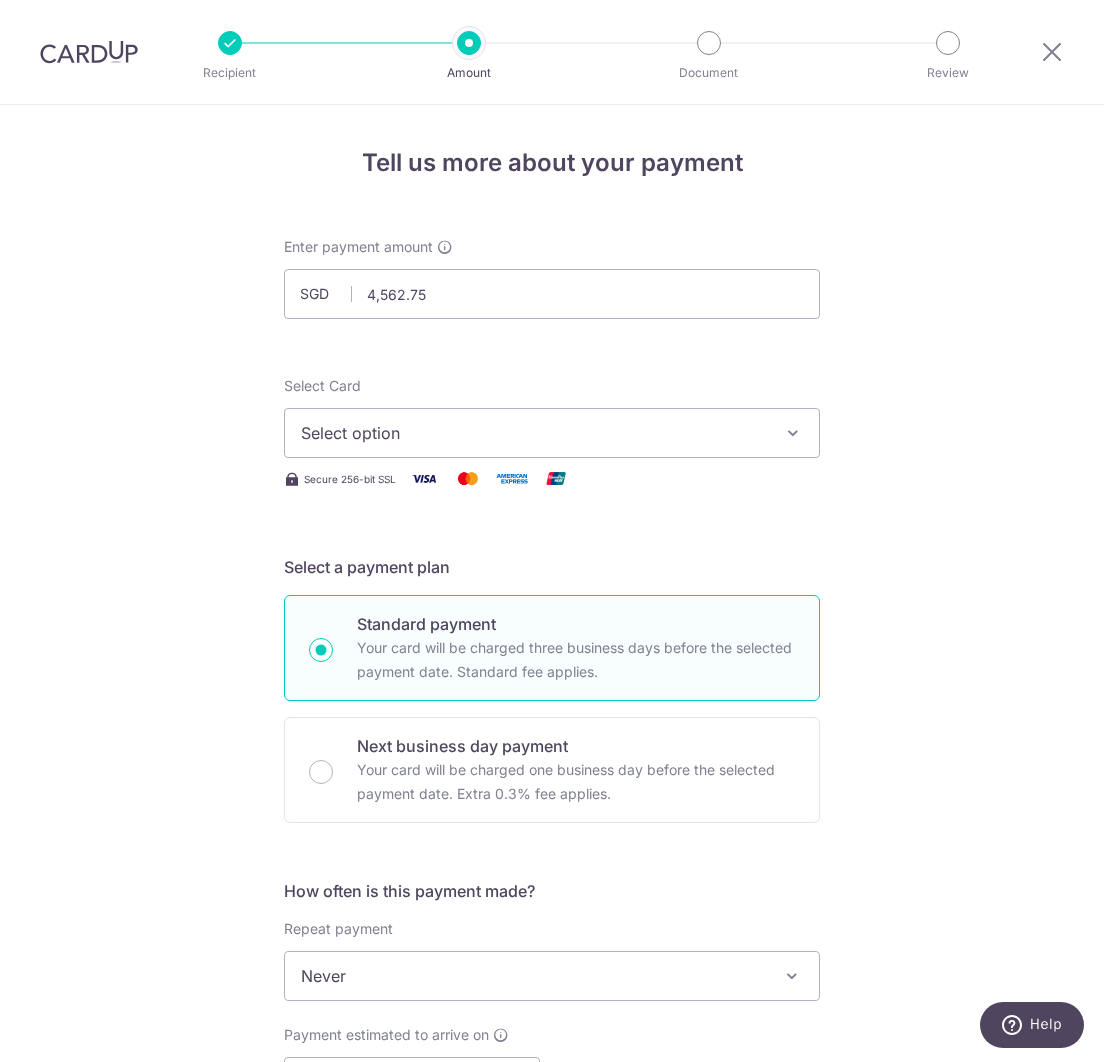click on "Enter payment amount
SGD
4,562.75
4562.75
Select Card
Select option
Add credit card
Your Cards
**** 3093
**** 2225
**** 8784
Secure 256-bit SSL
Text
New card details
Card" at bounding box center [552, 1028] 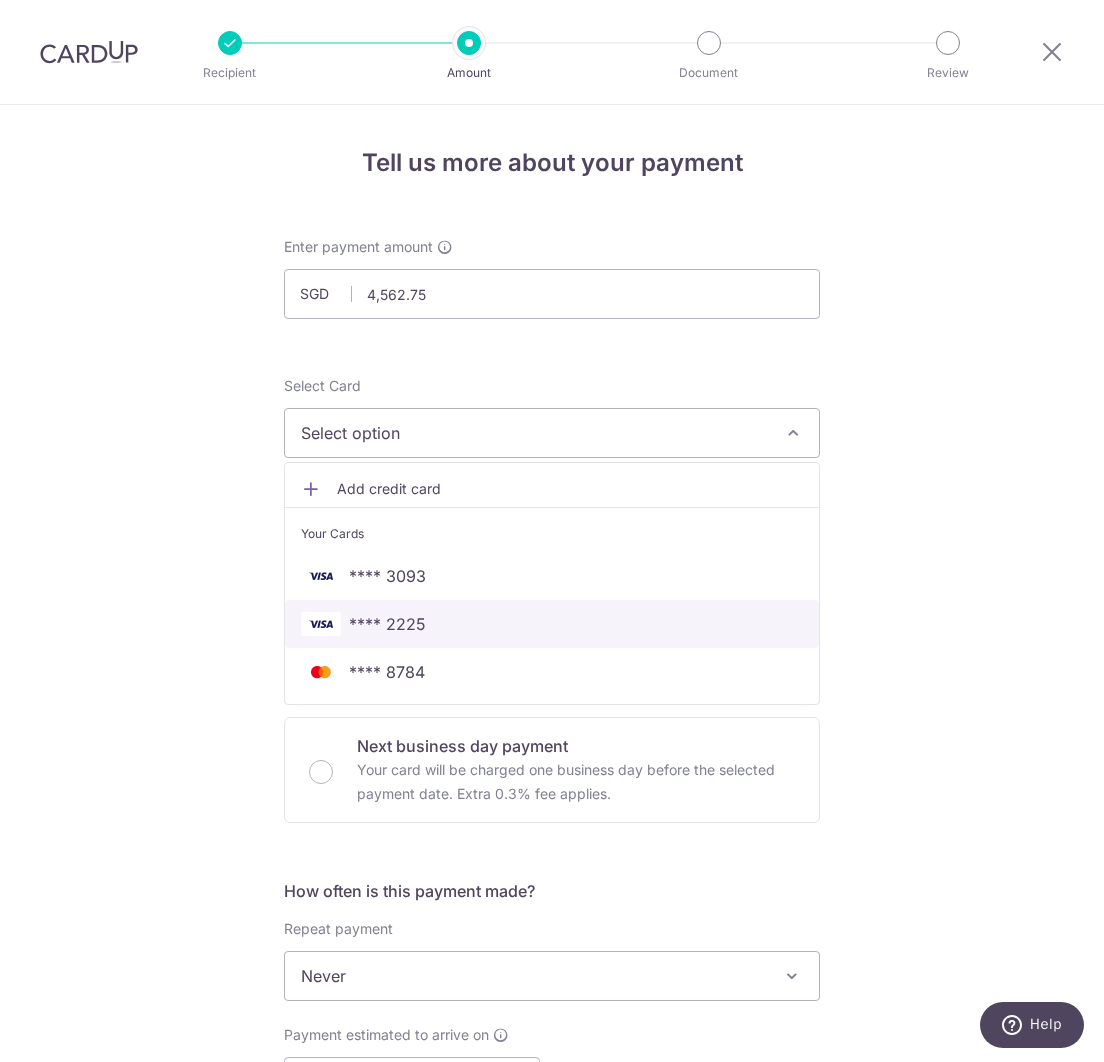 click on "**** 2225" at bounding box center [387, 624] 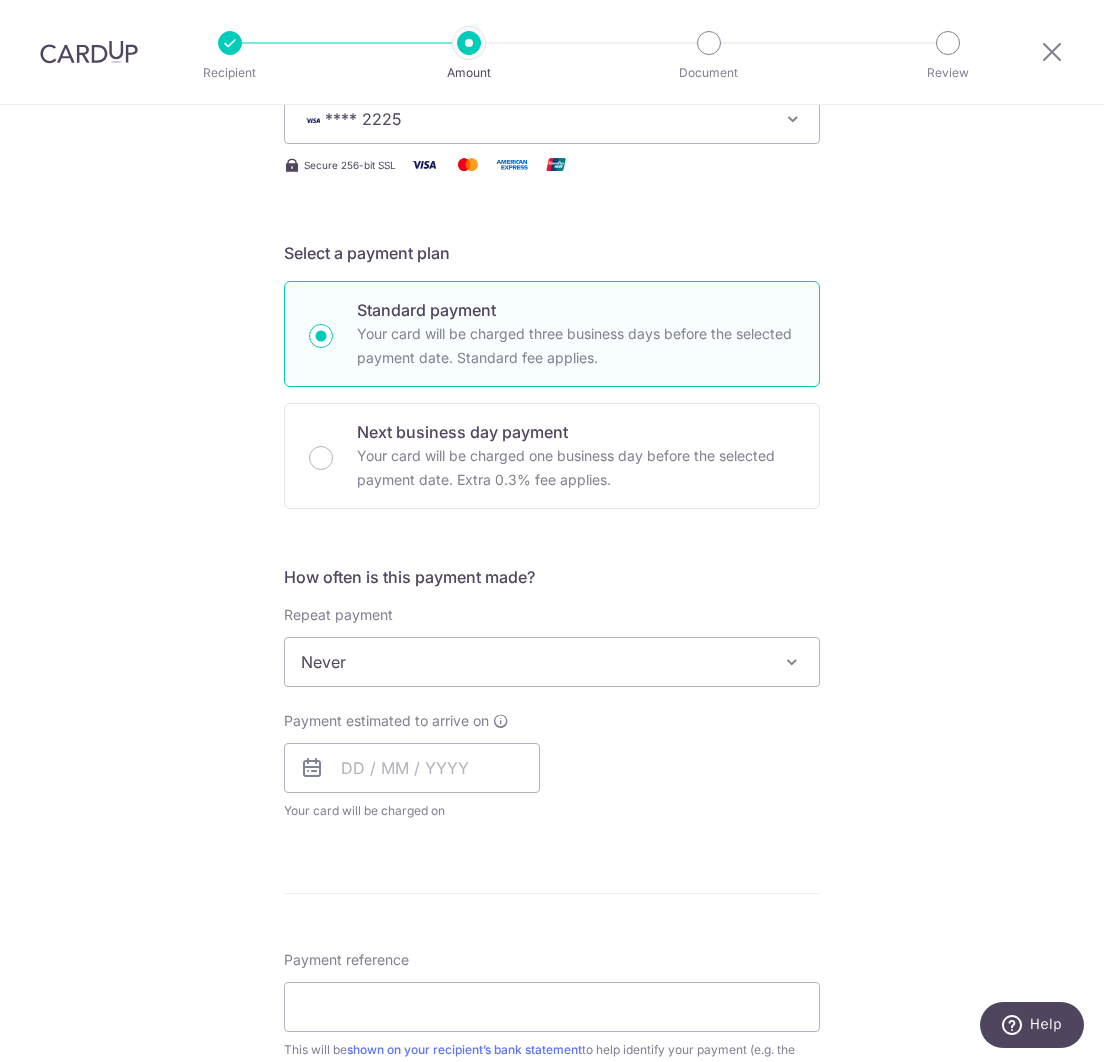 scroll, scrollTop: 522, scrollLeft: 0, axis: vertical 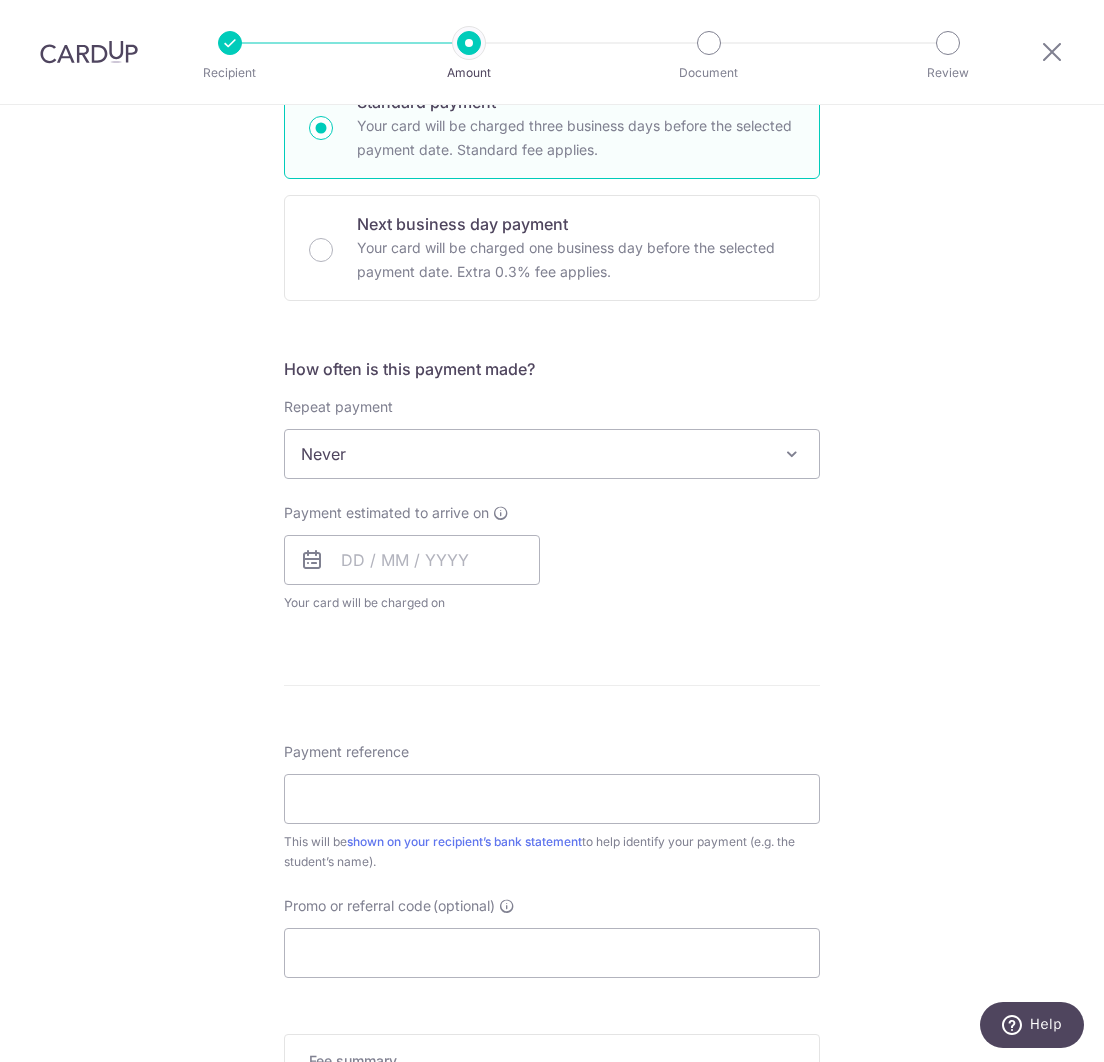 click on "Never" at bounding box center (552, 454) 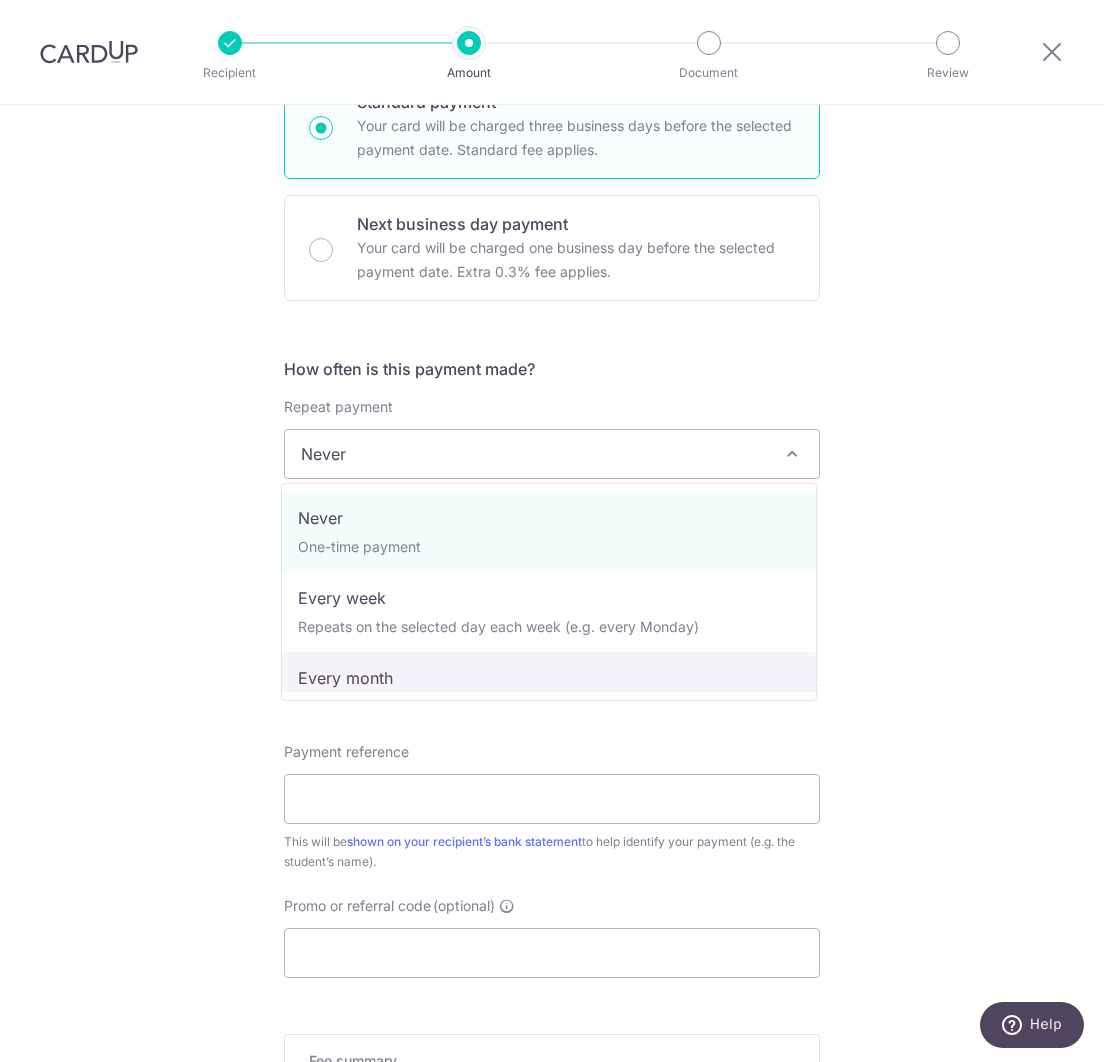 select on "3" 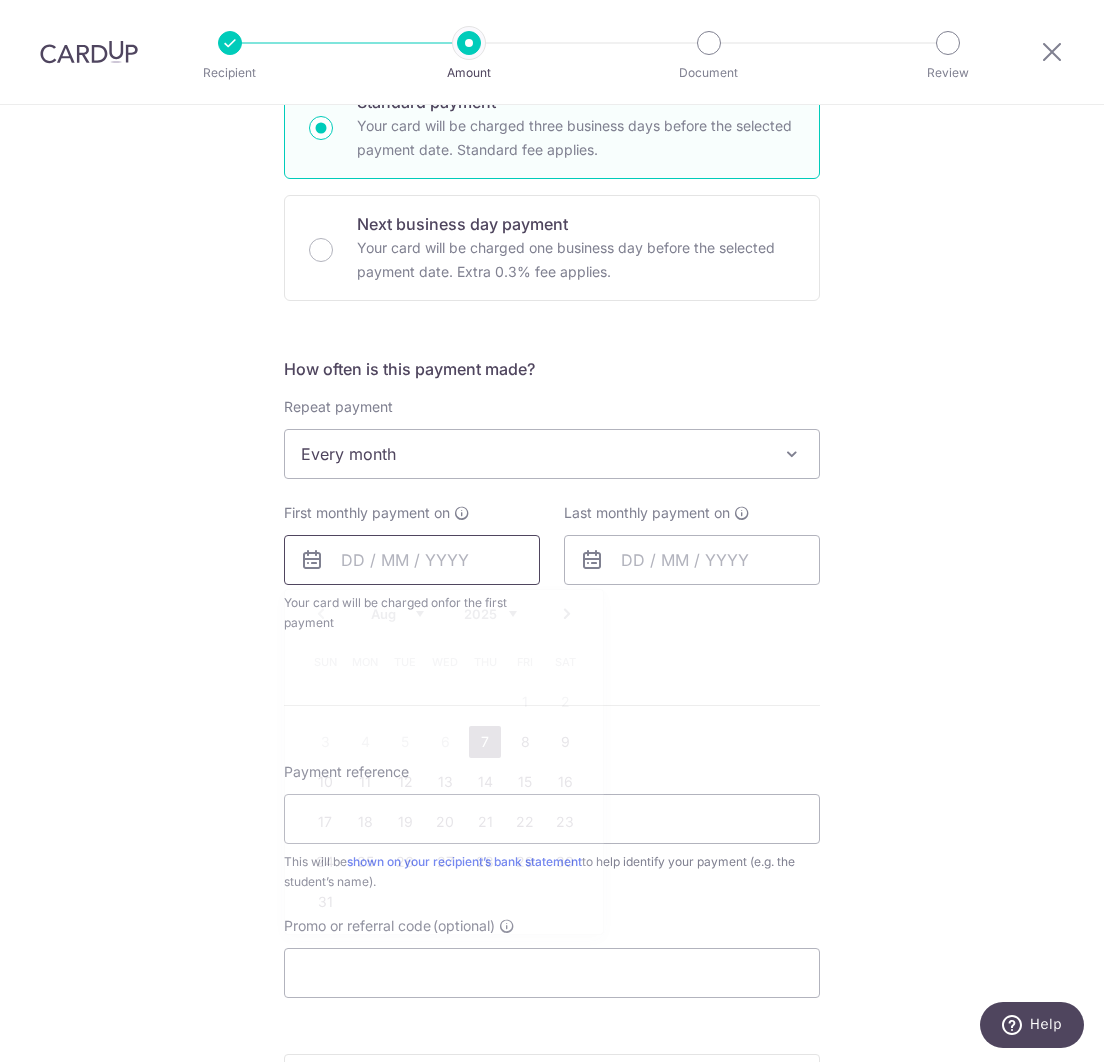 click at bounding box center (412, 560) 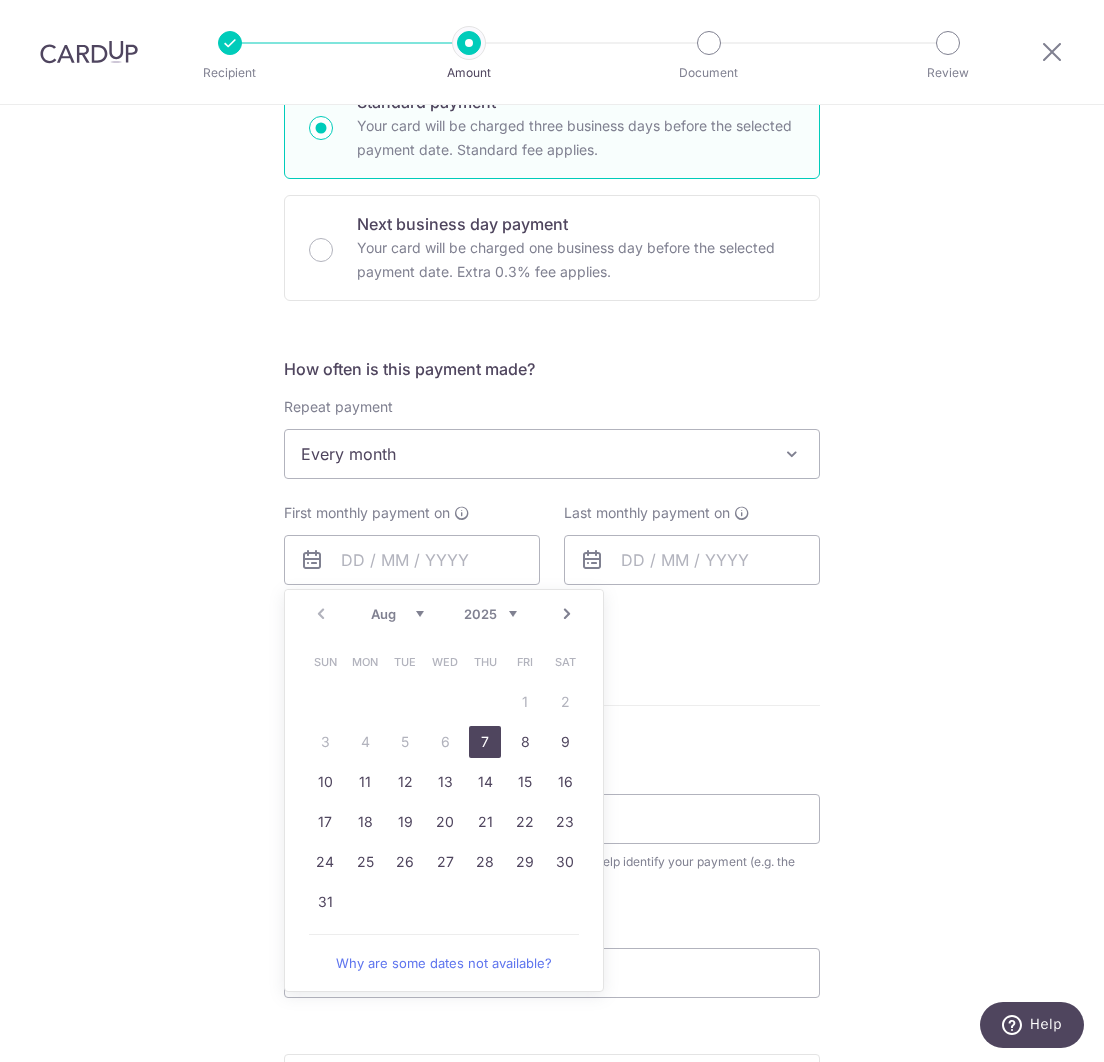 click on "7" at bounding box center (485, 742) 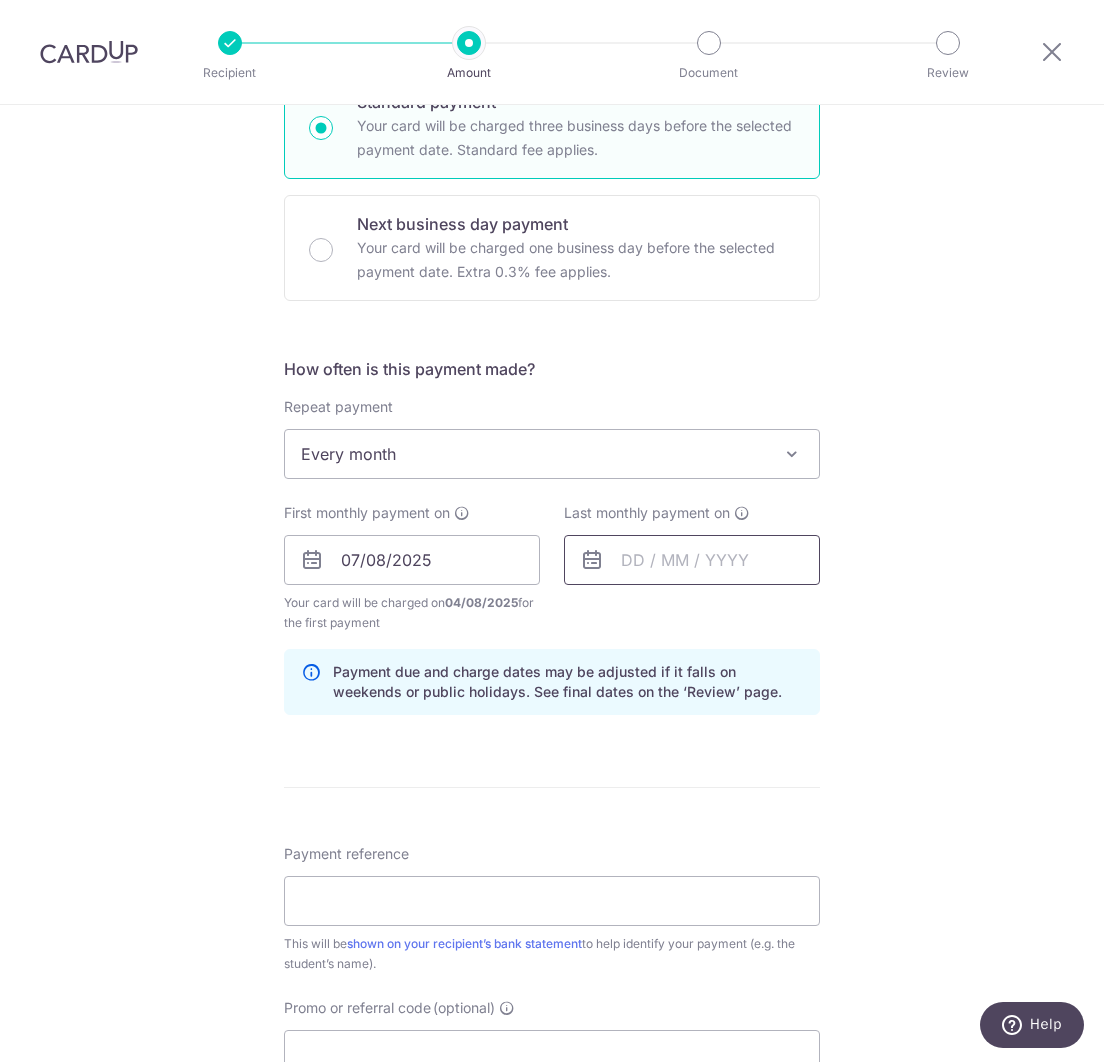 click at bounding box center (692, 560) 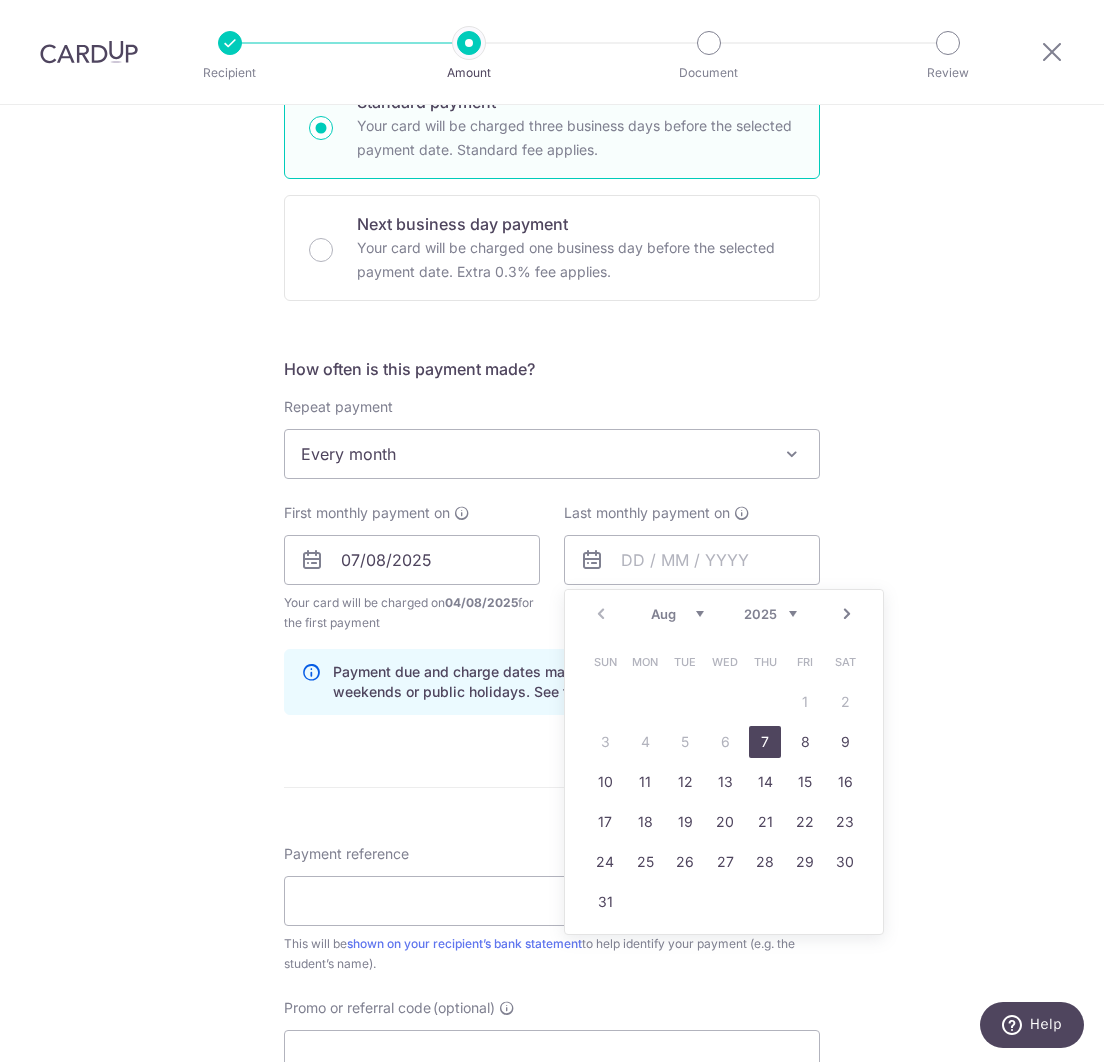 click on "Prev Next Aug Sep Oct Nov Dec 2025 2026 2027 2028 2029 2030 2031 2032 2033 2034 2035" at bounding box center [724, 614] 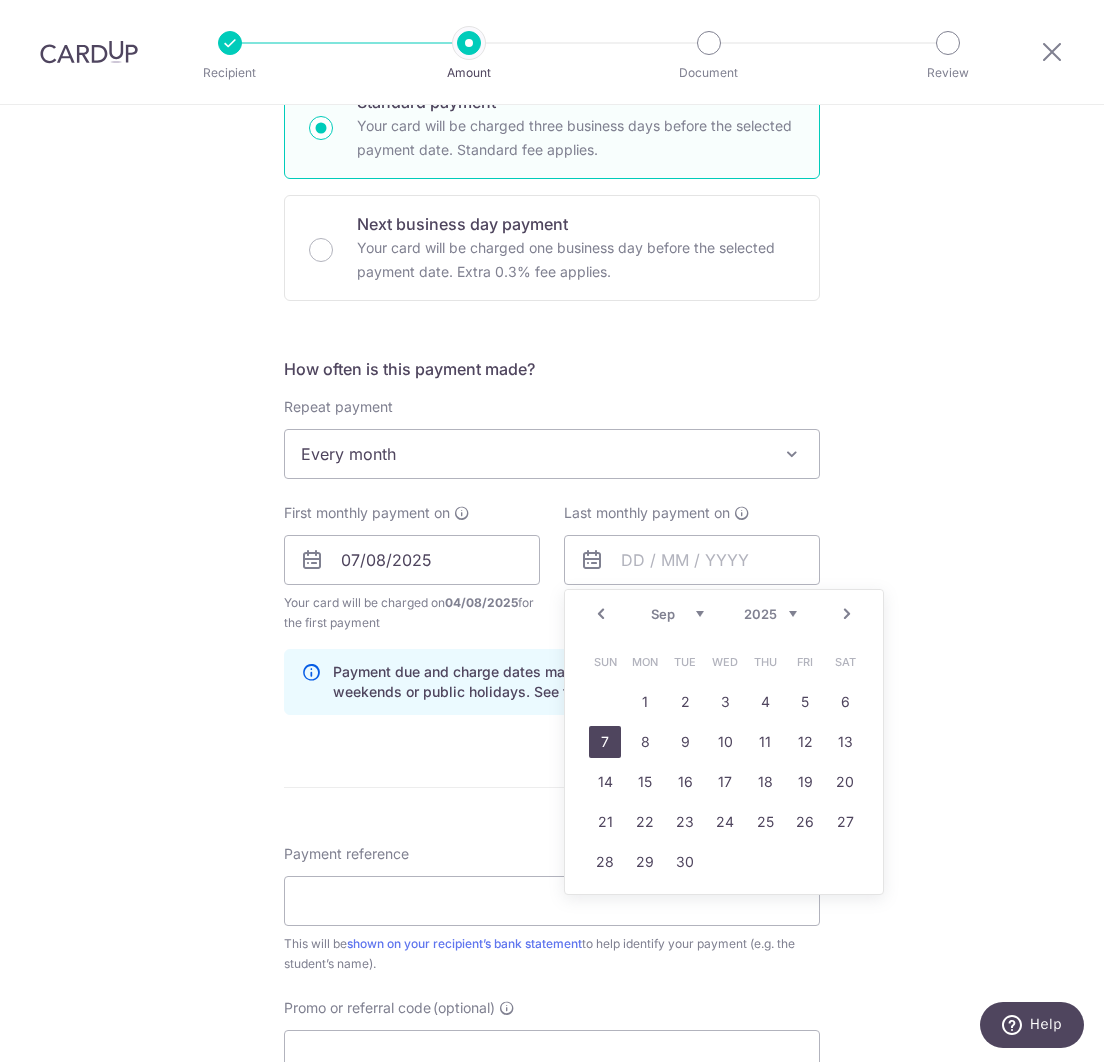 click on "7" at bounding box center [605, 742] 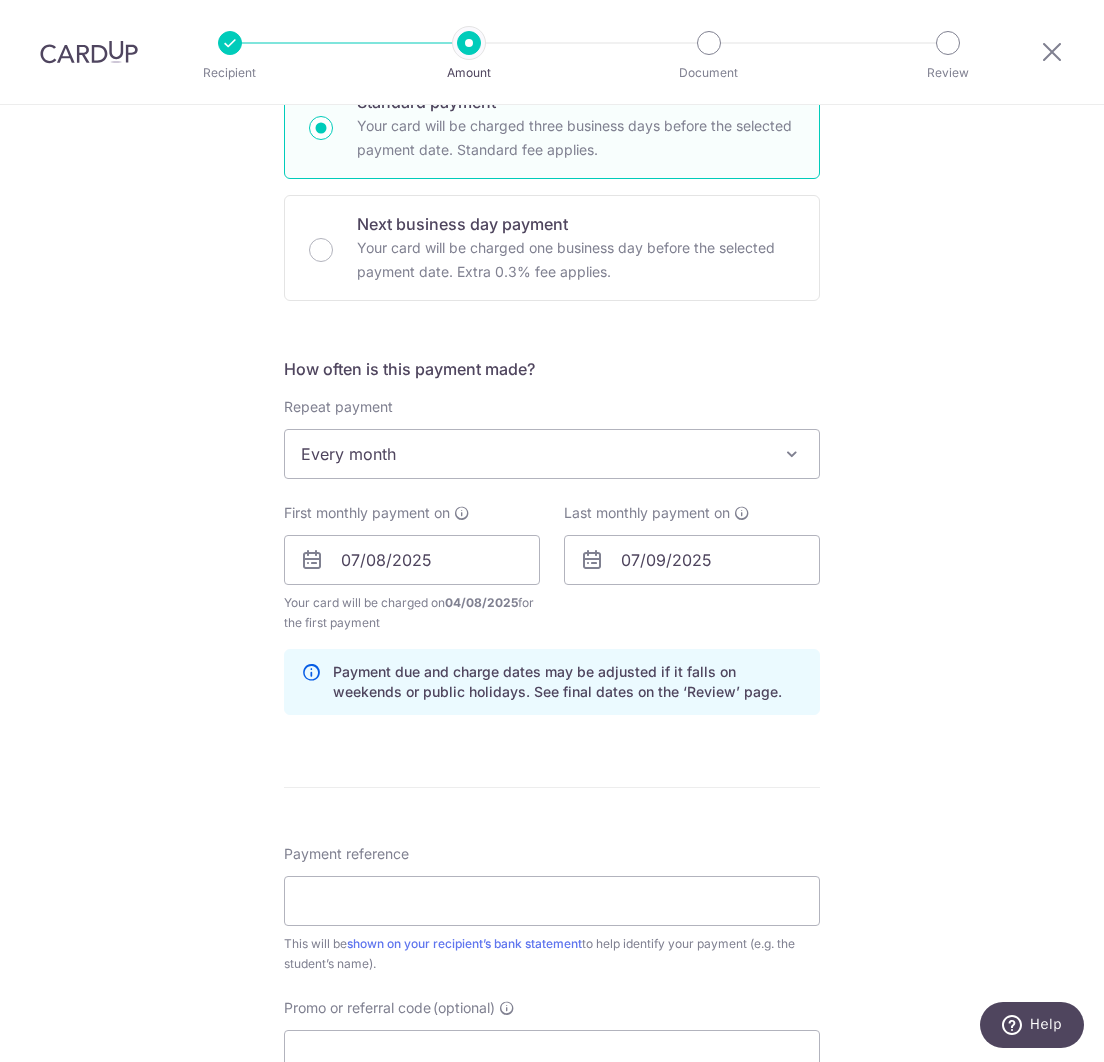 click on "Enter payment amount
SGD
4,562.75
4562.75
Select Card
**** 2225
Add credit card
Your Cards
**** 3093
**** 2225
**** 8784
Secure 256-bit SSL
Text
New card details
Card
Secure 256-bit SSL" at bounding box center (552, 557) 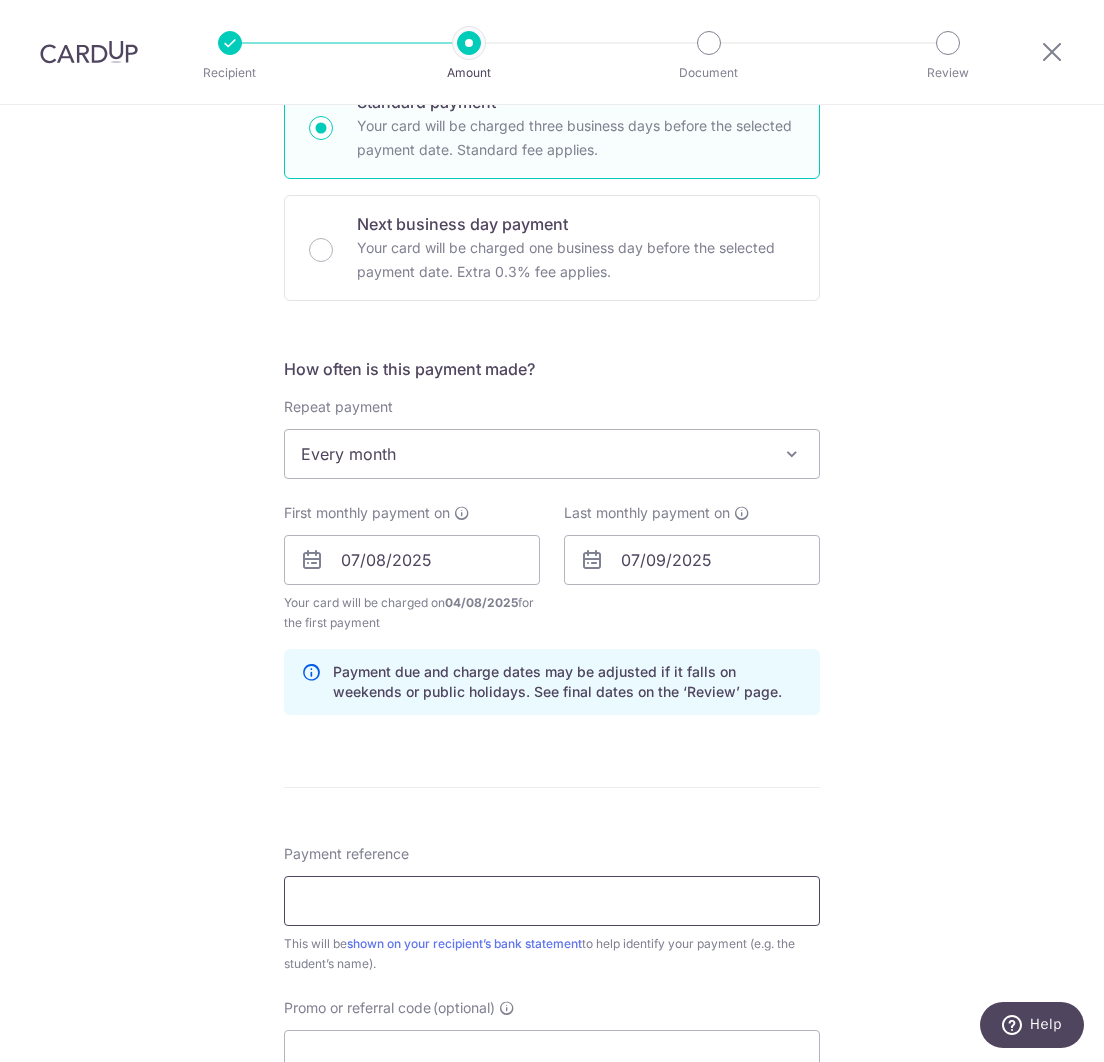 click on "Payment reference" at bounding box center [552, 901] 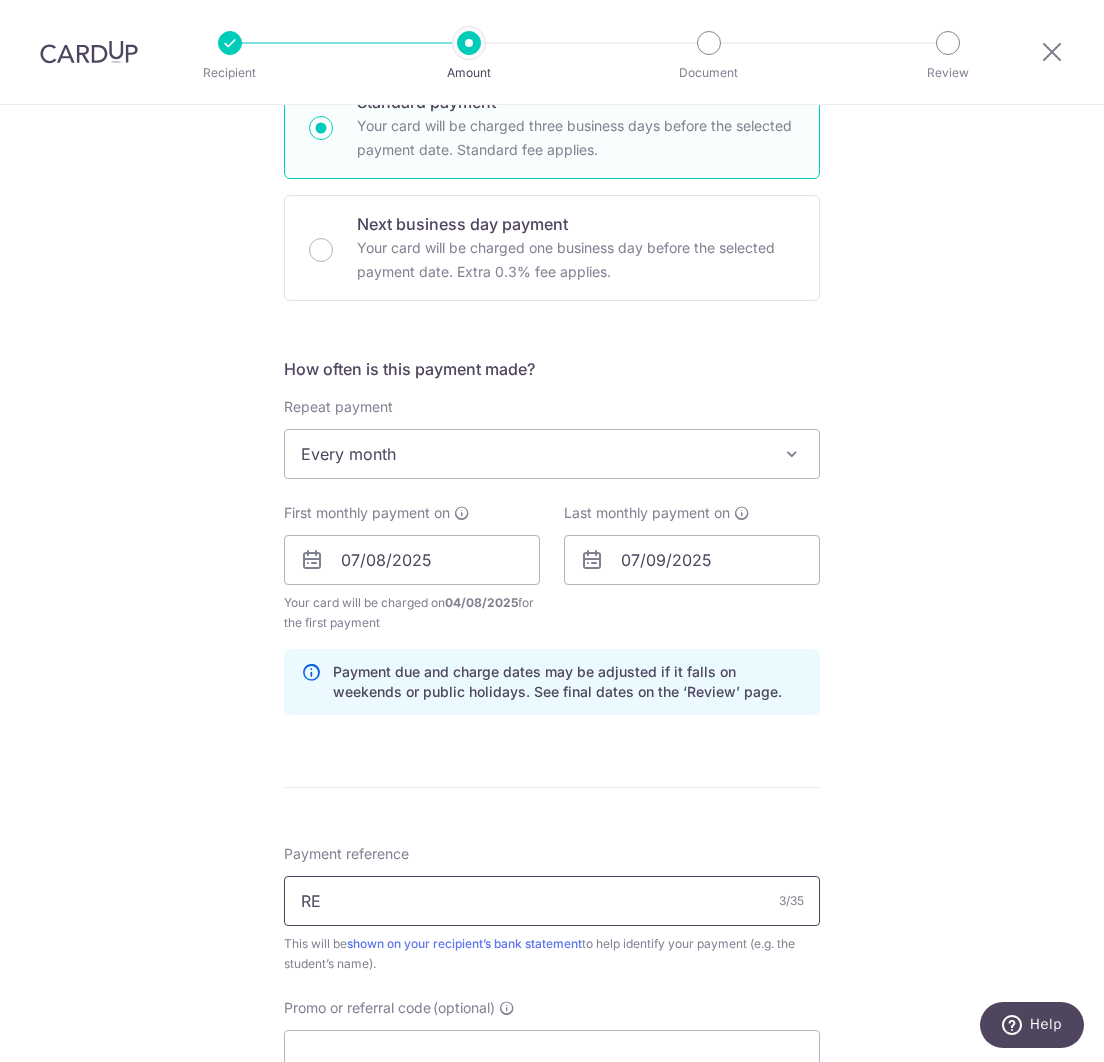type on "R" 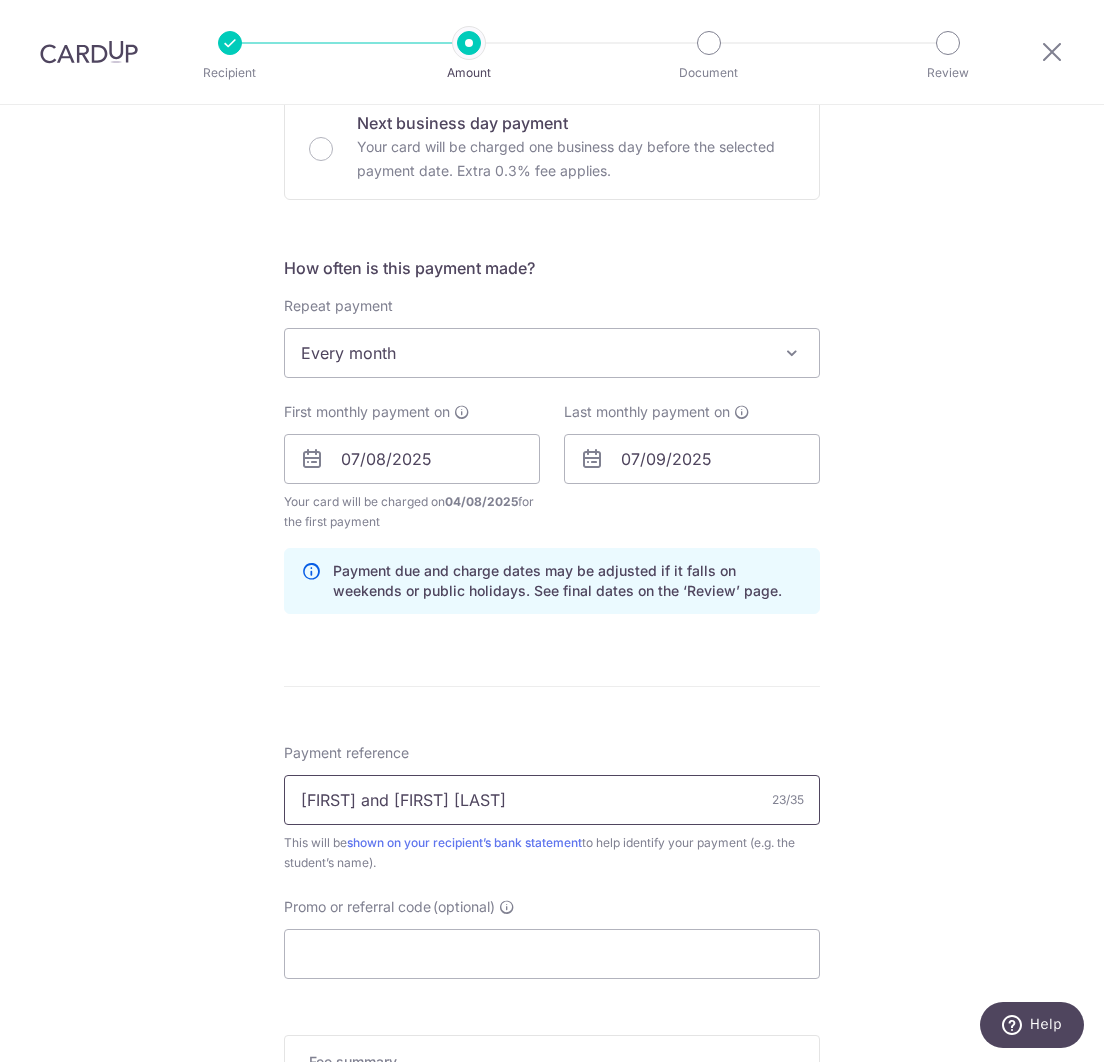 scroll, scrollTop: 736, scrollLeft: 0, axis: vertical 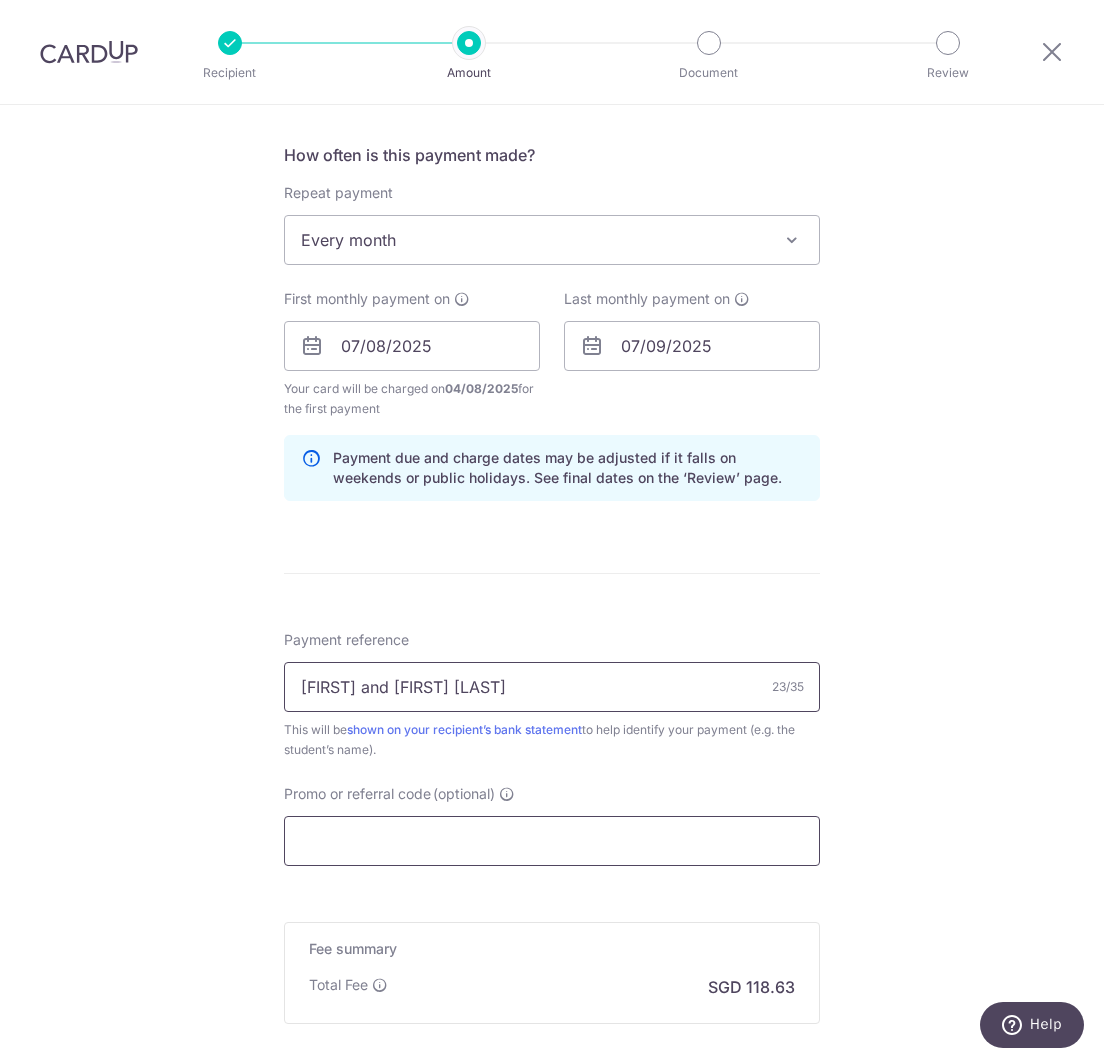 type on "Natalie and Sophia Chau" 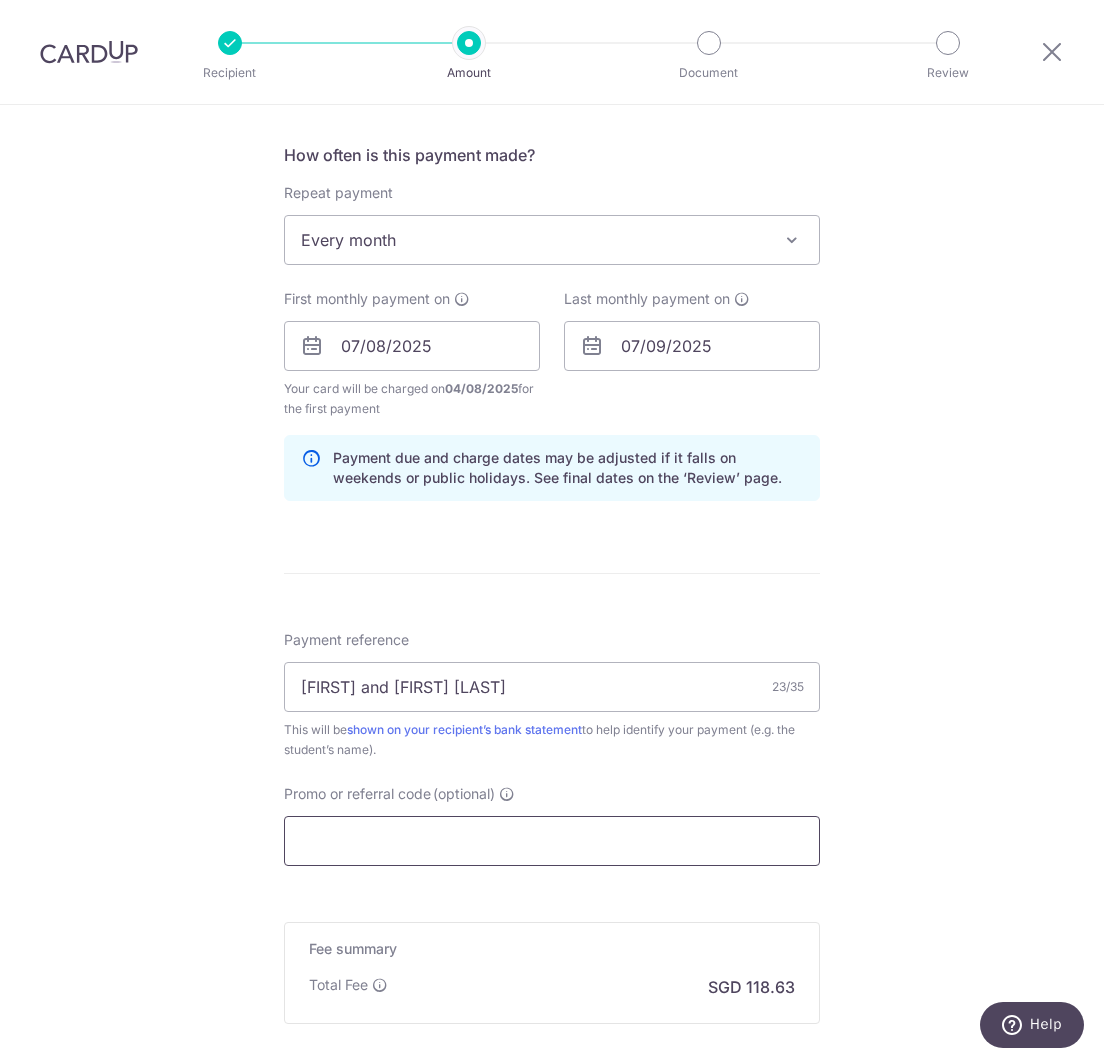 click on "Promo or referral code
(optional)" at bounding box center [552, 841] 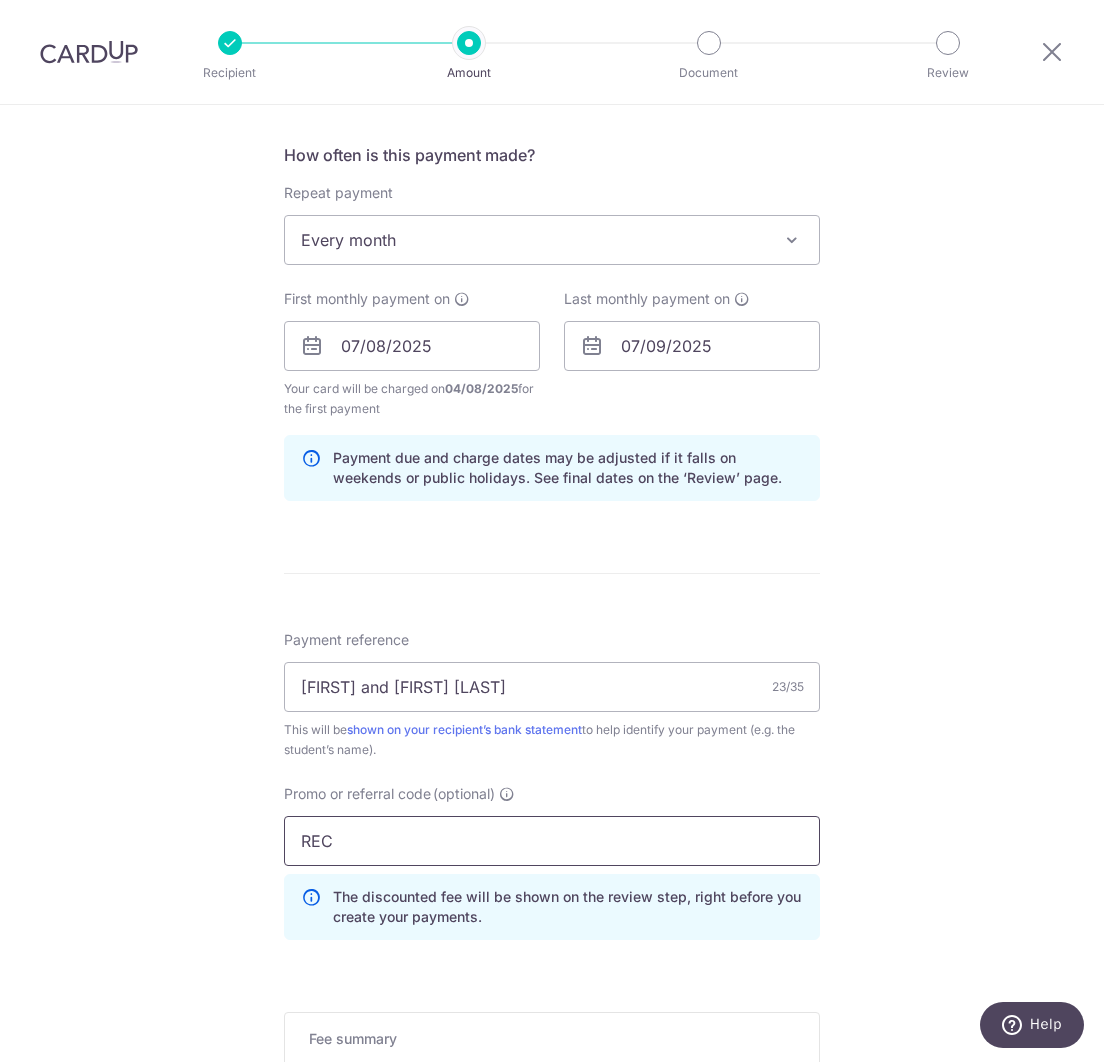 click on "REC" at bounding box center (552, 841) 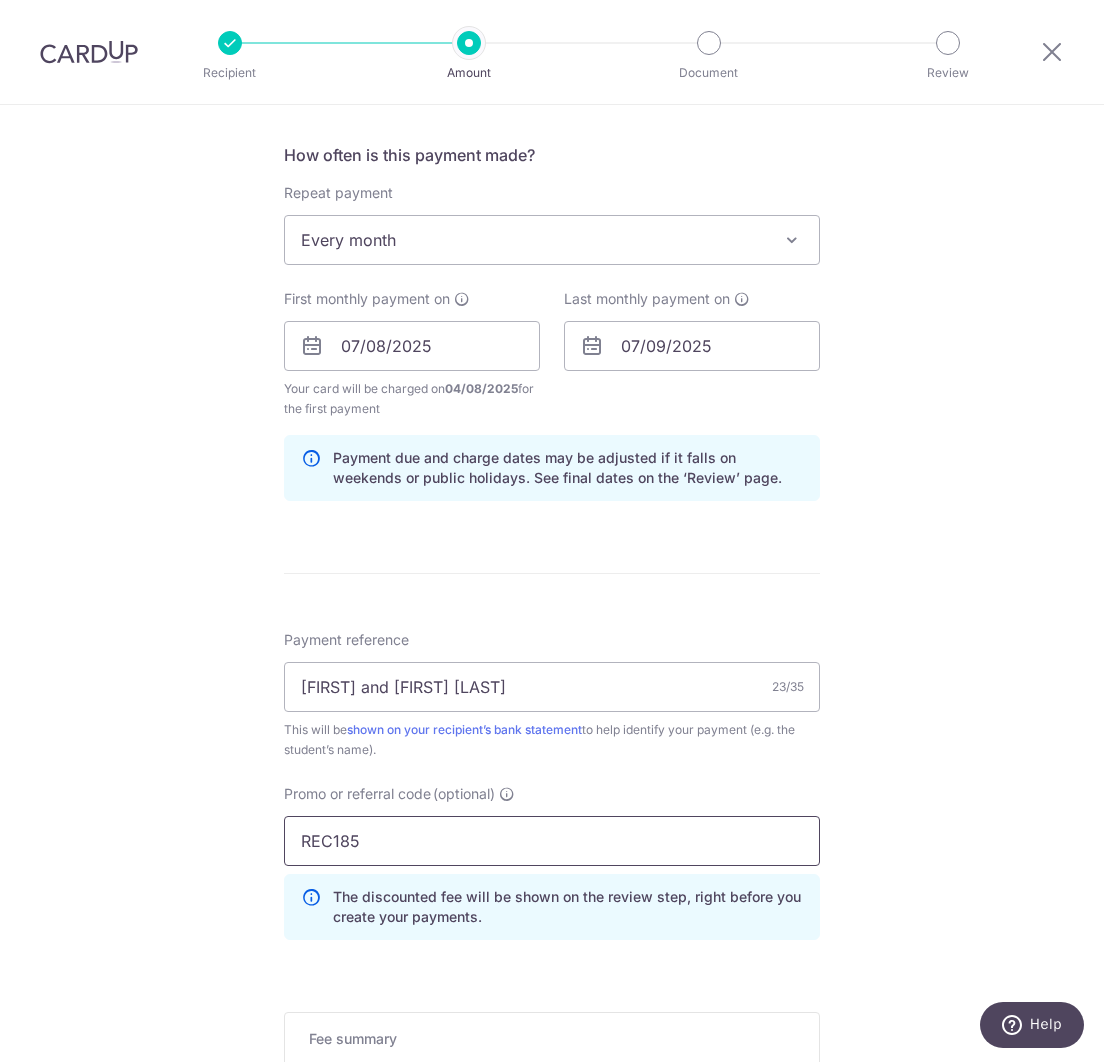 type on "REC185" 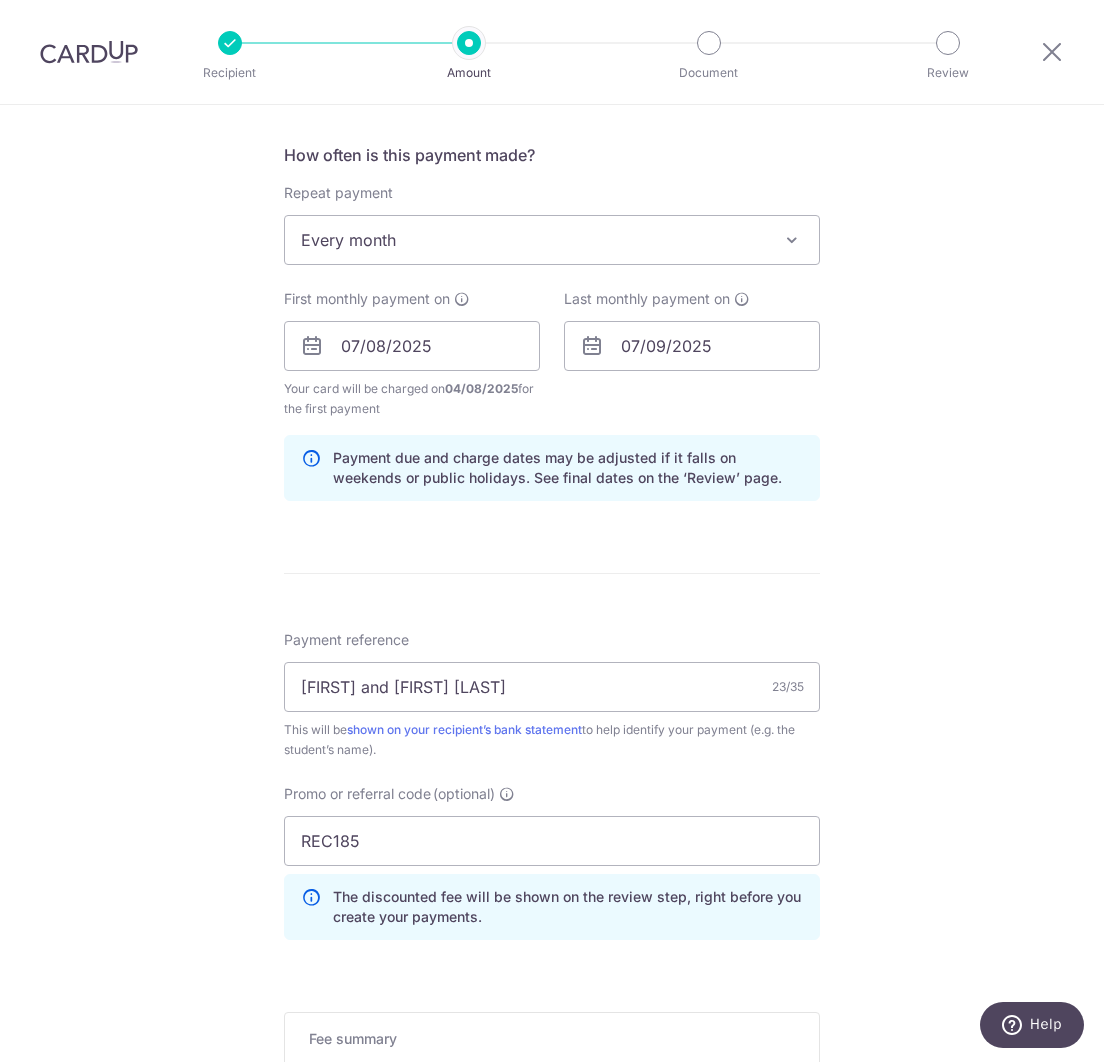 click on "Tell us more about your payment
Enter payment amount
SGD
4,562.75
4562.75
Select Card
**** 2225
Add credit card
Your Cards
**** 3093
**** 2225
**** 8784
Secure 256-bit SSL
Text
New card details
Card" at bounding box center [552, 369] 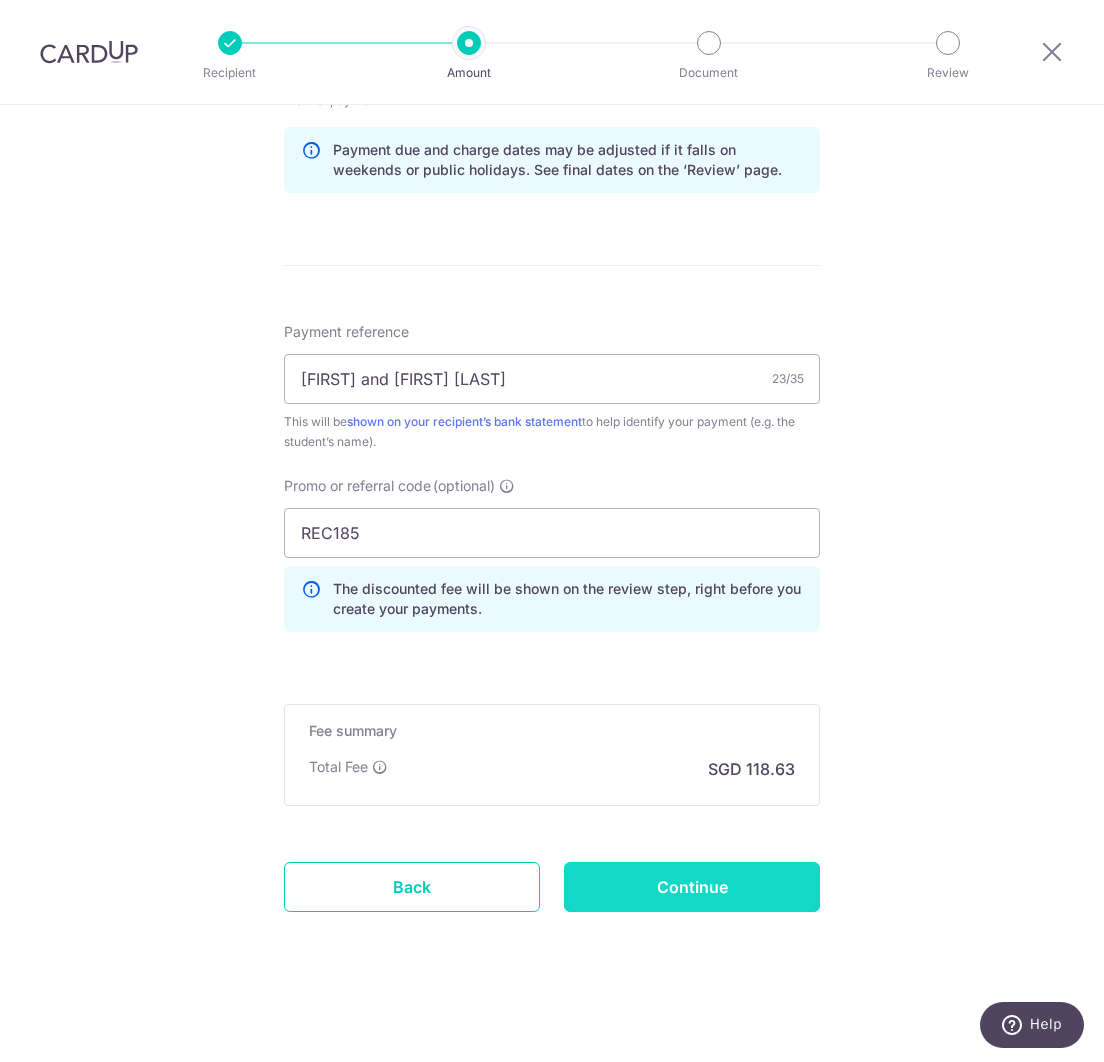 scroll, scrollTop: 1044, scrollLeft: 0, axis: vertical 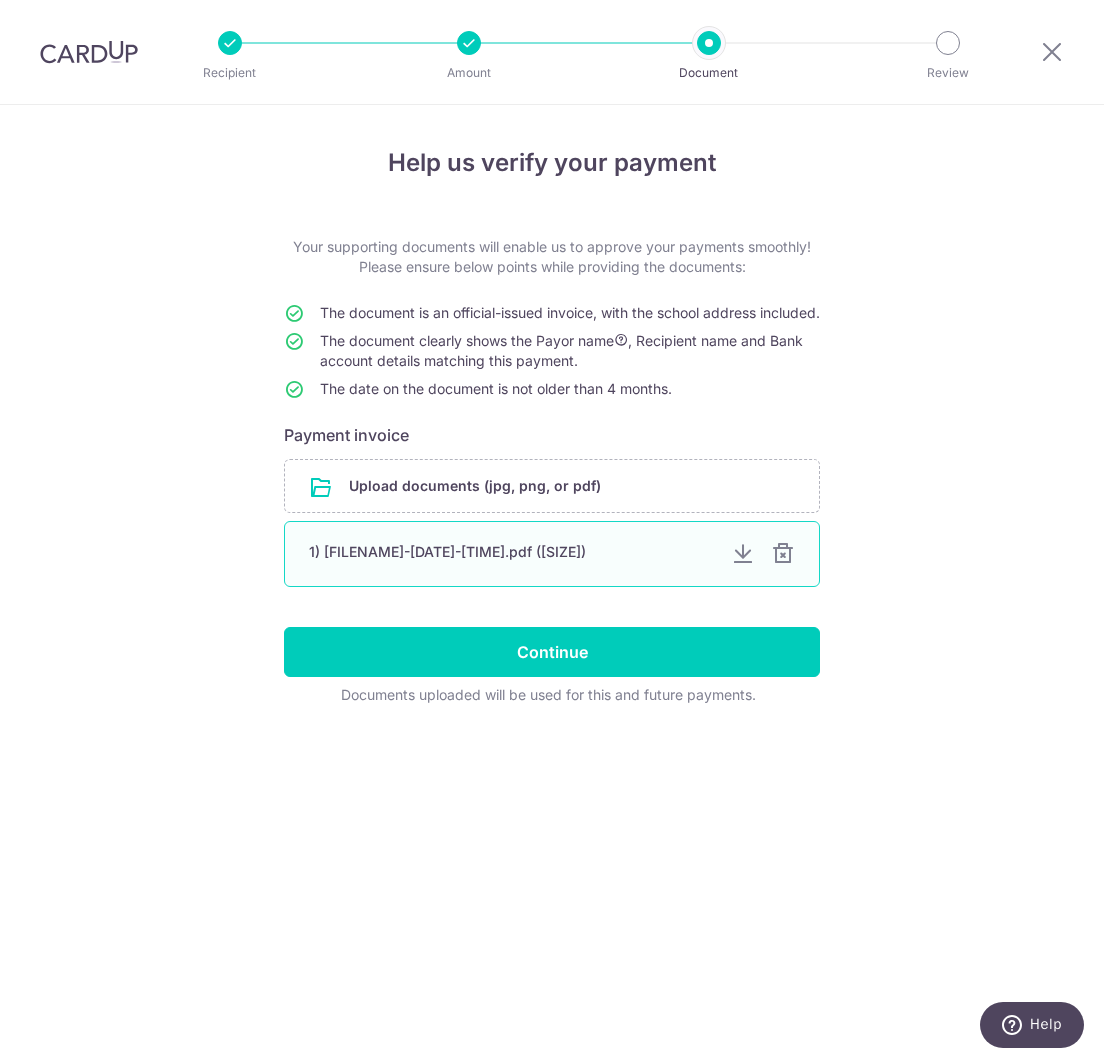 click at bounding box center [783, 554] 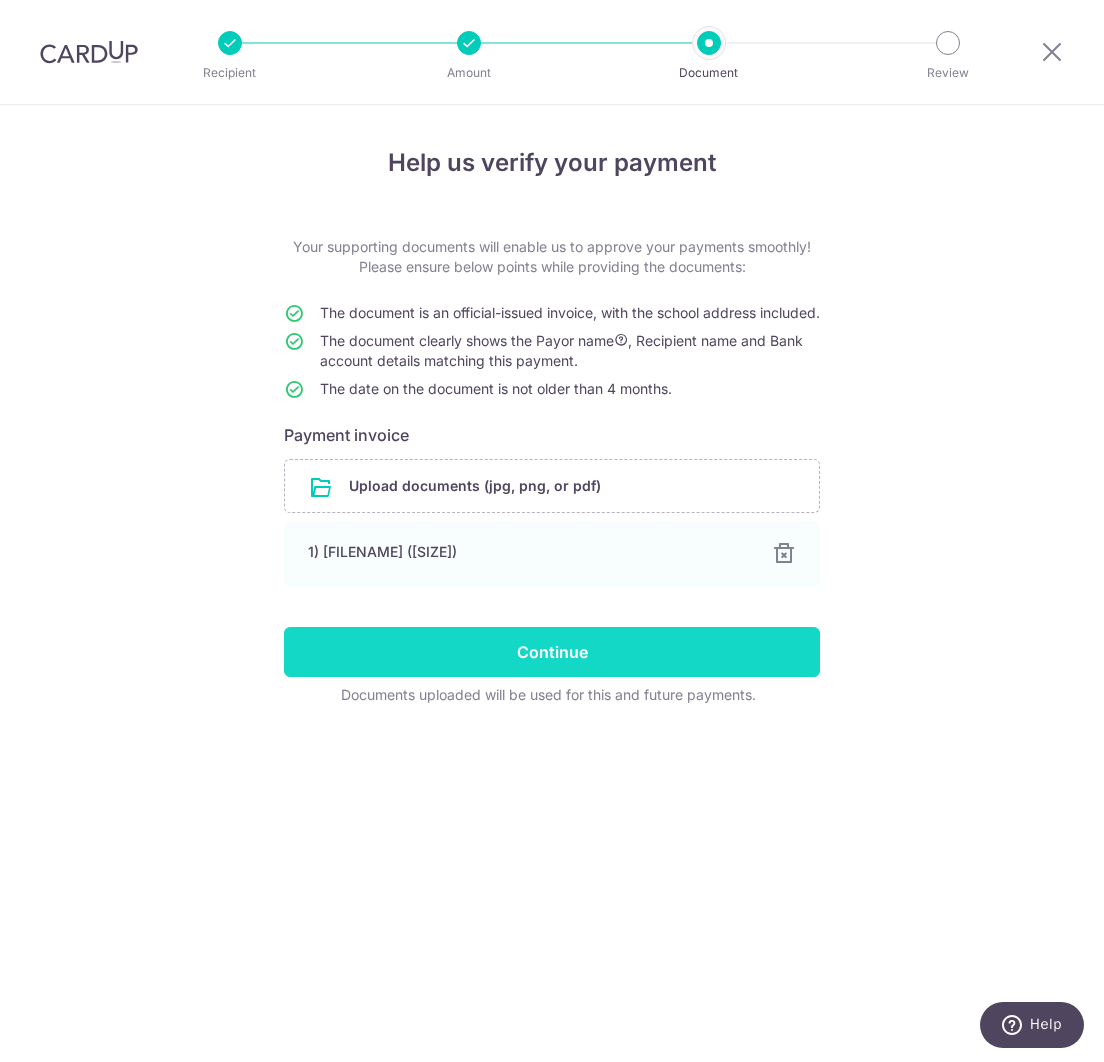 click on "Continue" at bounding box center (552, 652) 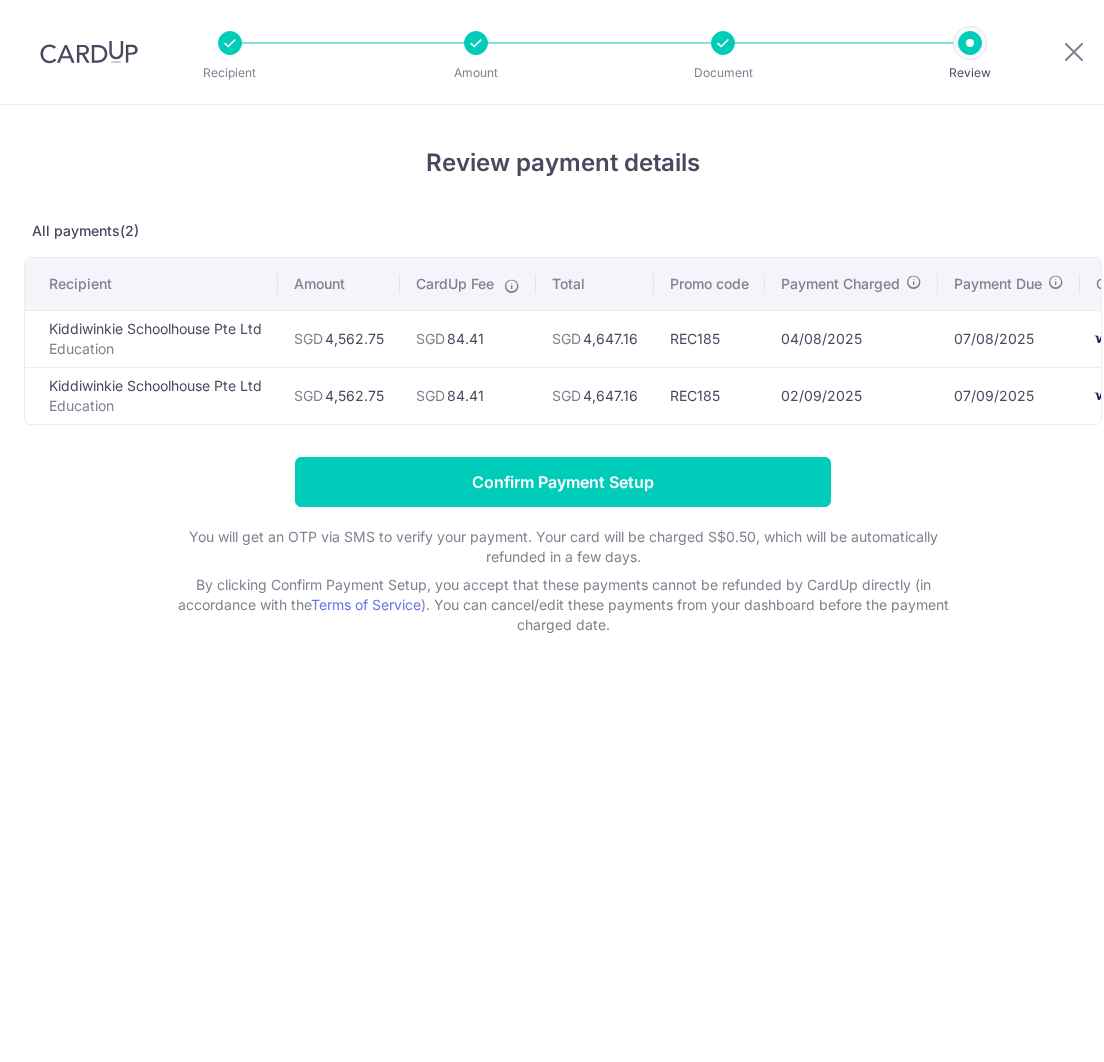 scroll, scrollTop: 0, scrollLeft: 0, axis: both 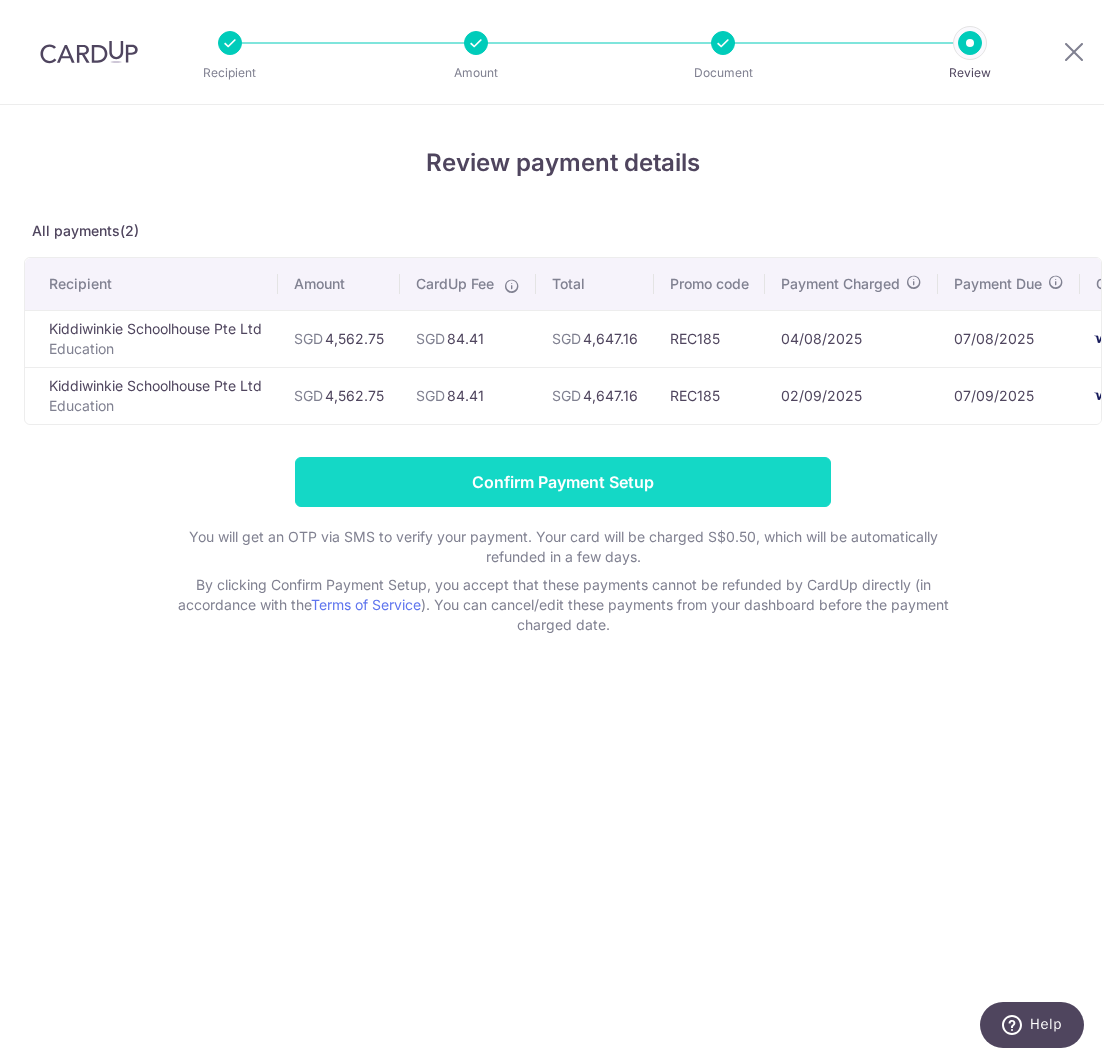 click on "Confirm Payment Setup" at bounding box center (563, 482) 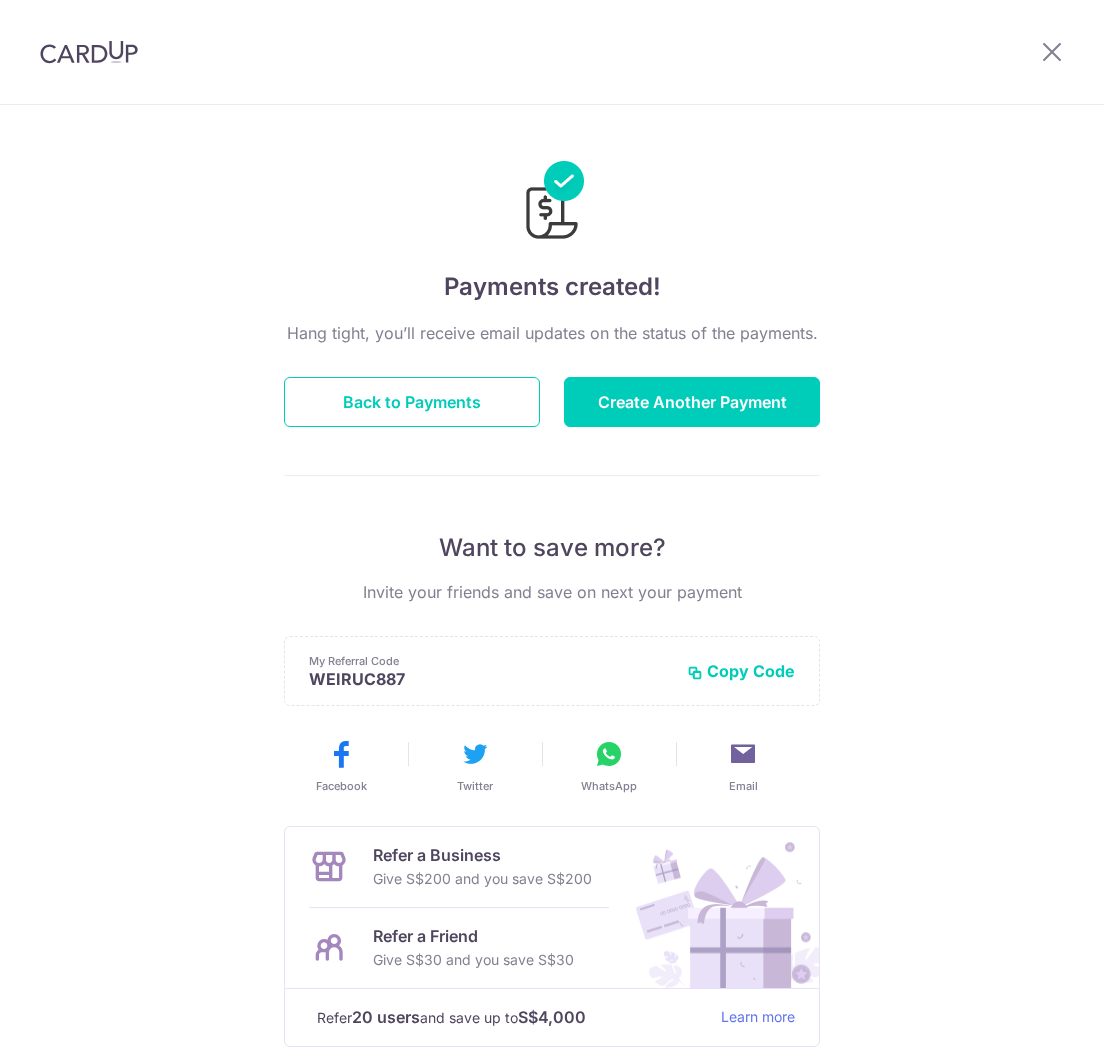 scroll, scrollTop: 0, scrollLeft: 0, axis: both 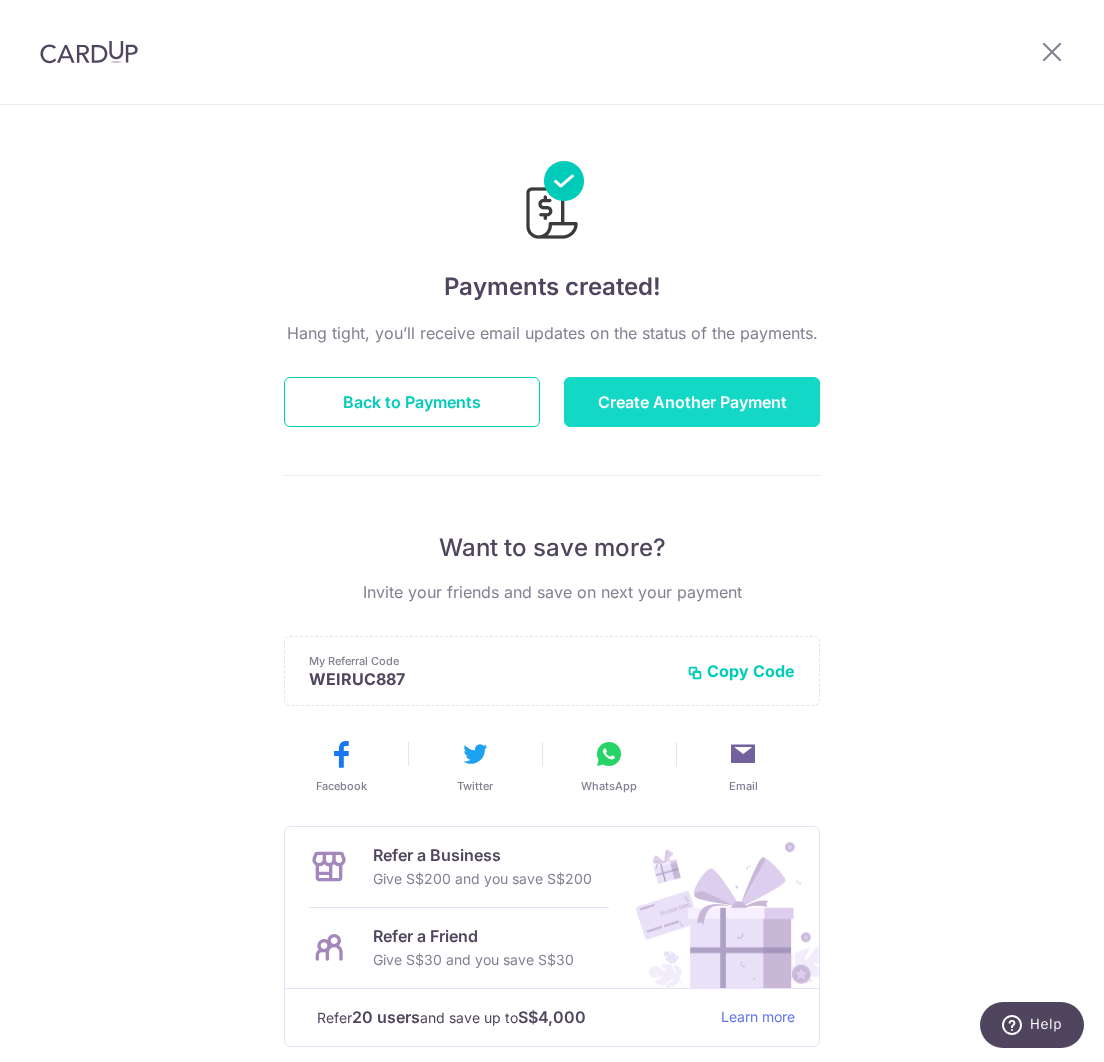 click on "Create Another Payment" at bounding box center [692, 402] 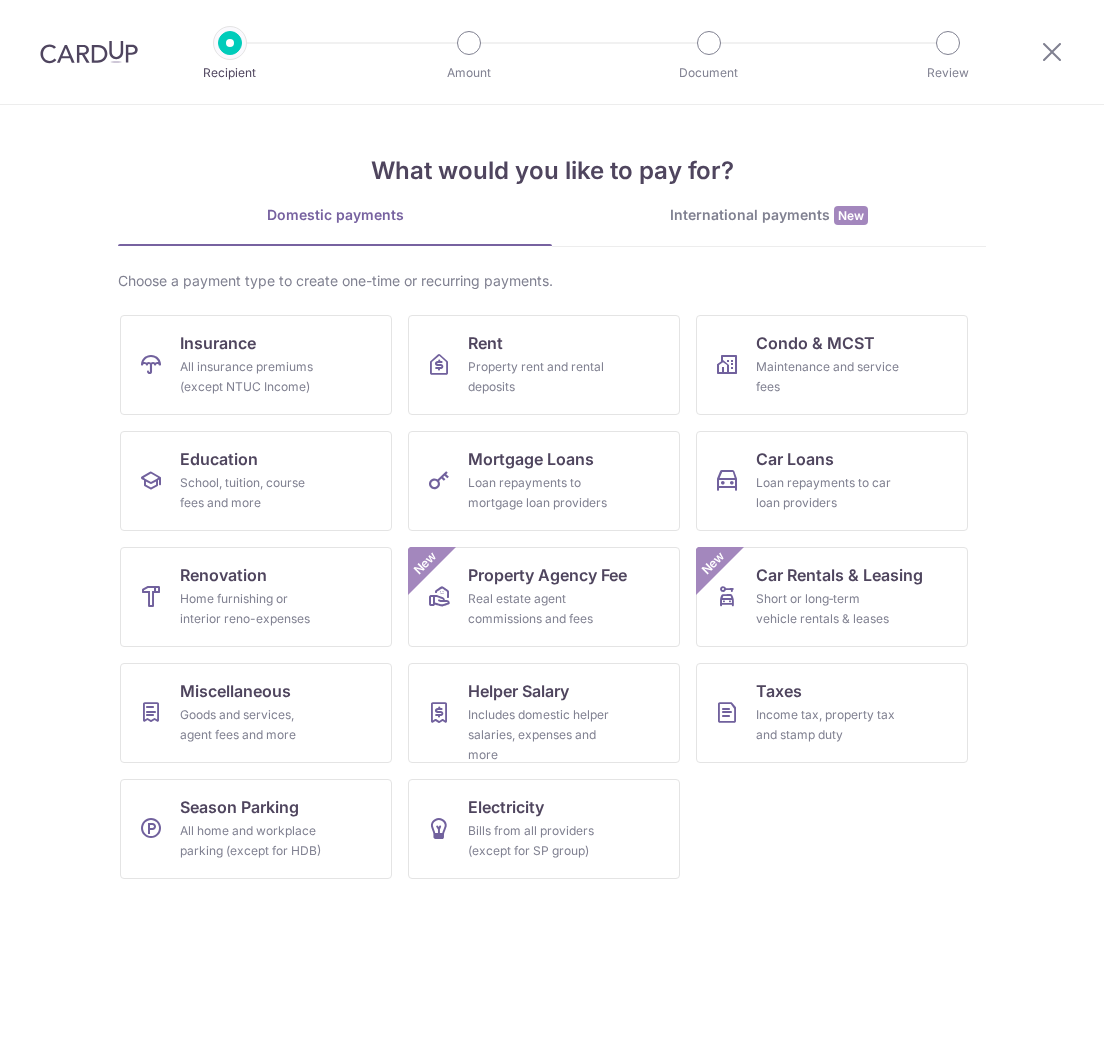scroll, scrollTop: 0, scrollLeft: 0, axis: both 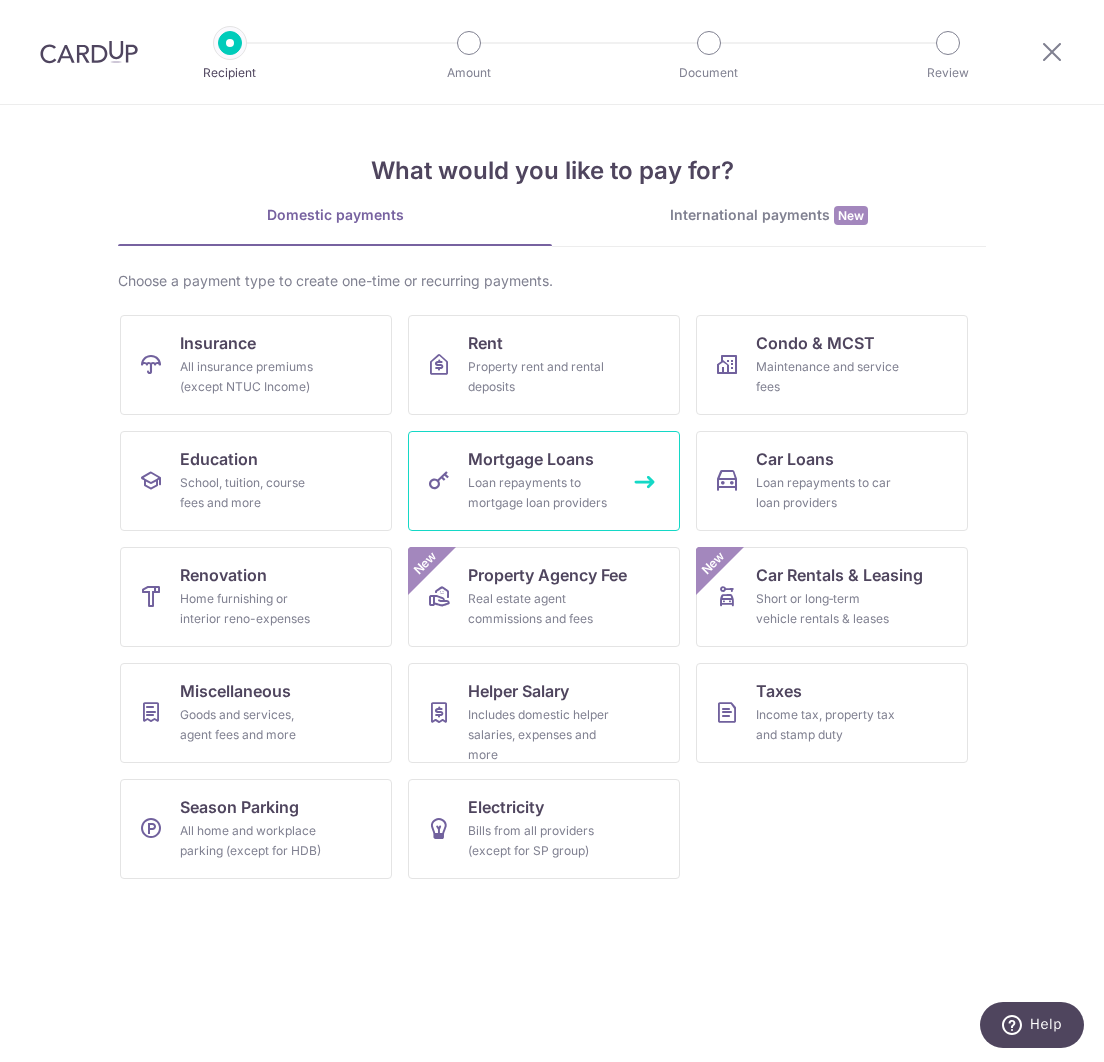 click on "Mortgage Loans" at bounding box center [531, 459] 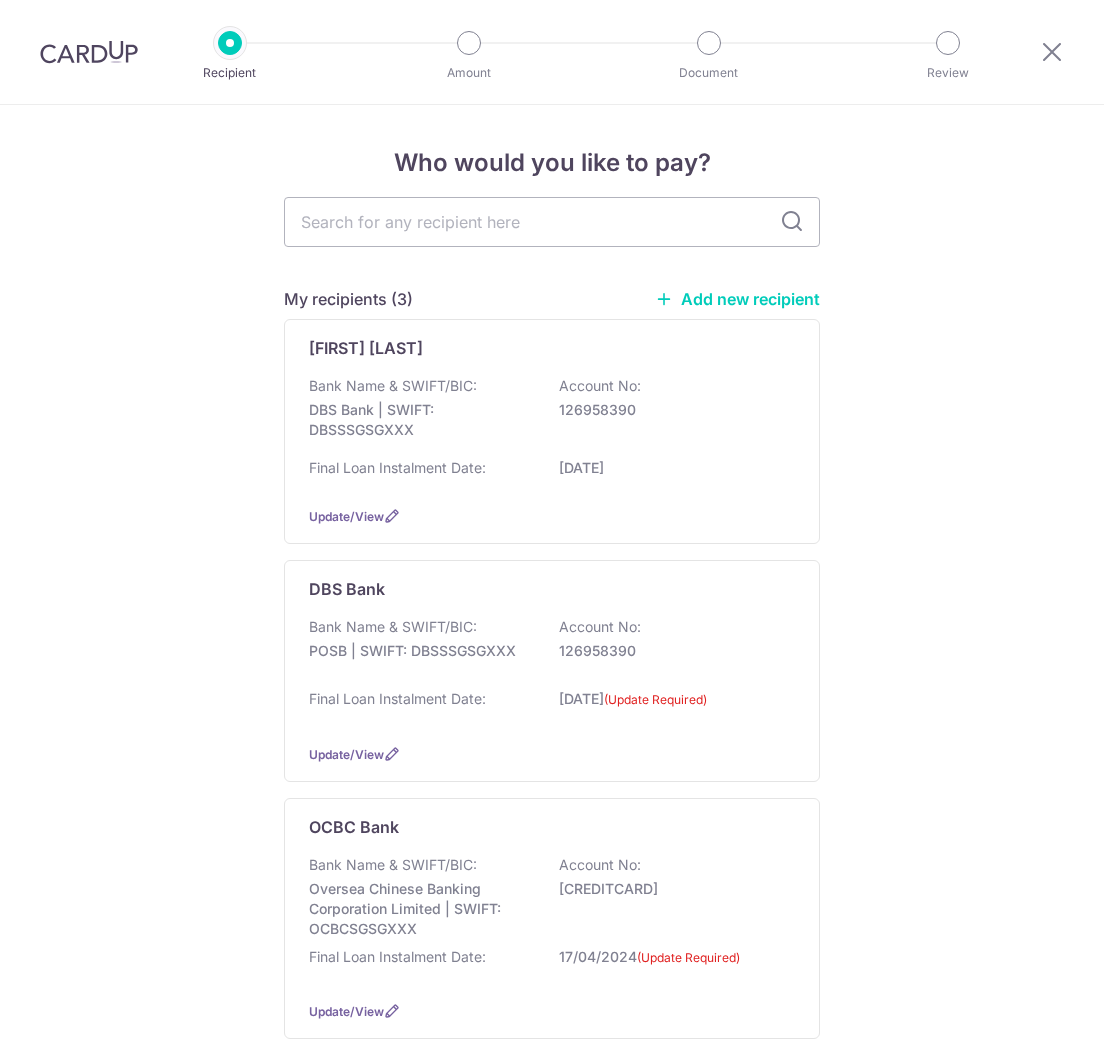 scroll, scrollTop: 0, scrollLeft: 0, axis: both 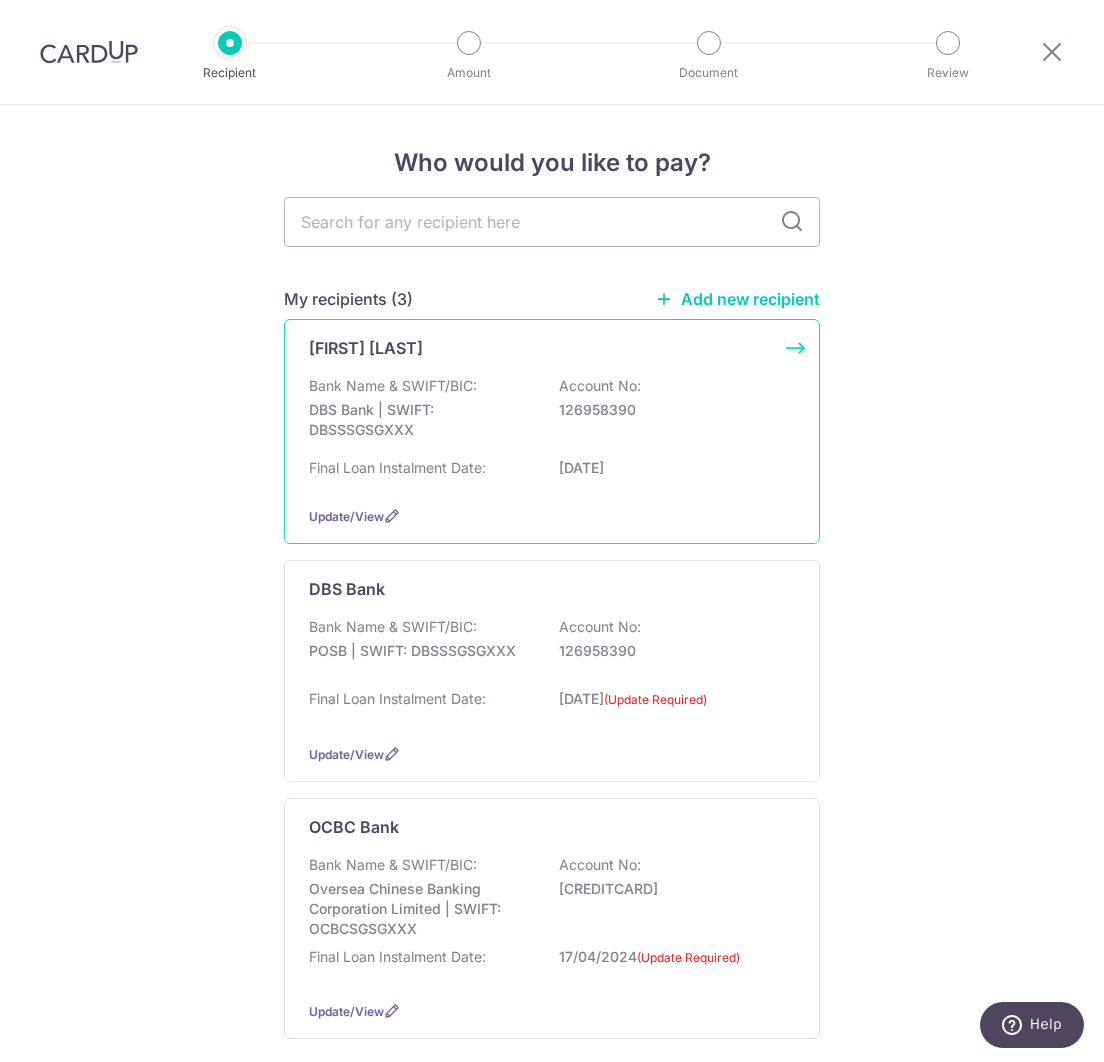 click on "[DATE]" at bounding box center [671, 468] 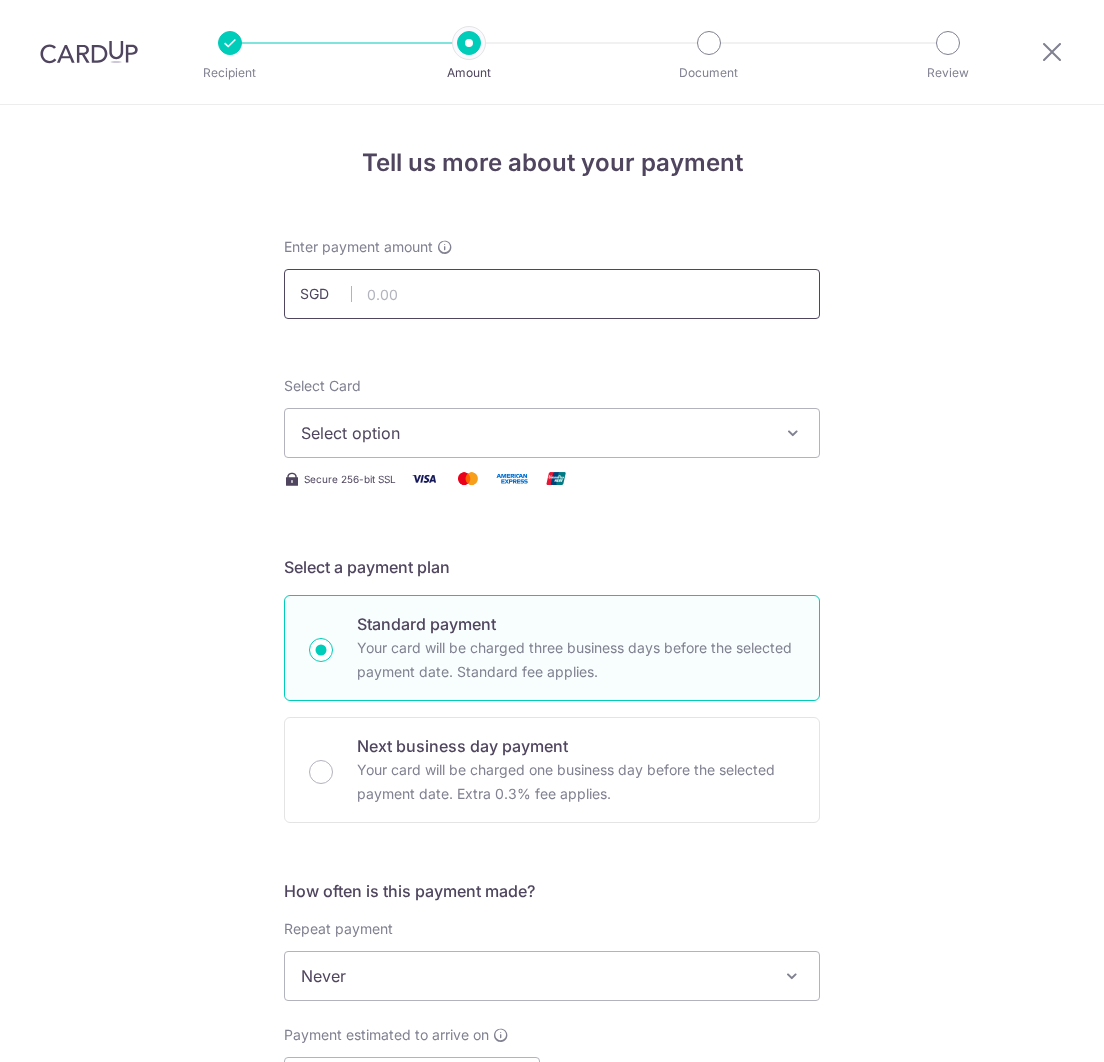 drag, startPoint x: 0, startPoint y: 0, endPoint x: 460, endPoint y: 302, distance: 550.2763 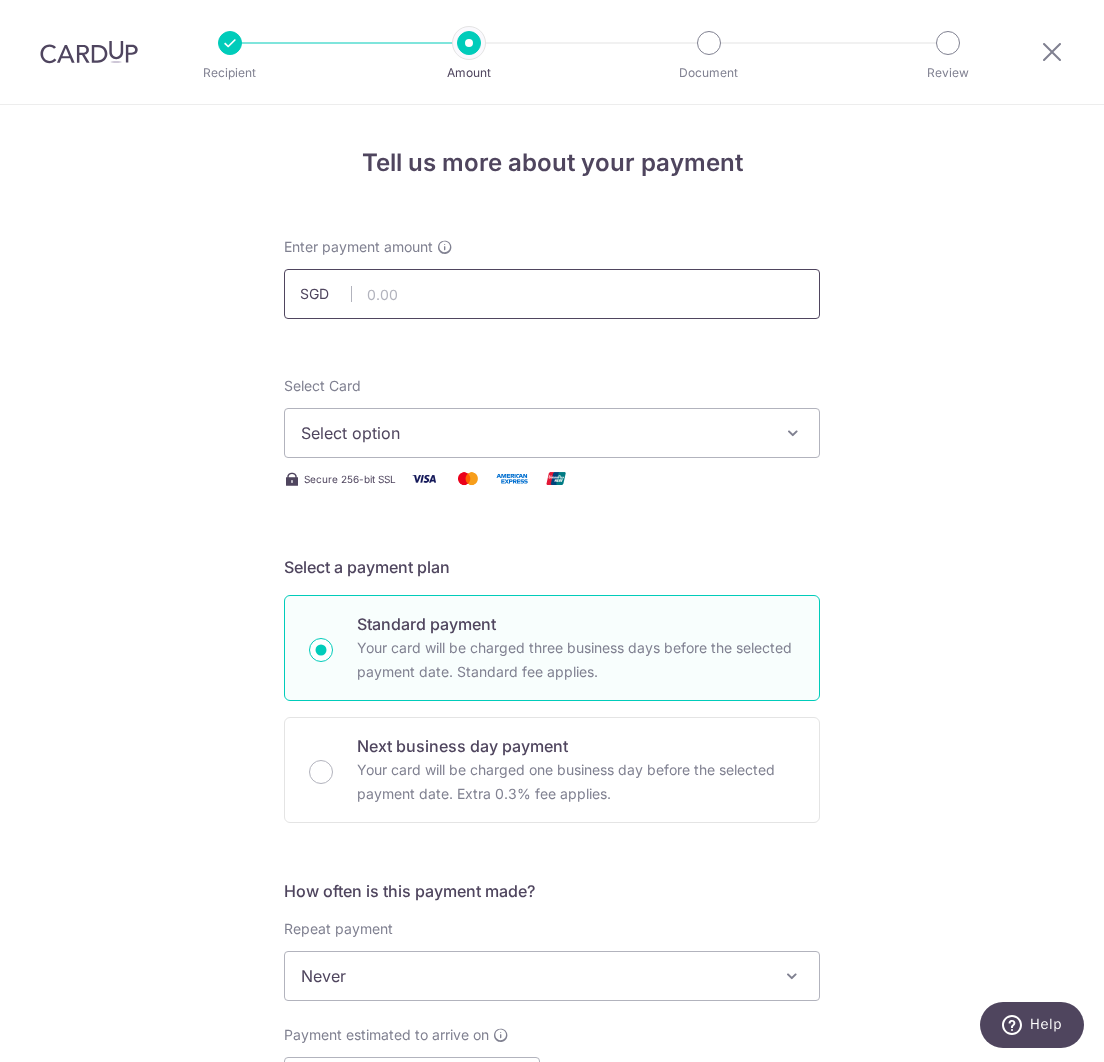 scroll, scrollTop: 0, scrollLeft: 0, axis: both 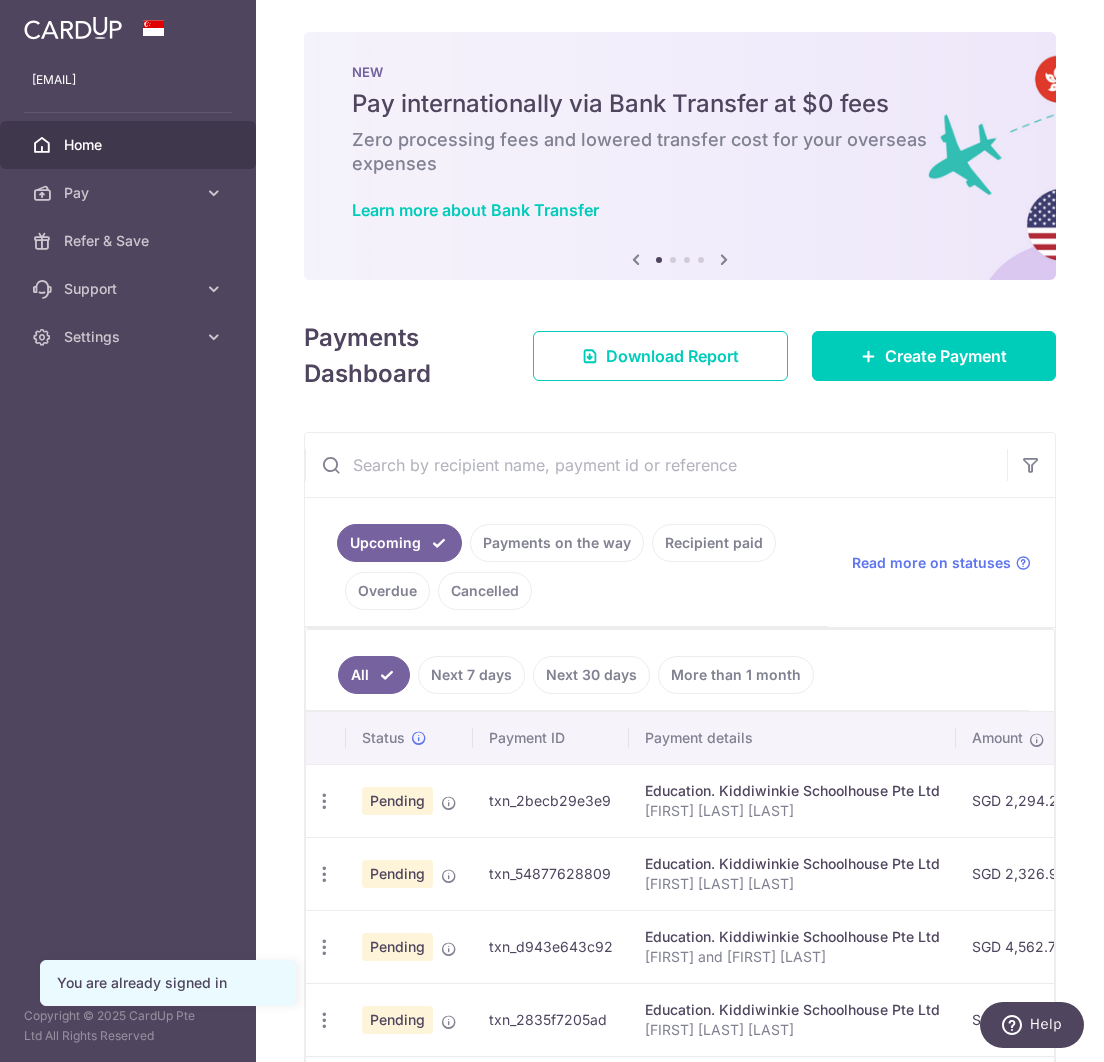 click on "Payments on the way" at bounding box center [557, 543] 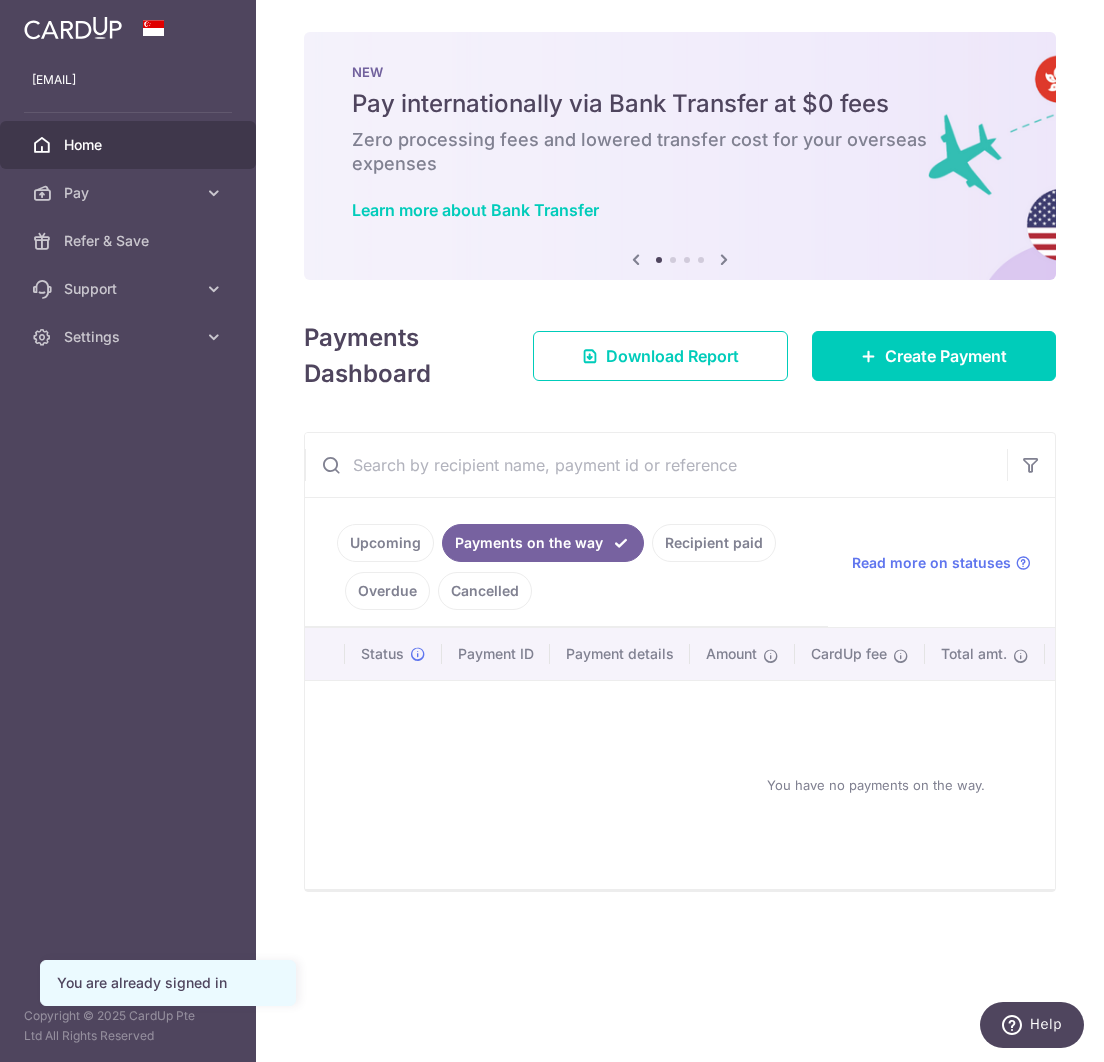 click on "Upcoming
Payments on the way
Recipient paid
Overdue
Cancelled" at bounding box center [566, 562] 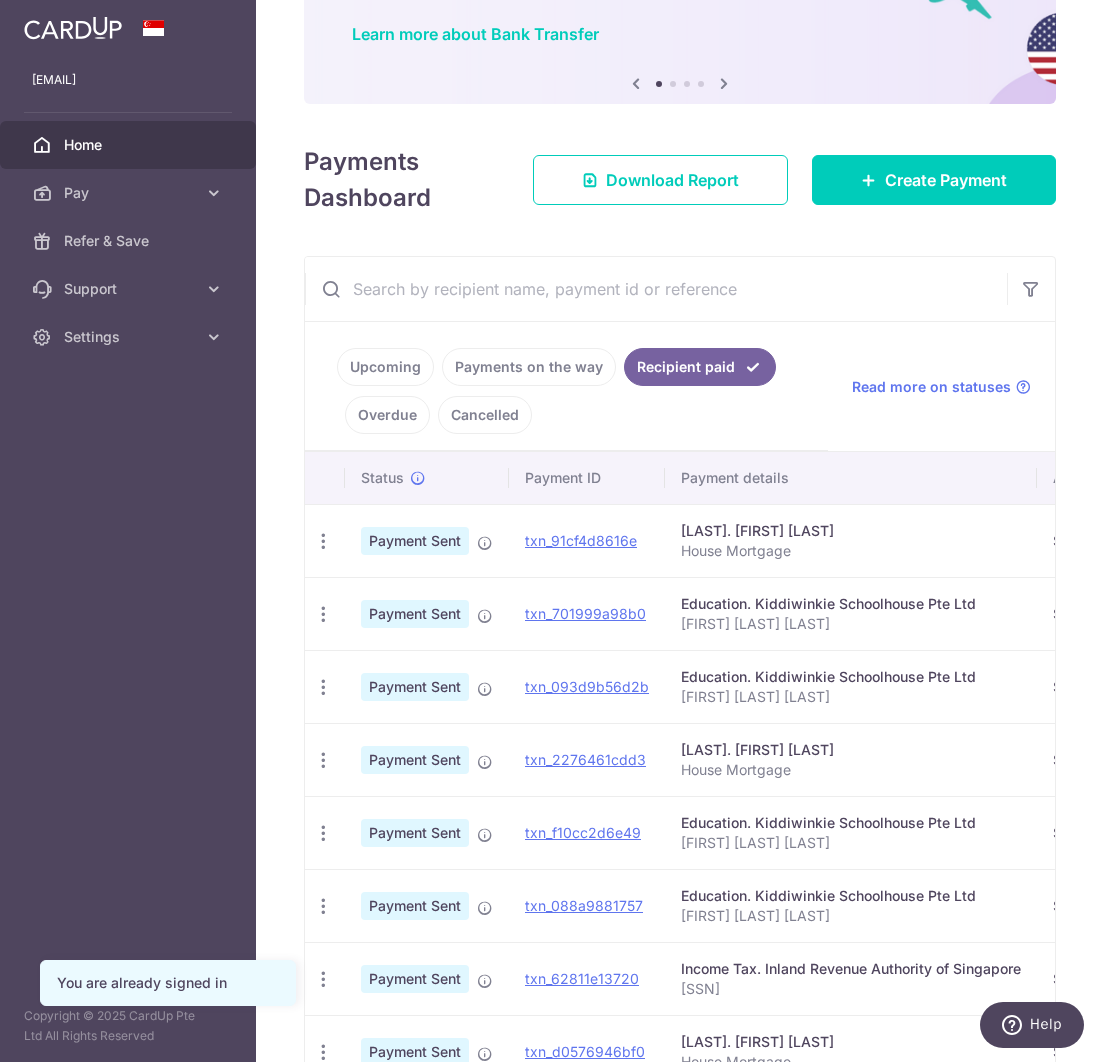 scroll, scrollTop: 233, scrollLeft: 0, axis: vertical 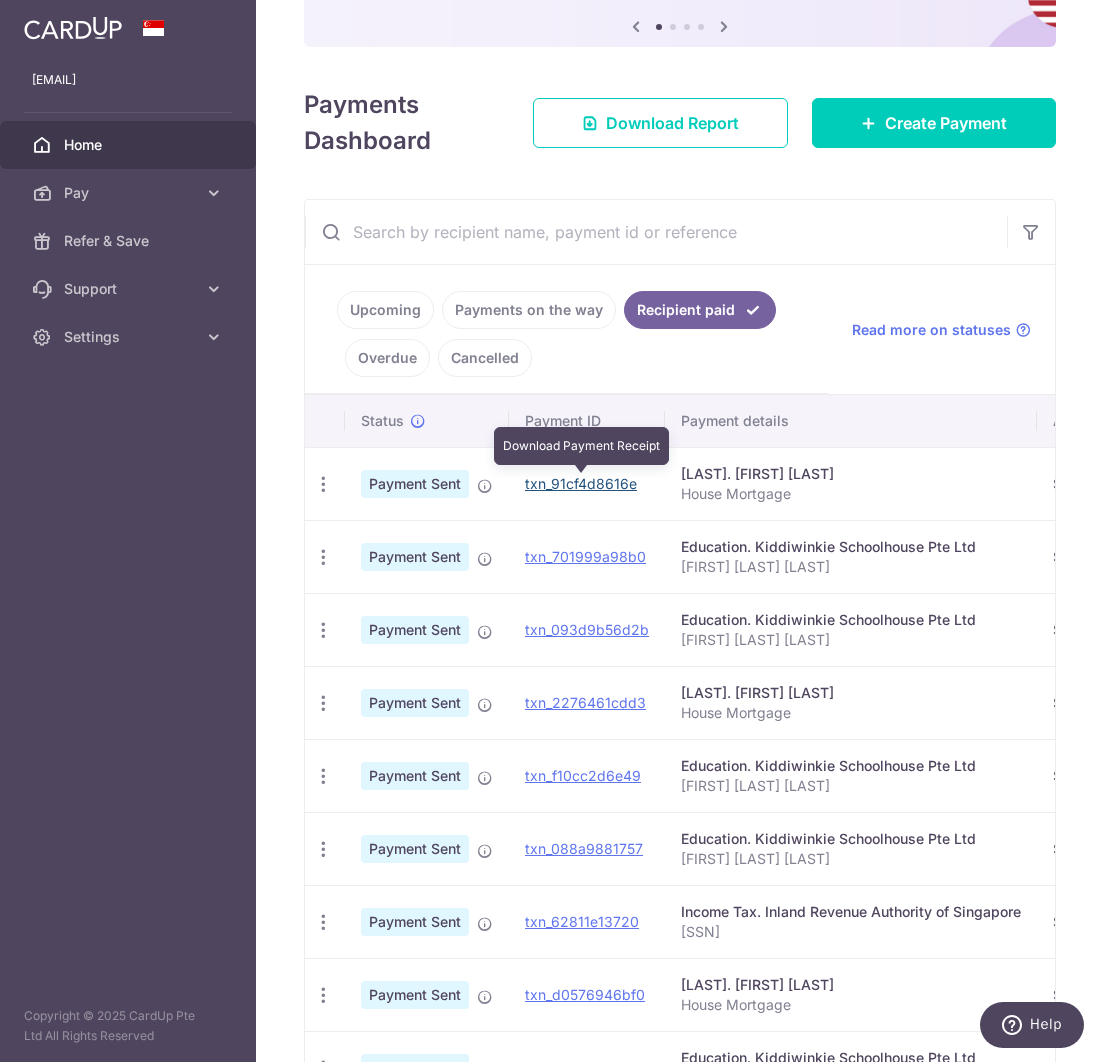 click on "txn_91cf4d8616e" at bounding box center [581, 483] 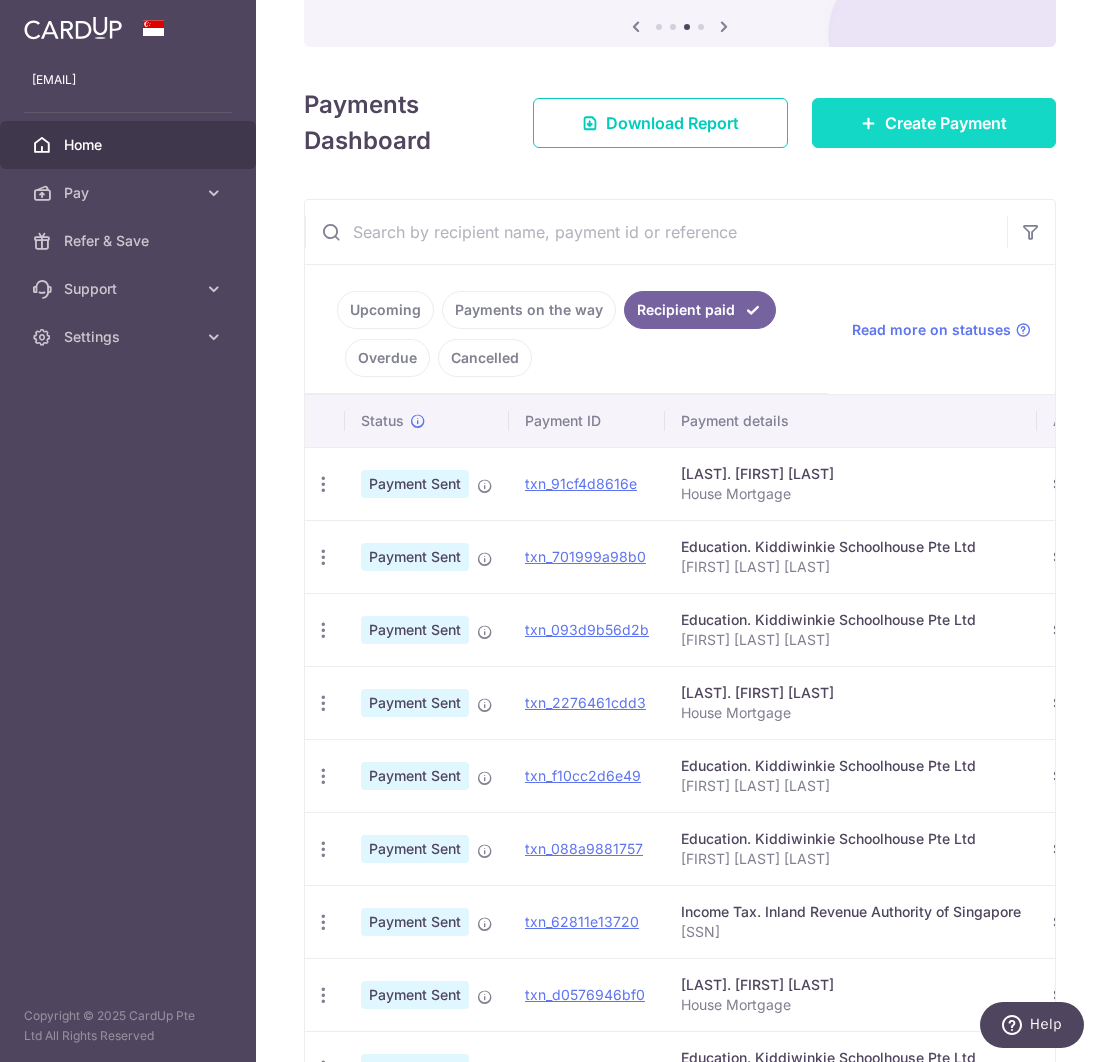 click on "Create Payment" at bounding box center [934, 123] 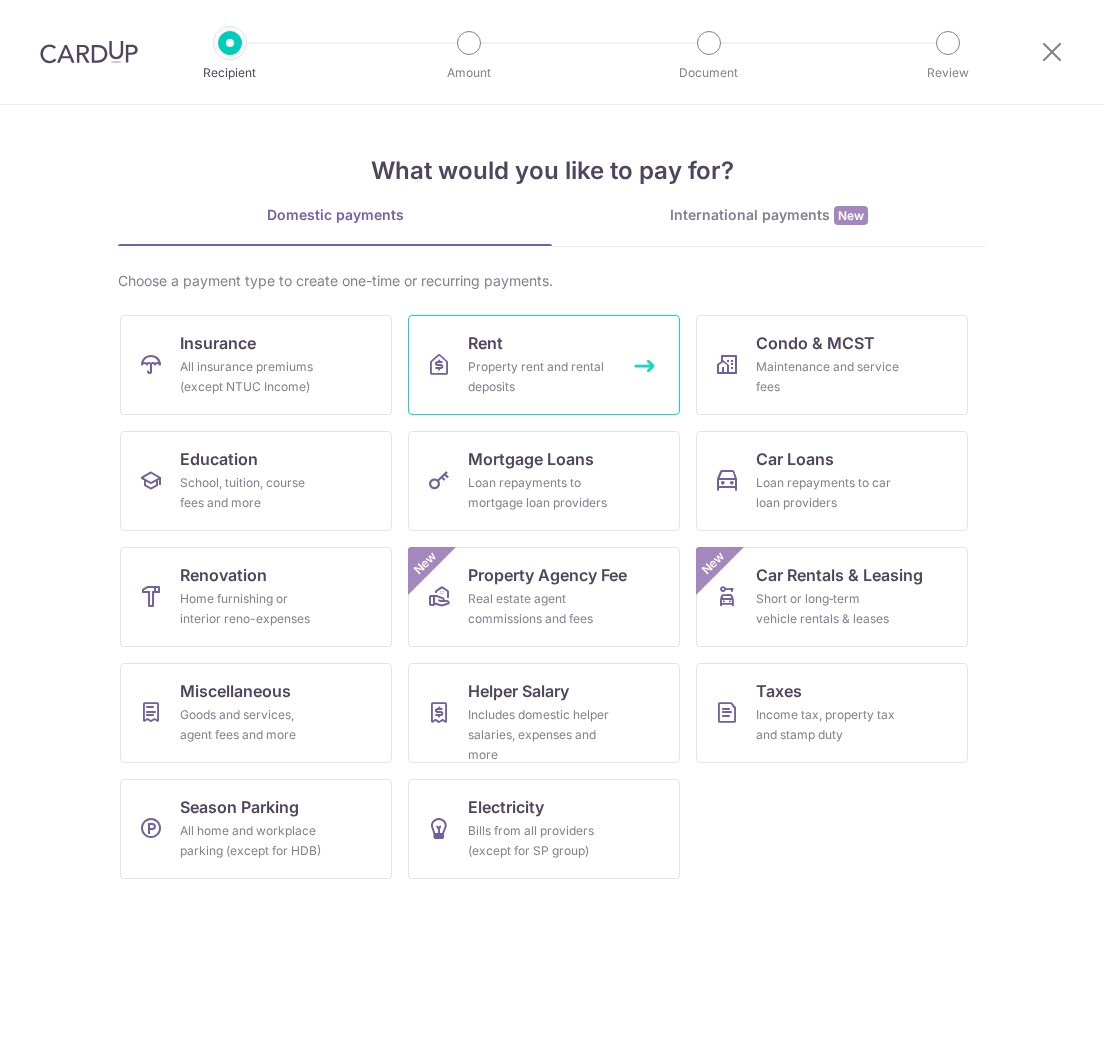 scroll, scrollTop: 0, scrollLeft: 0, axis: both 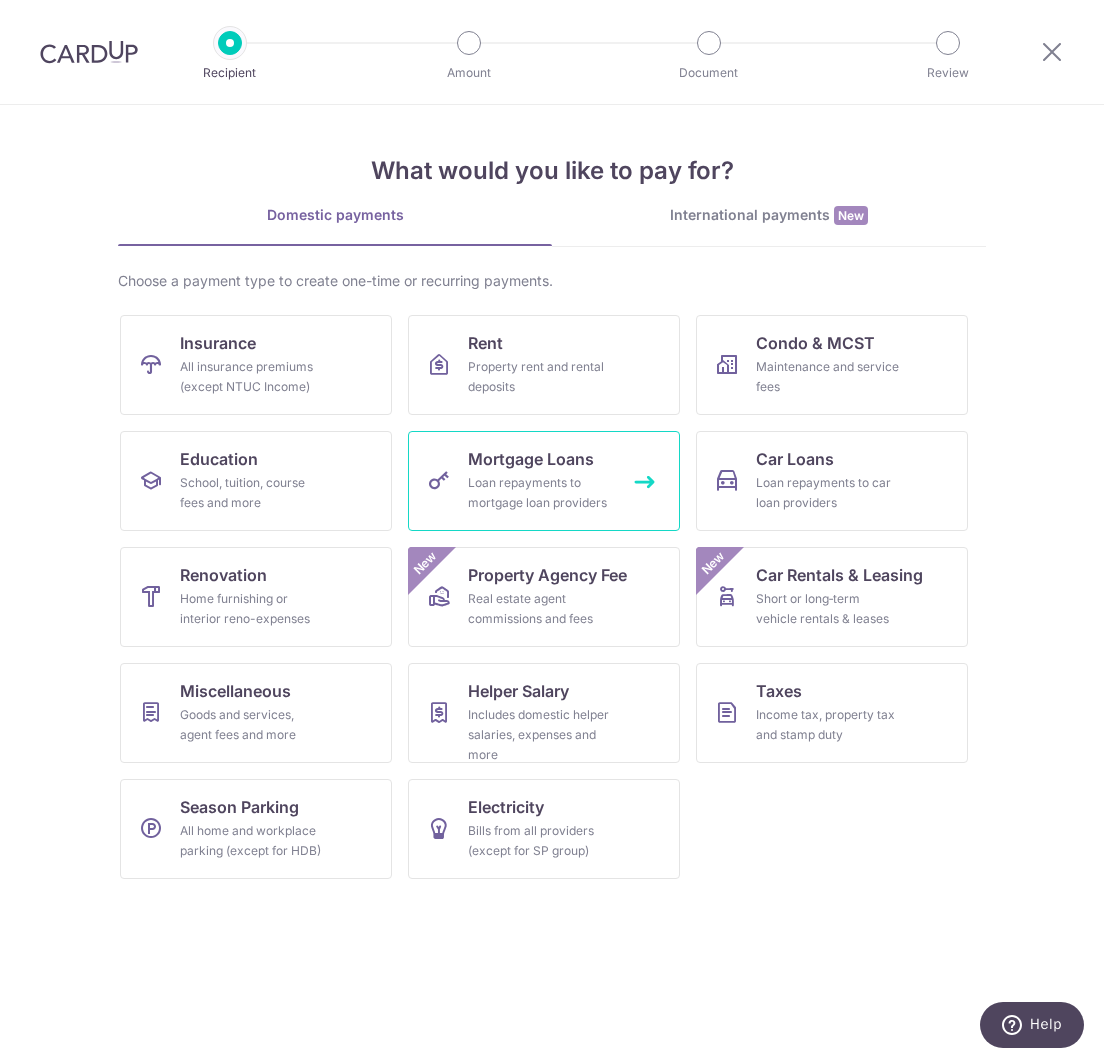 click on "Loan repayments to mortgage loan providers" at bounding box center [540, 493] 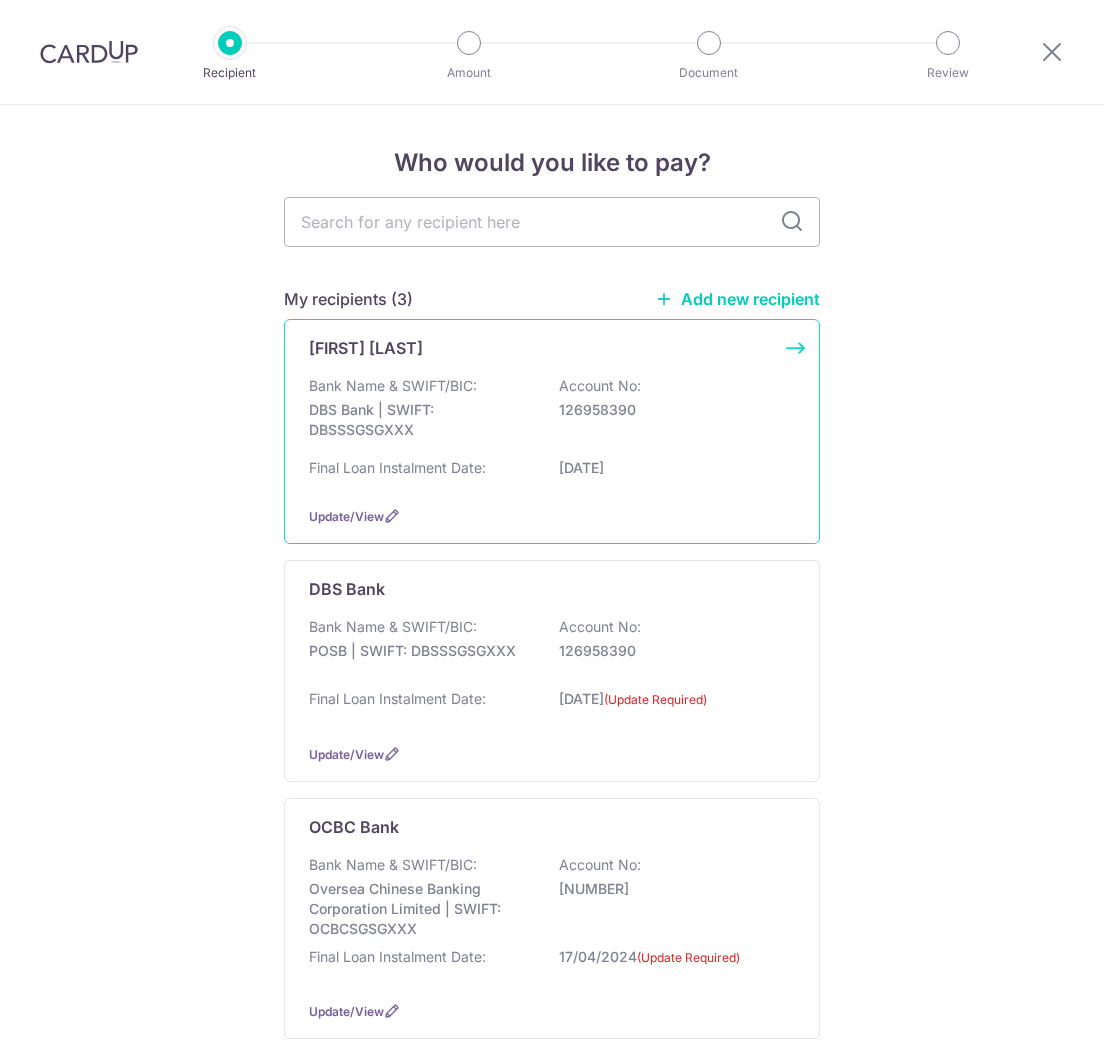 scroll, scrollTop: 0, scrollLeft: 0, axis: both 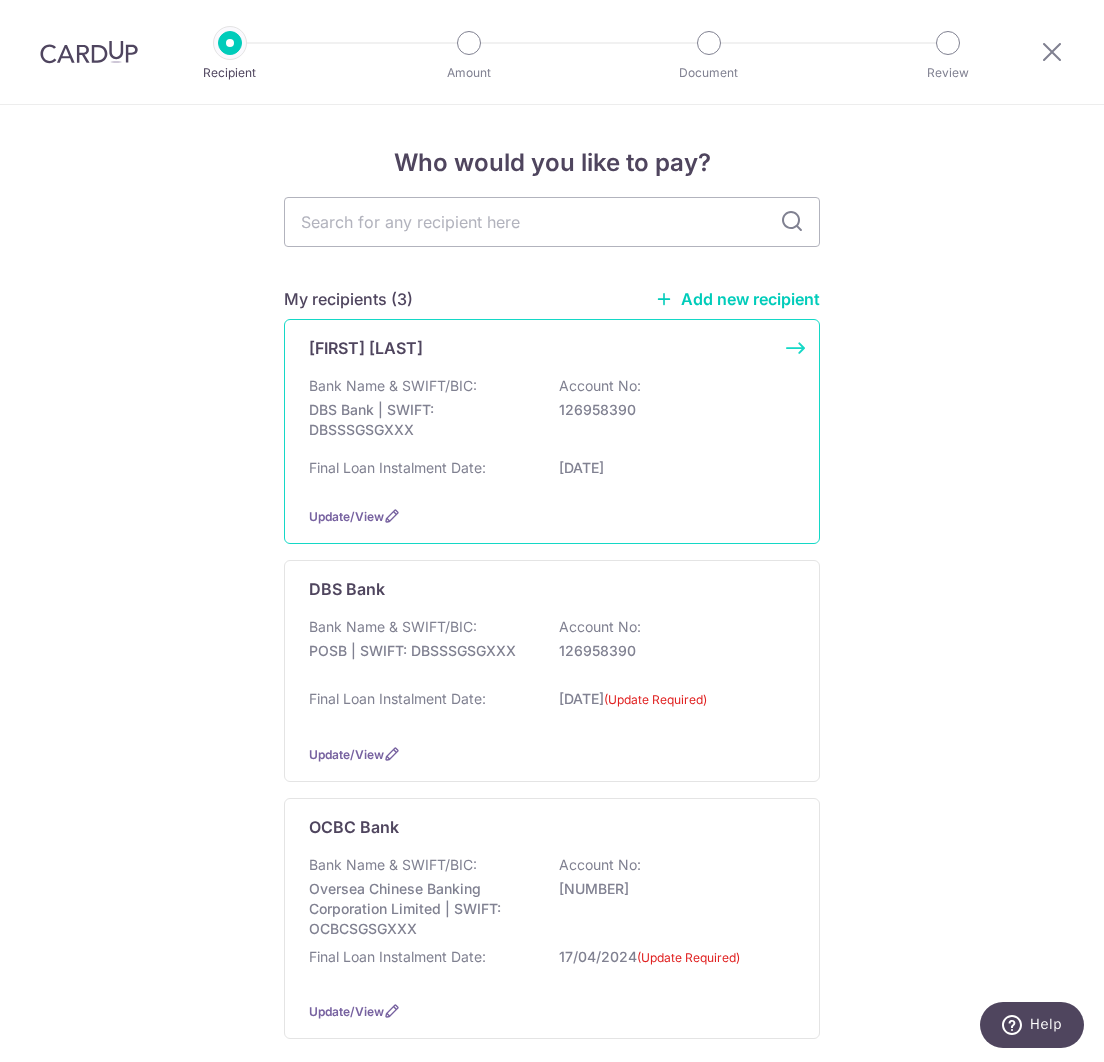 click on "Final Loan Instalment Date:
14/01/2034" at bounding box center (552, 474) 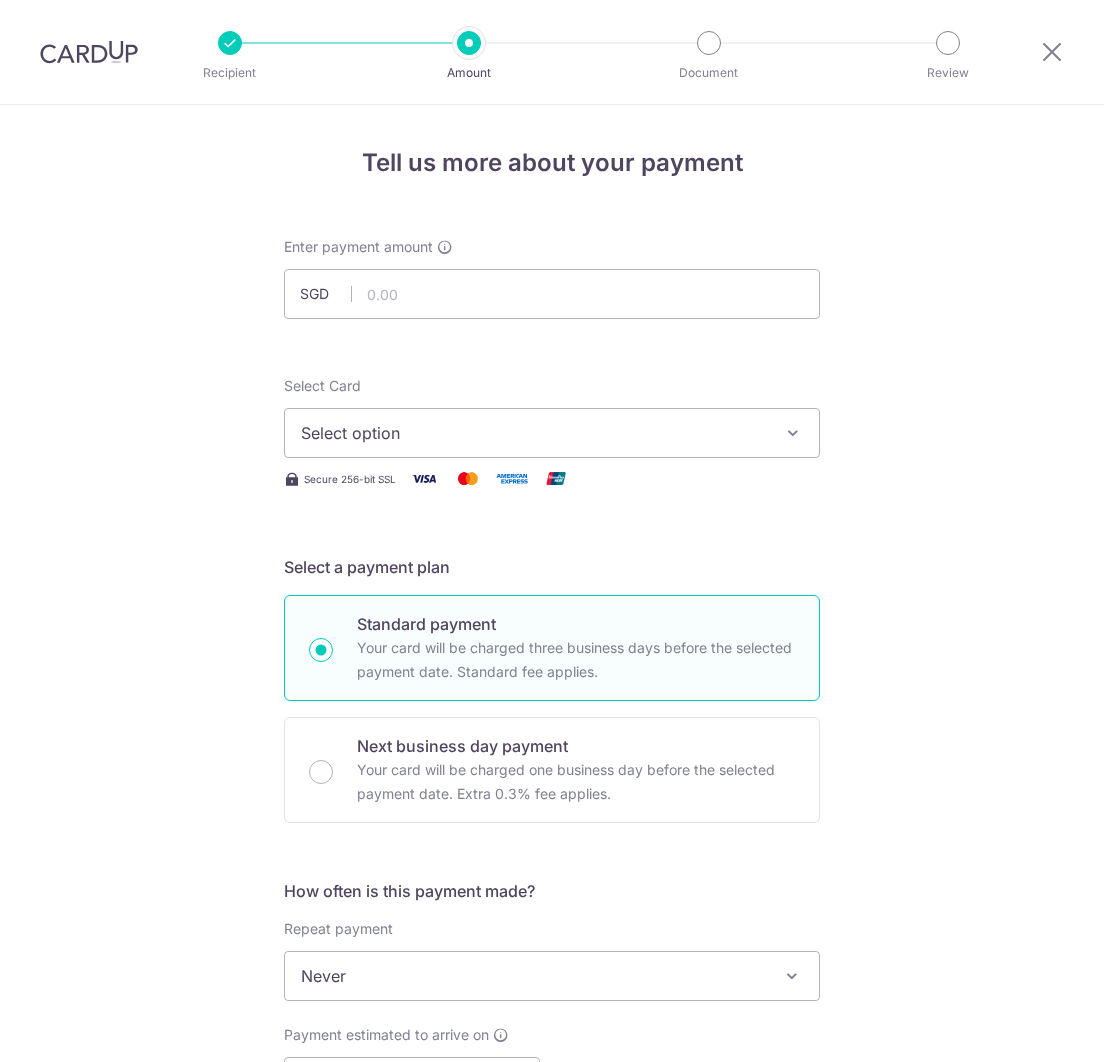 scroll, scrollTop: 0, scrollLeft: 0, axis: both 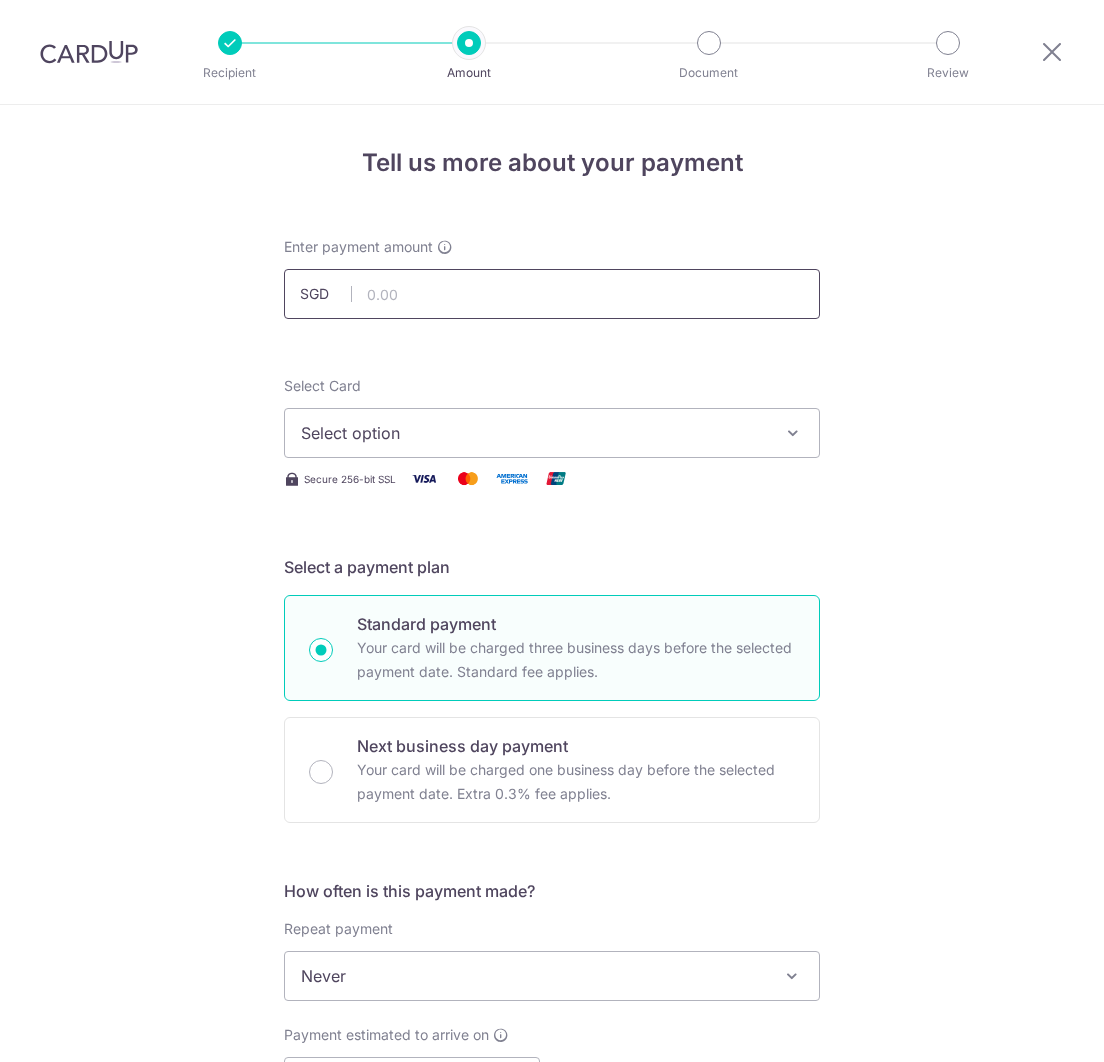 click at bounding box center [552, 294] 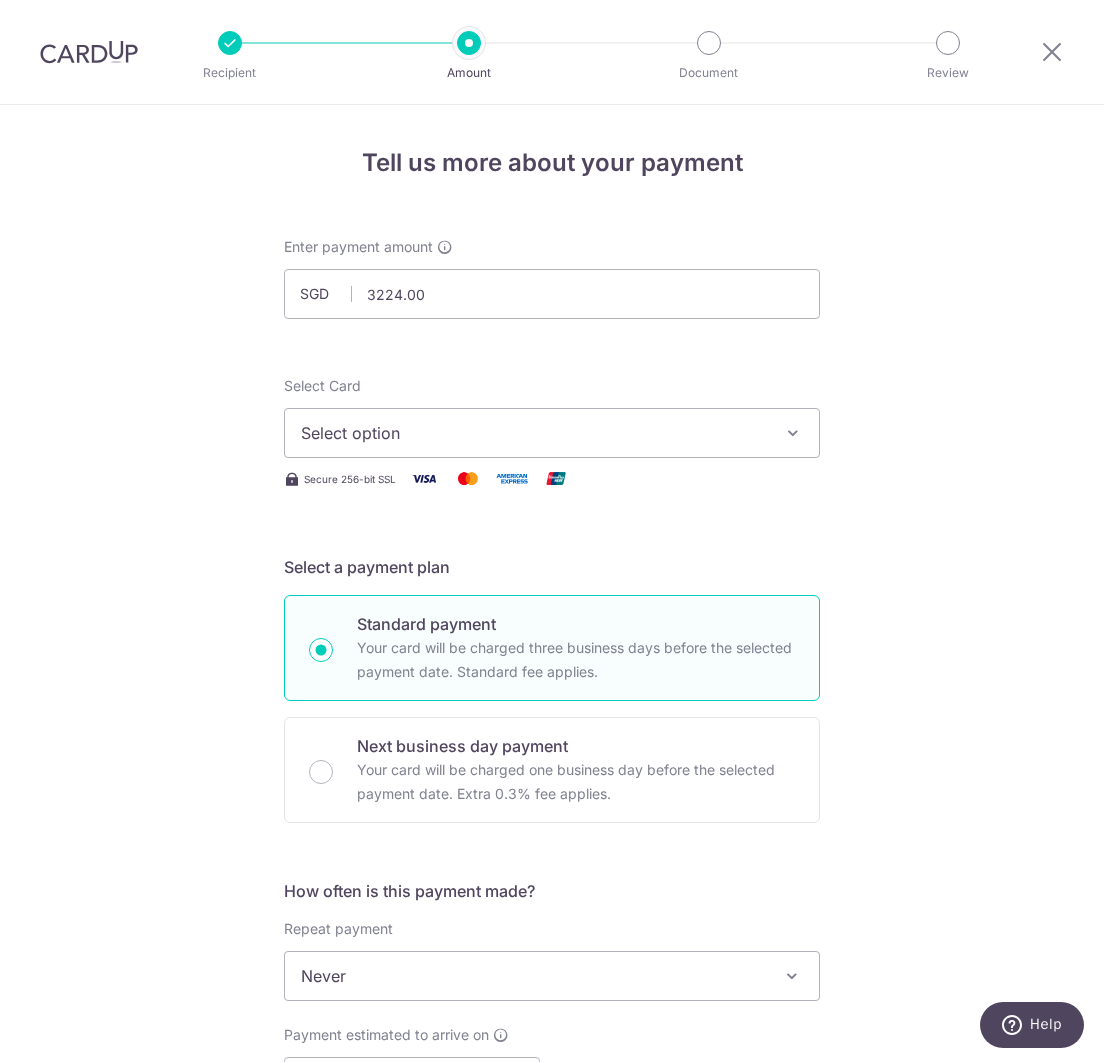 type on "3,224.00" 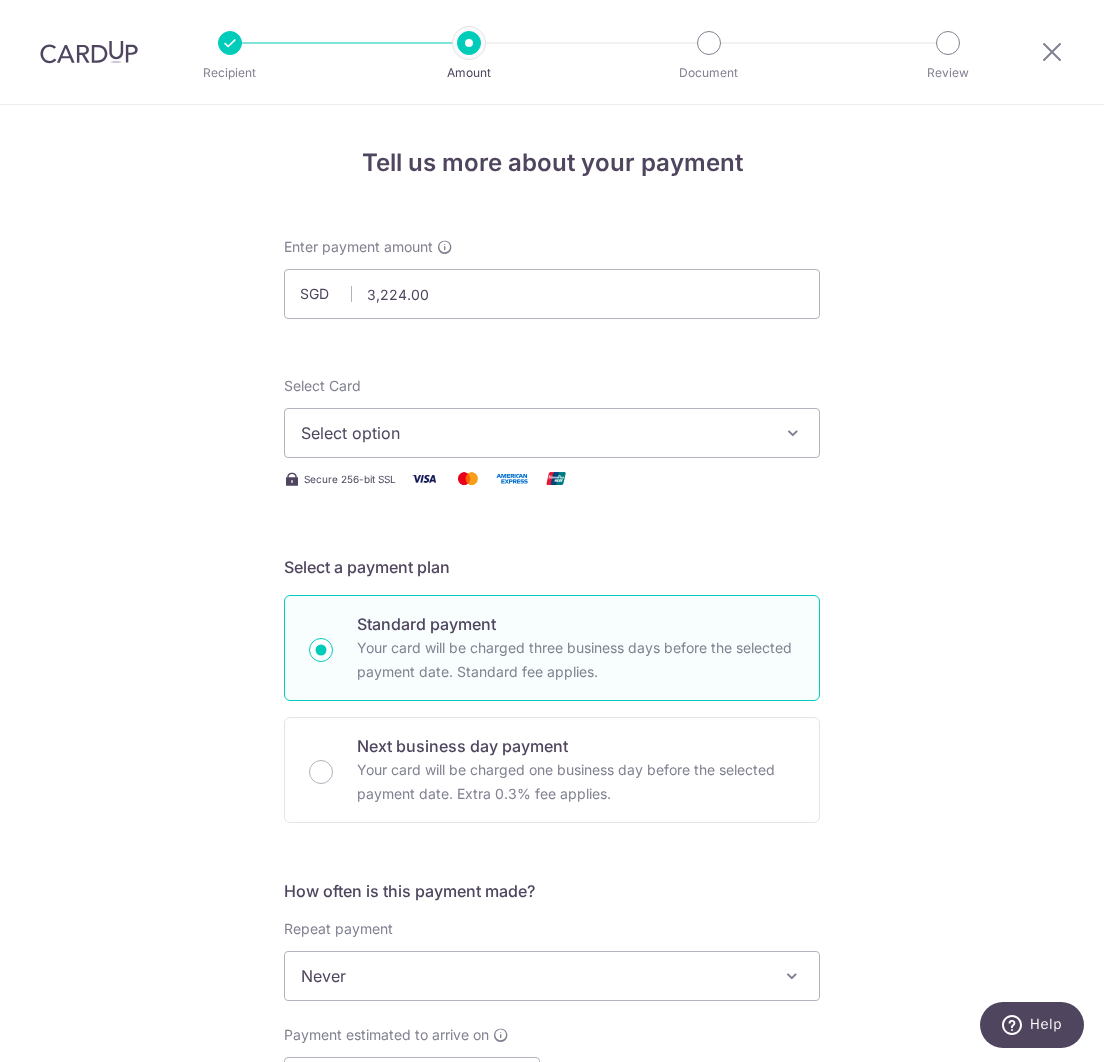 click on "Select option" at bounding box center [534, 433] 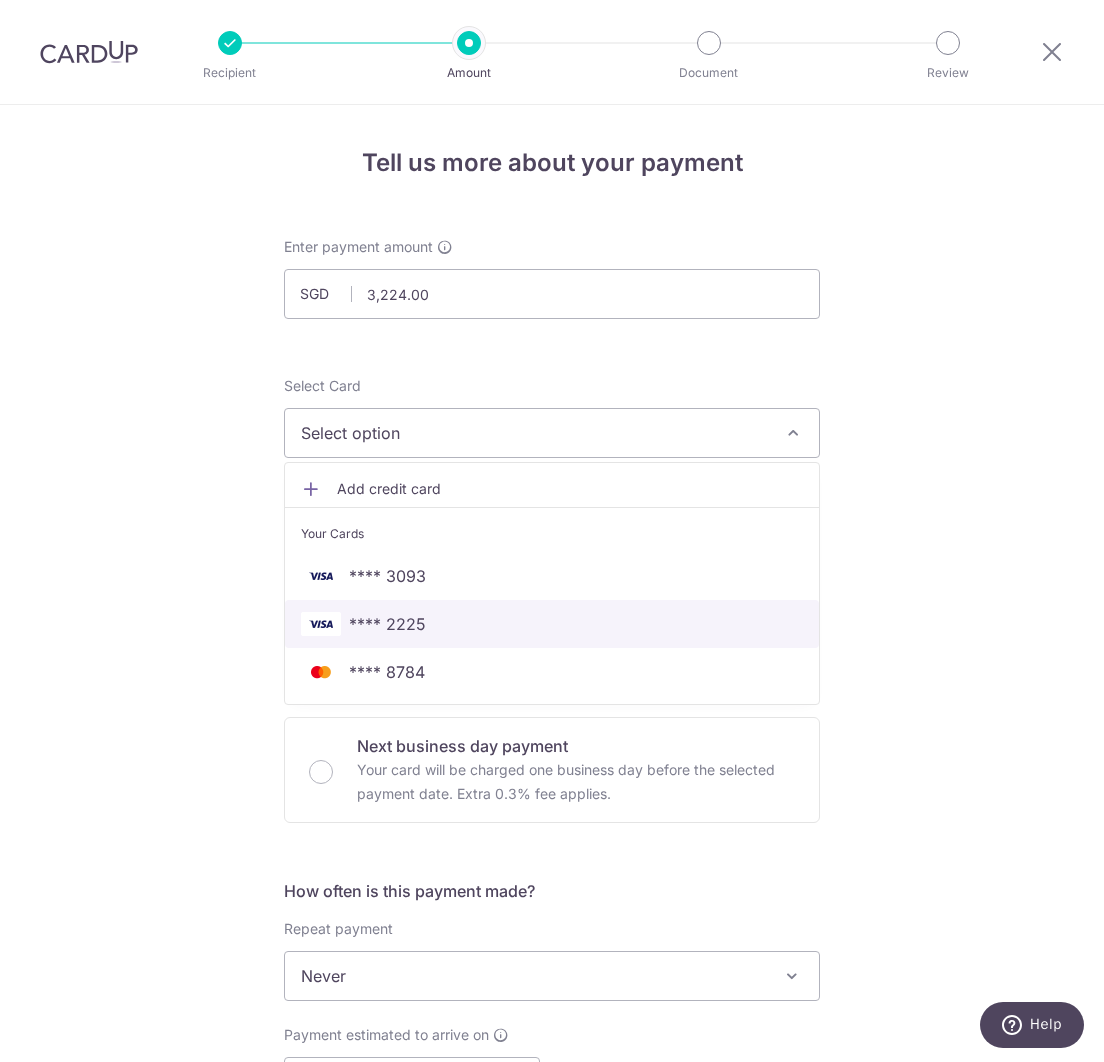 click on "**** 2225" at bounding box center (387, 624) 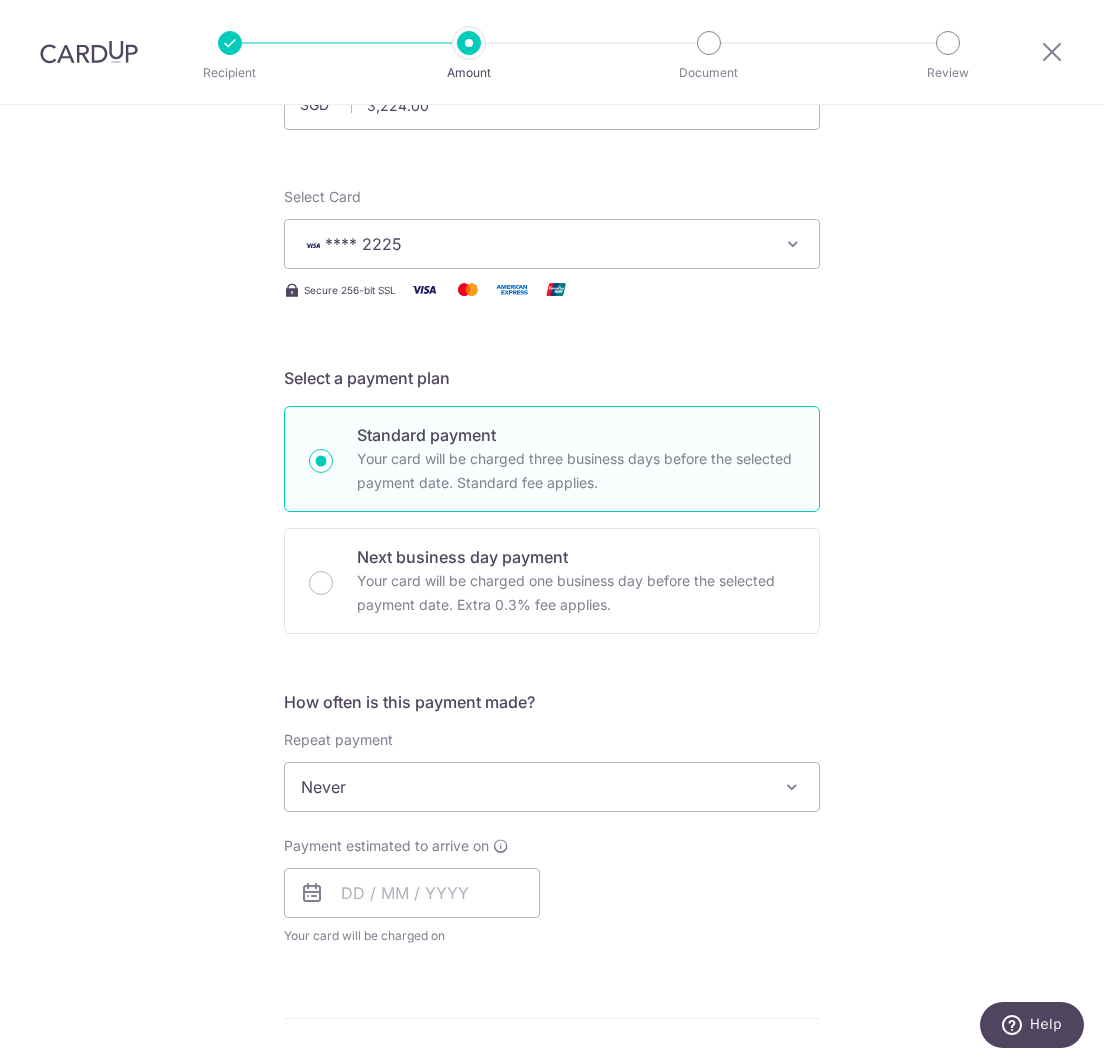 scroll, scrollTop: 336, scrollLeft: 0, axis: vertical 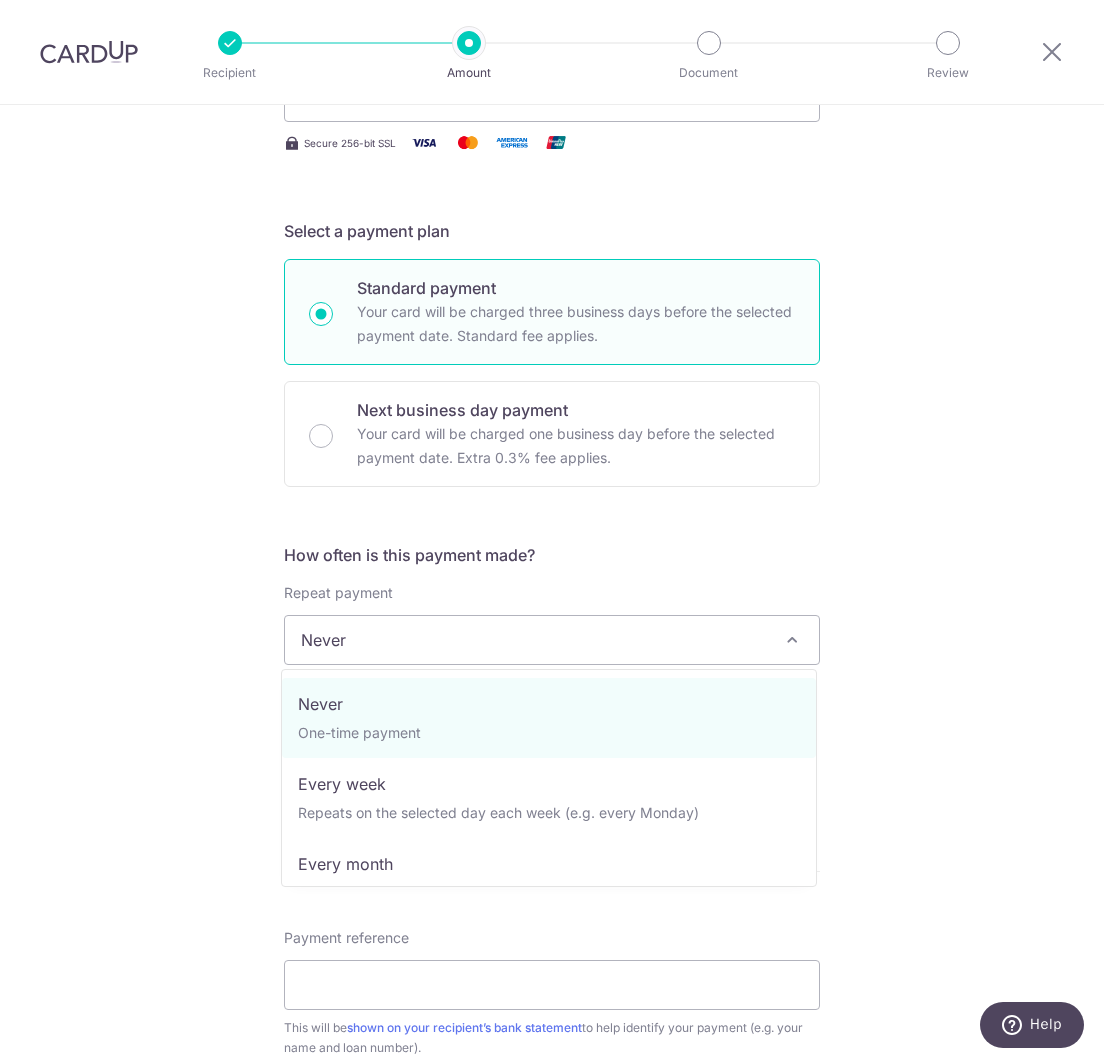 click on "Never" at bounding box center [552, 640] 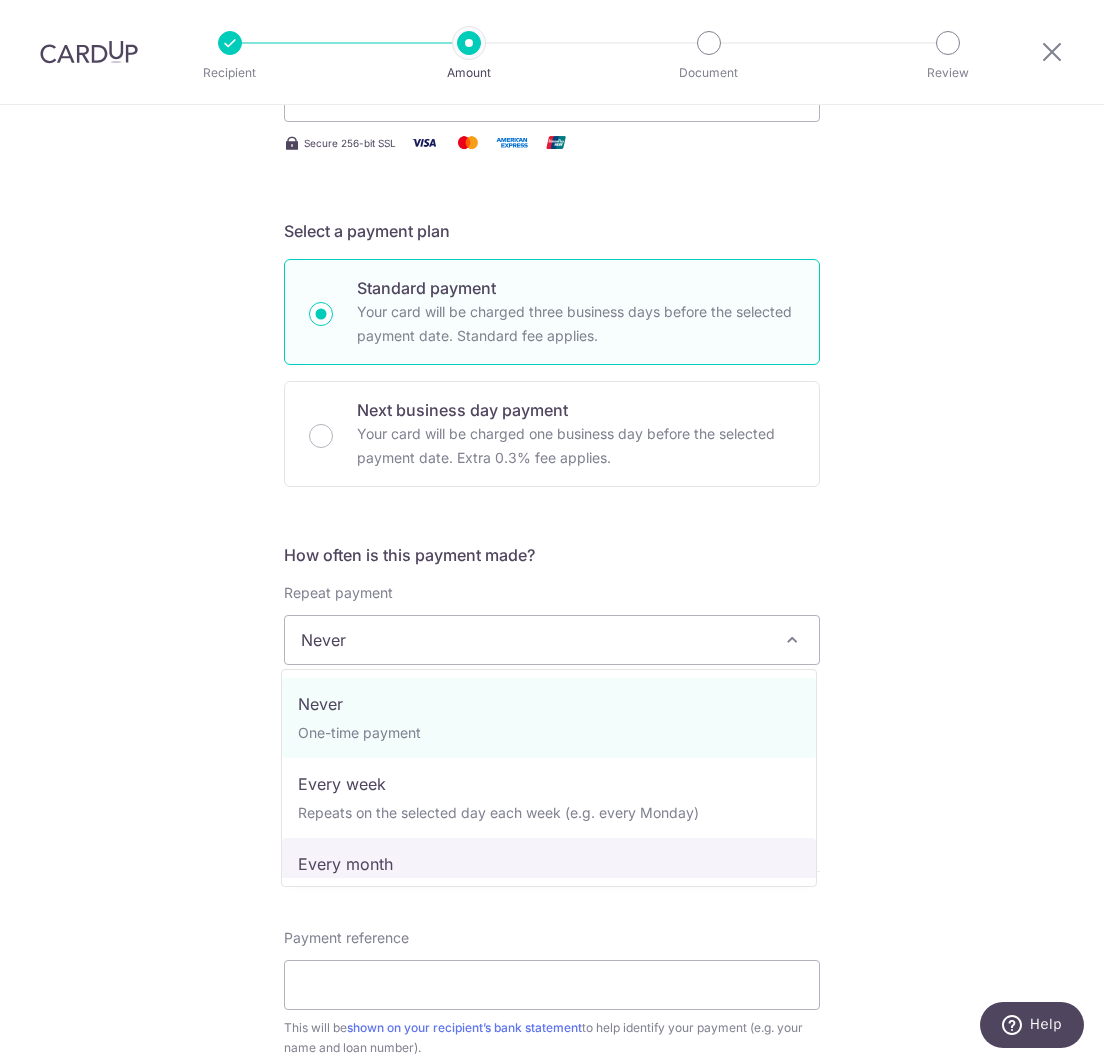 select on "3" 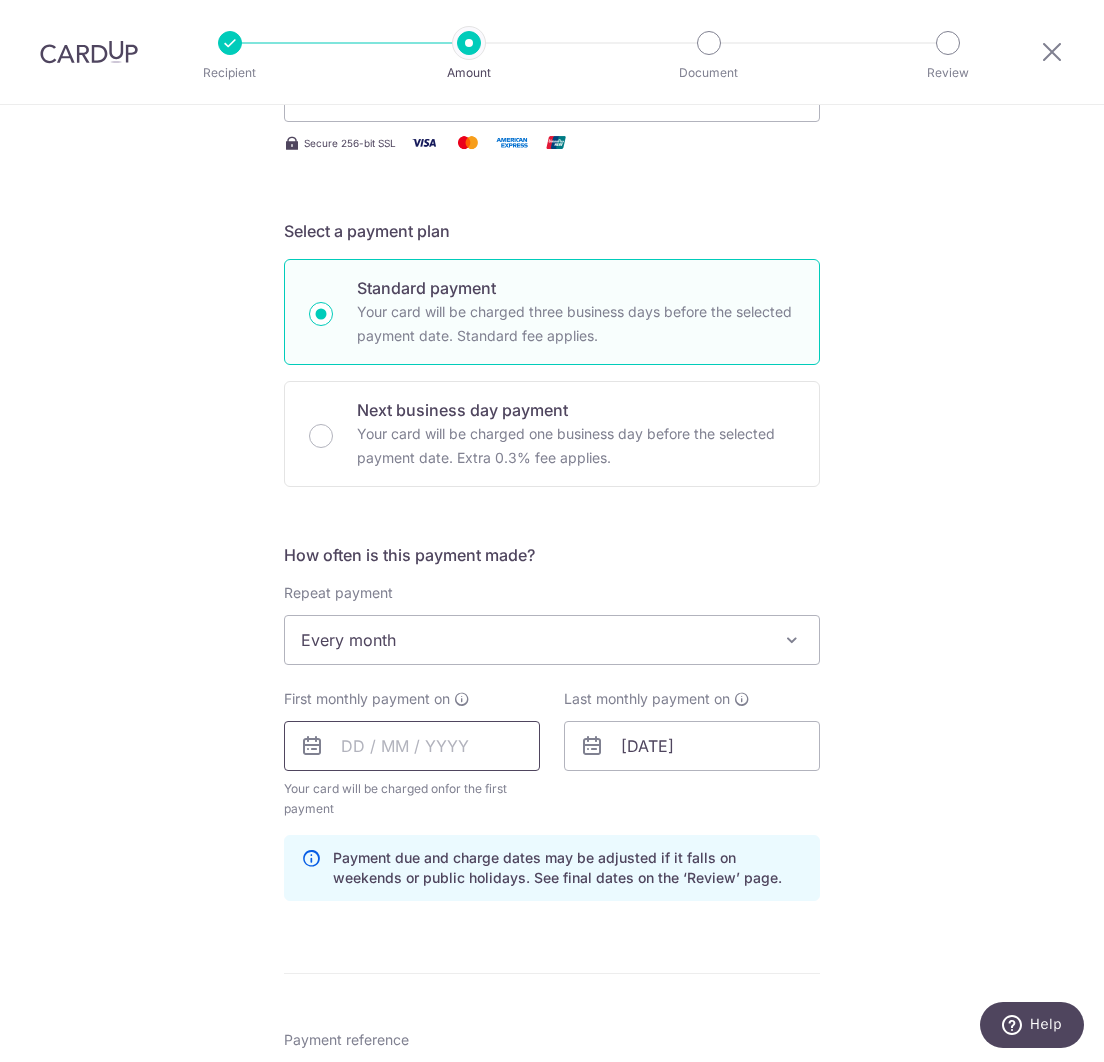 click at bounding box center [412, 746] 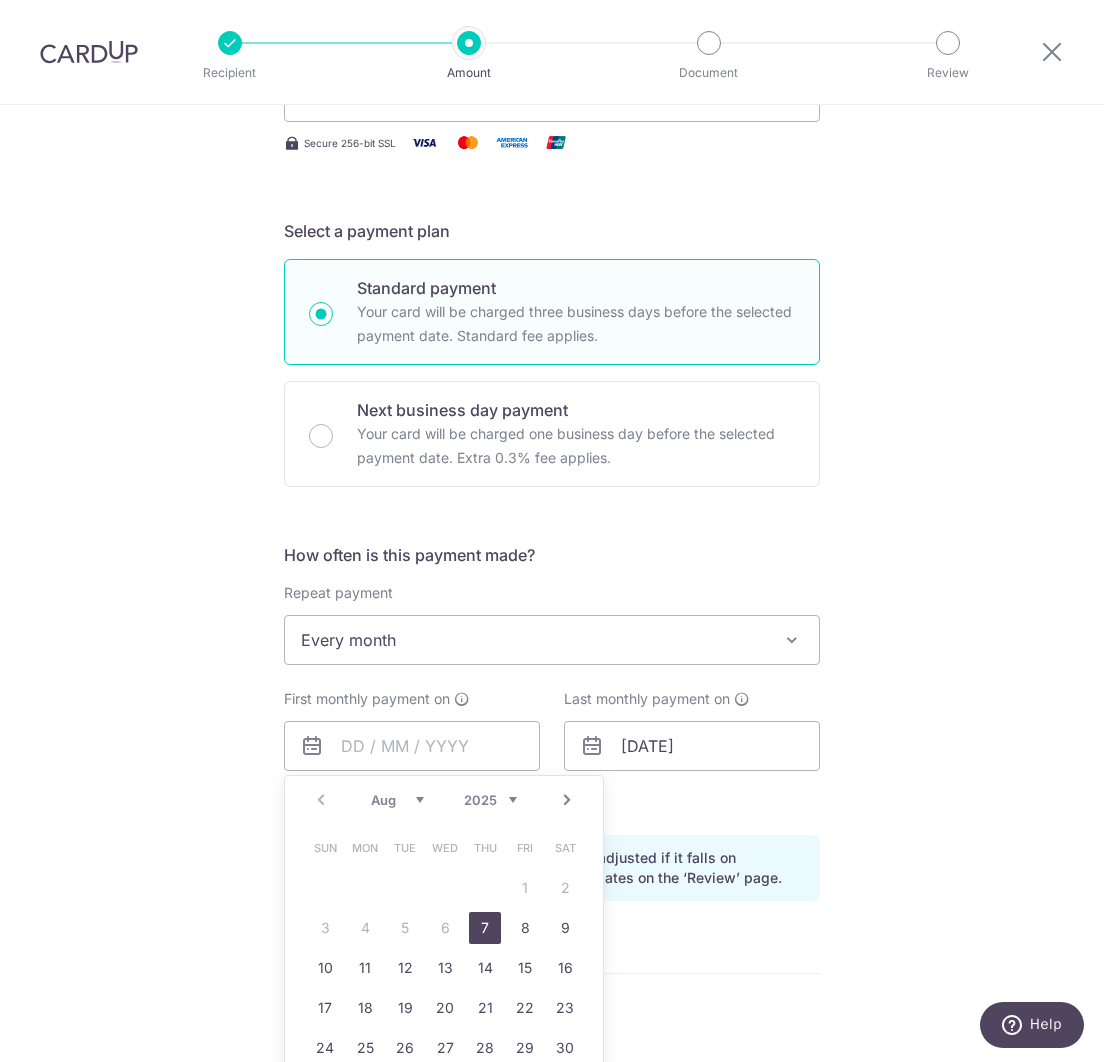 click on "7" at bounding box center [485, 928] 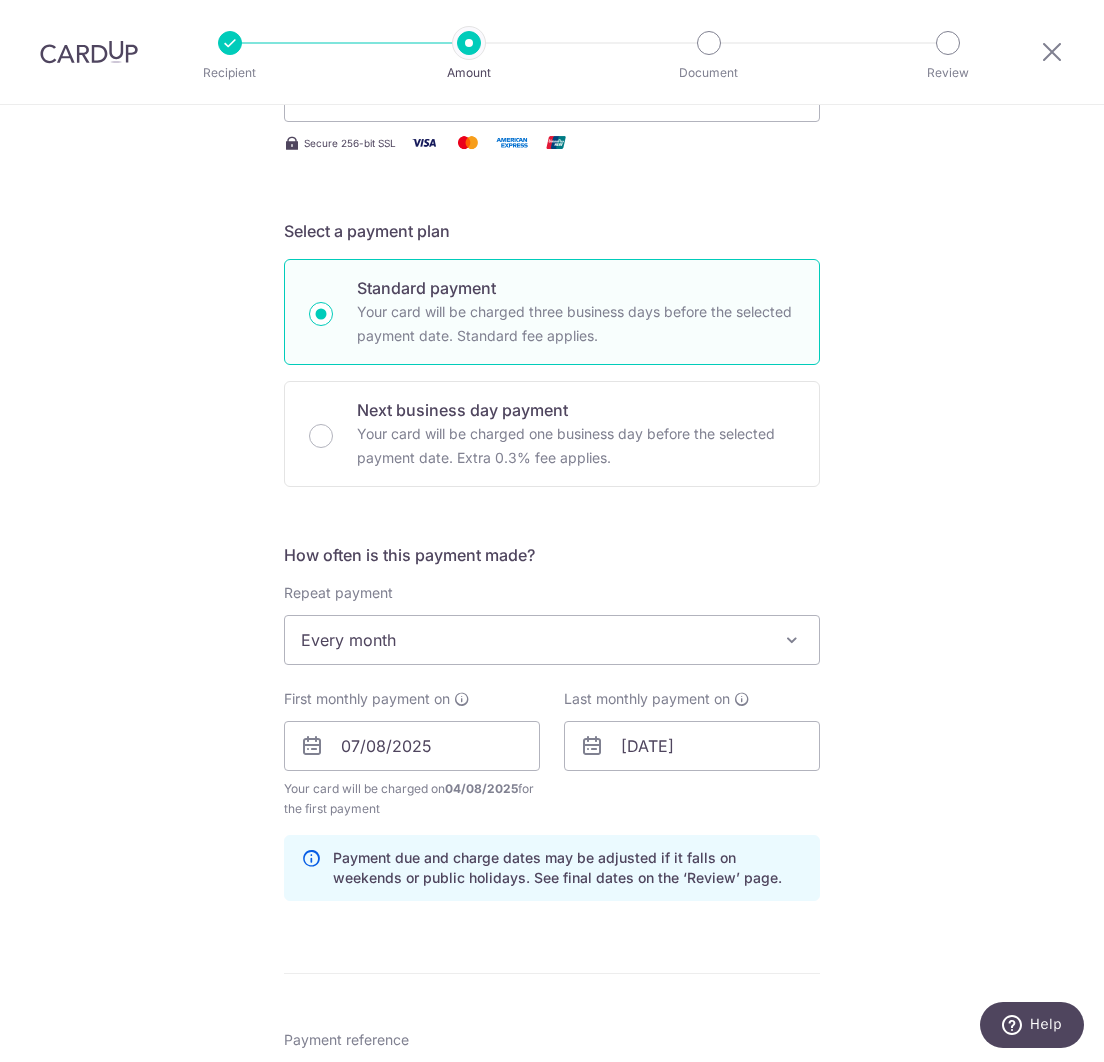 click on "Last monthly payment on
14/01/2034" at bounding box center [692, 754] 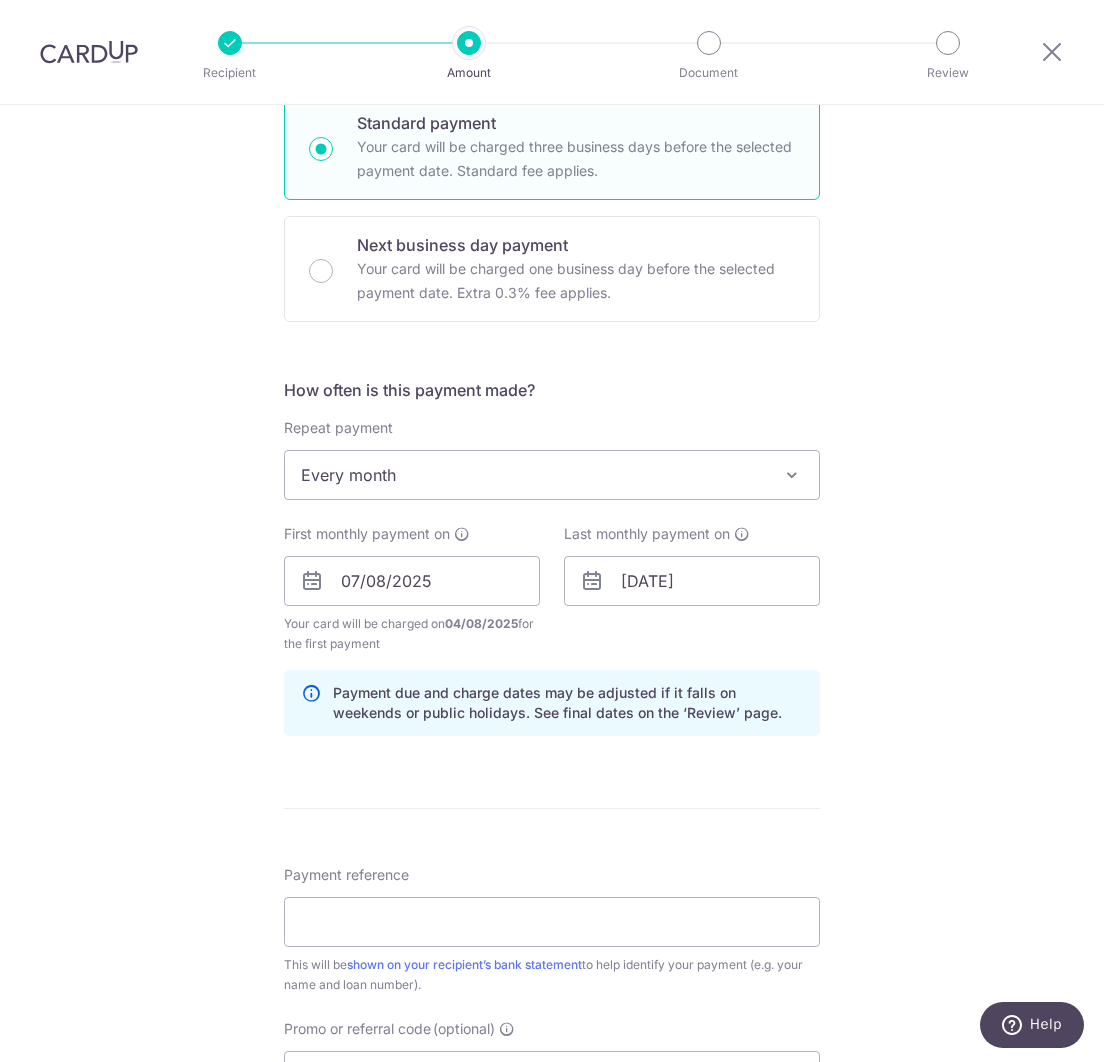 scroll, scrollTop: 599, scrollLeft: 0, axis: vertical 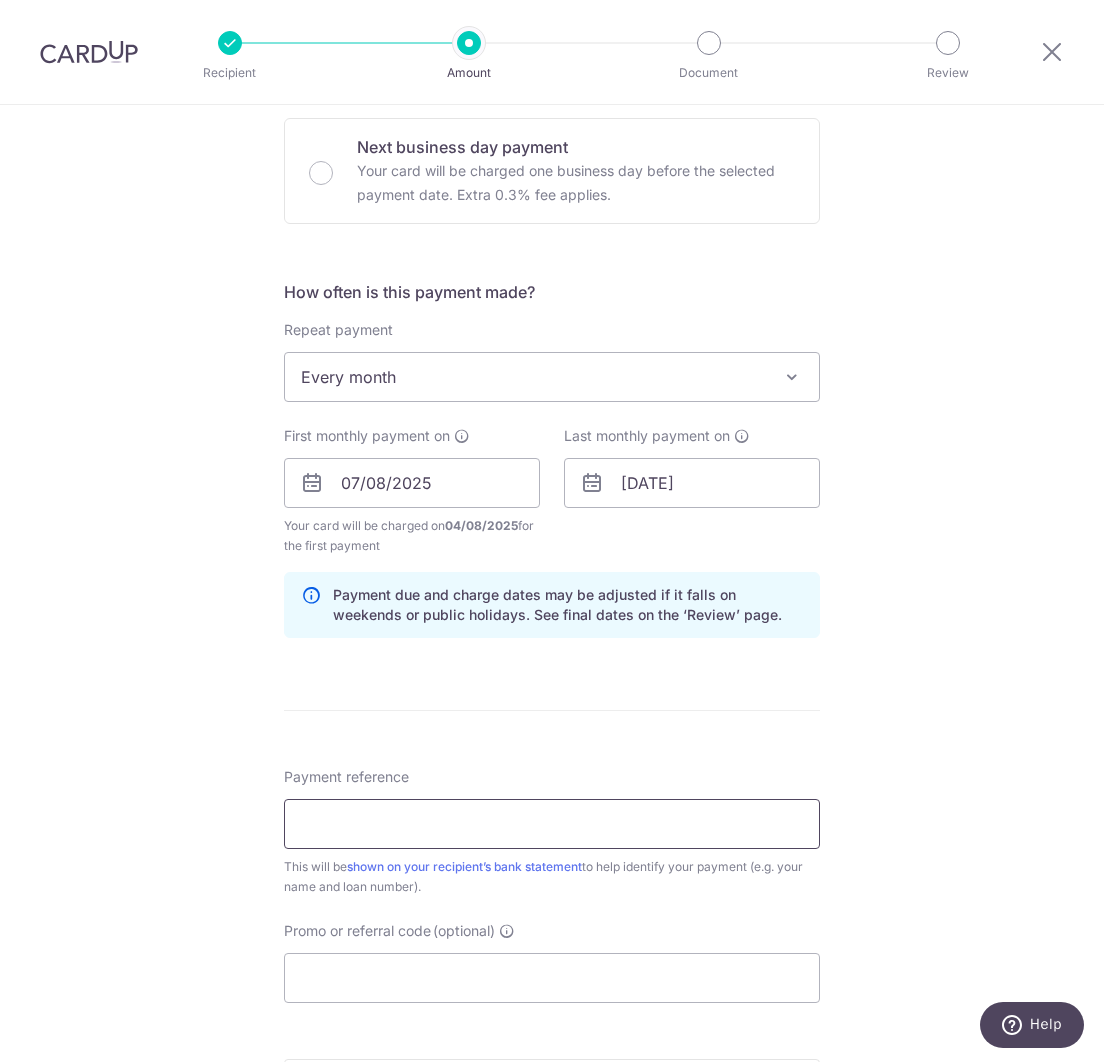 click on "Payment reference" at bounding box center (552, 824) 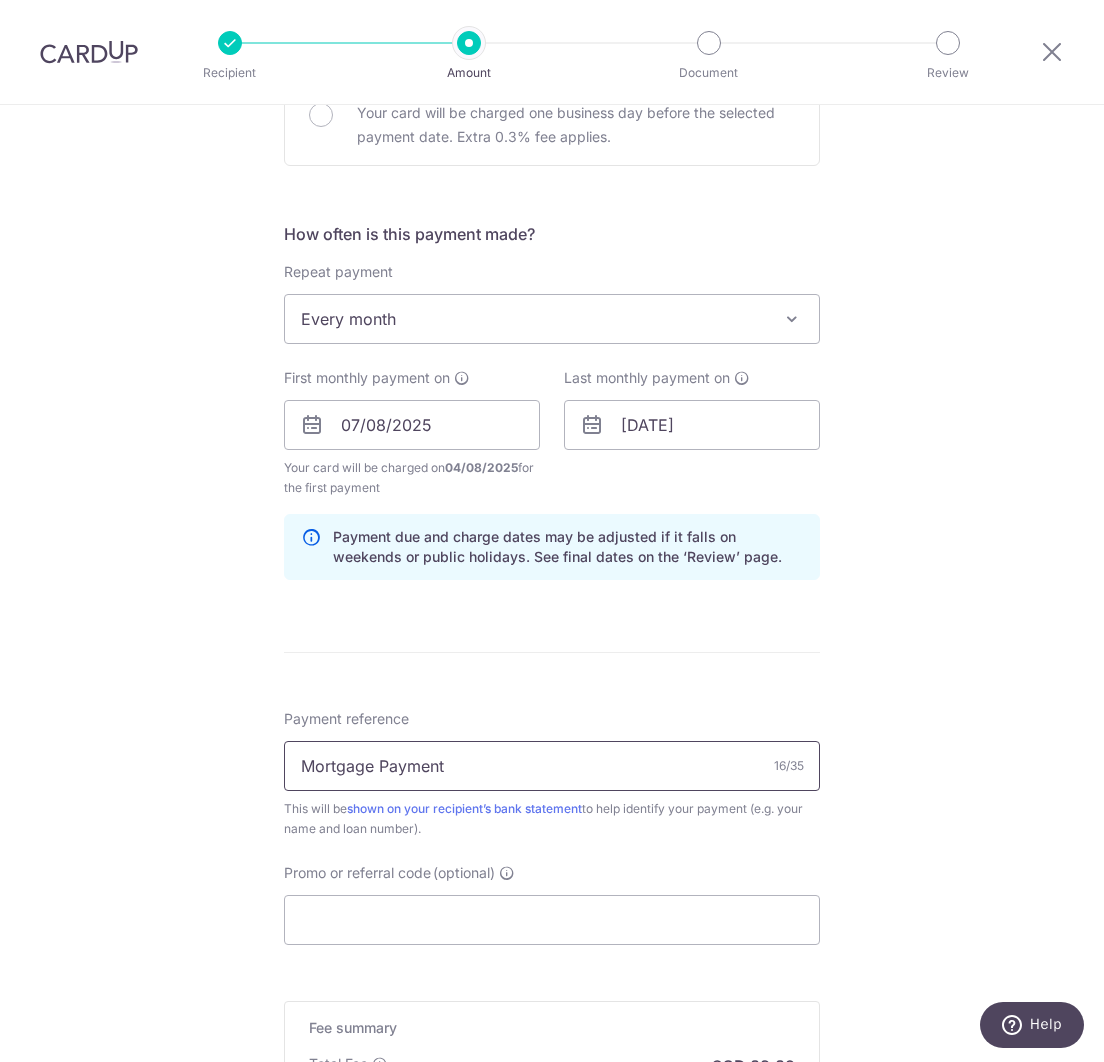 scroll, scrollTop: 733, scrollLeft: 0, axis: vertical 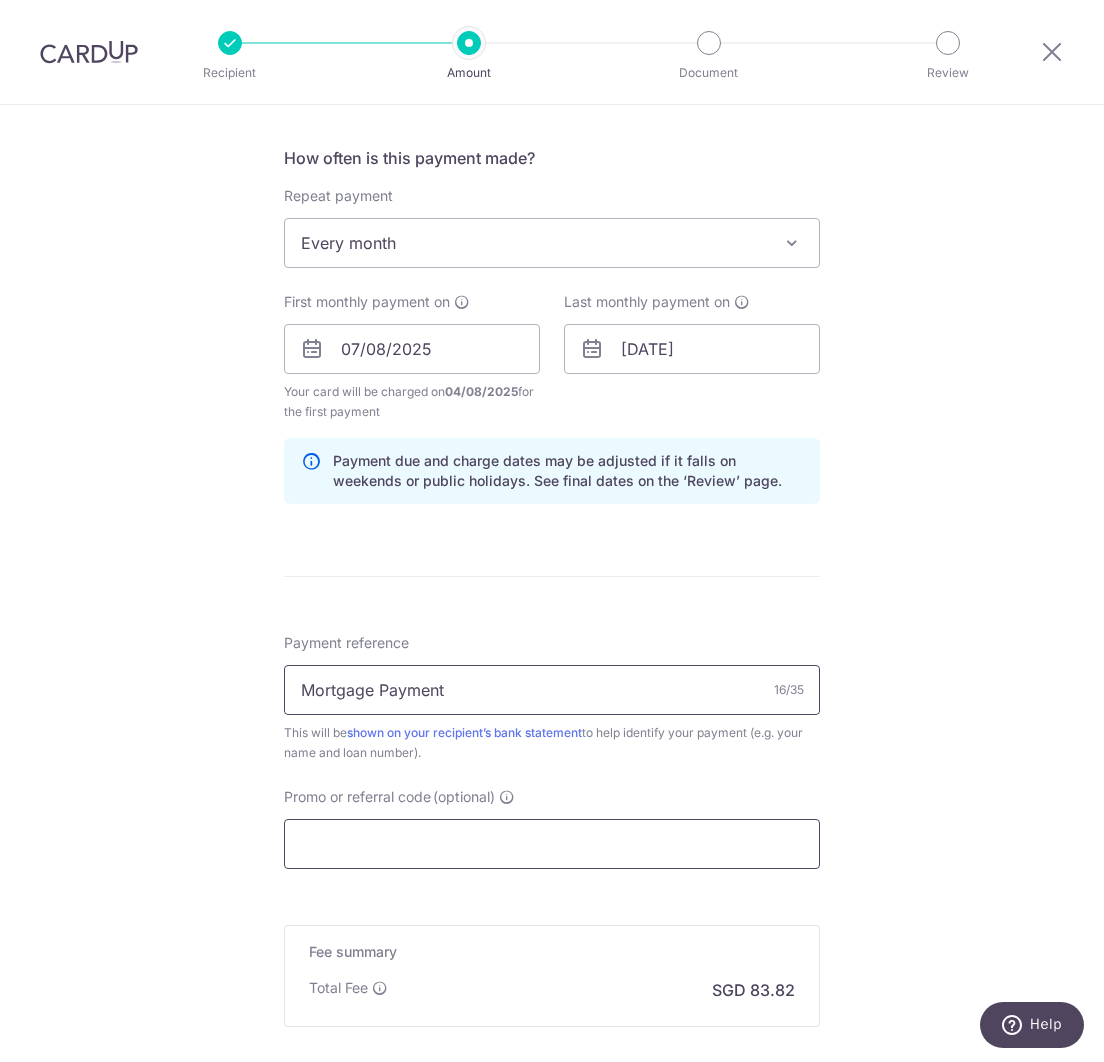 type on "Mortgage Payment" 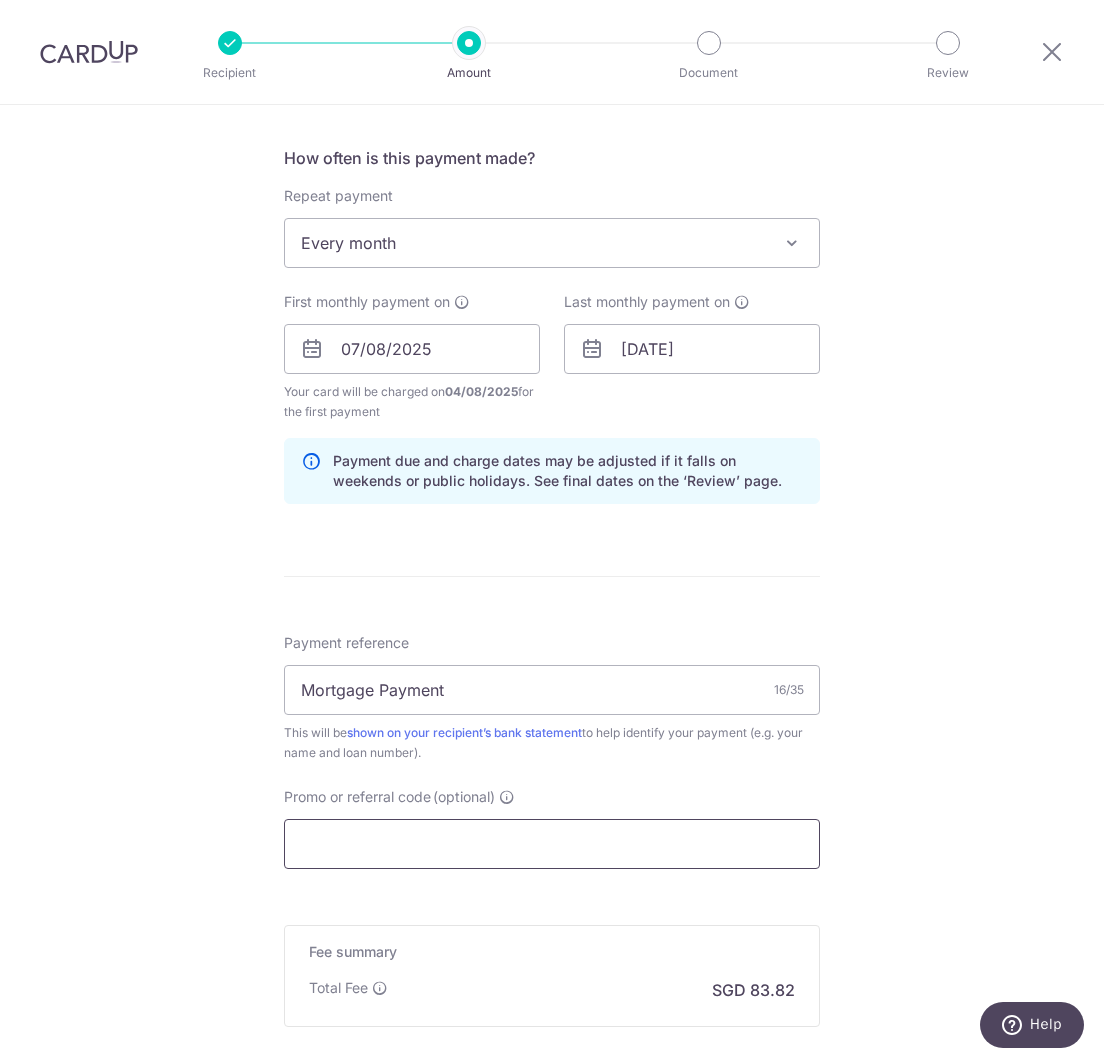 click on "Promo or referral code
(optional)" at bounding box center [552, 844] 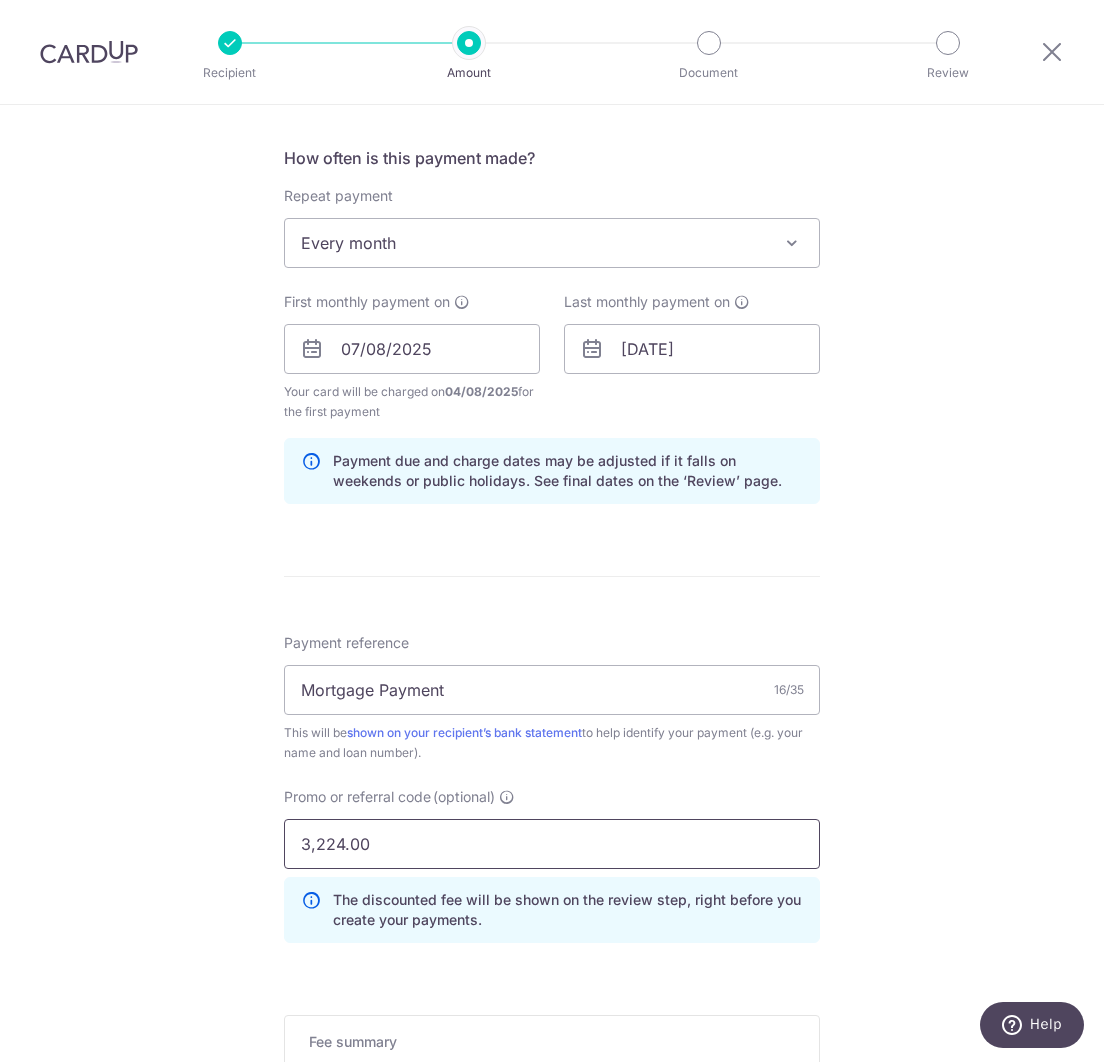 scroll, scrollTop: 980, scrollLeft: 0, axis: vertical 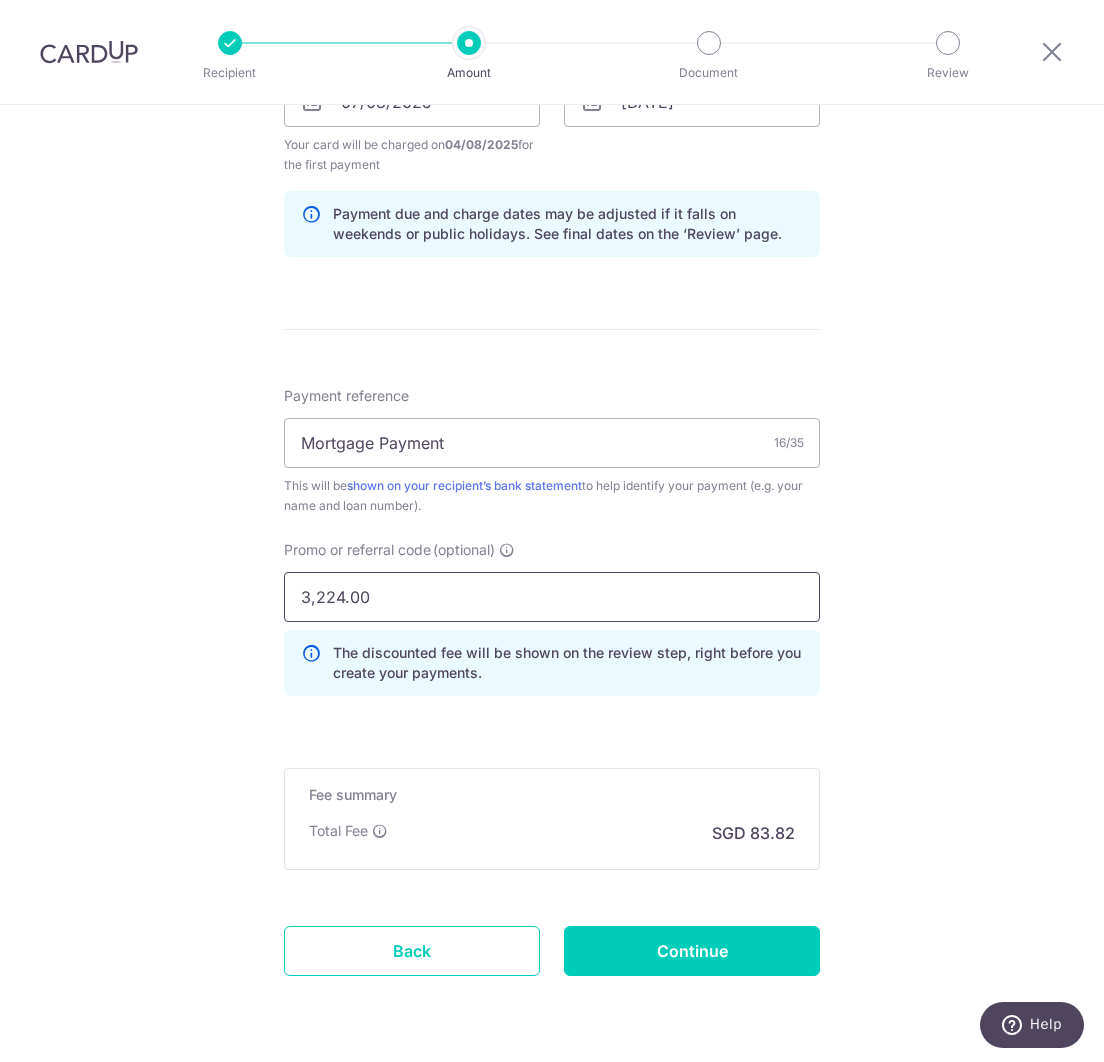 click on "3,224.00" at bounding box center (552, 597) 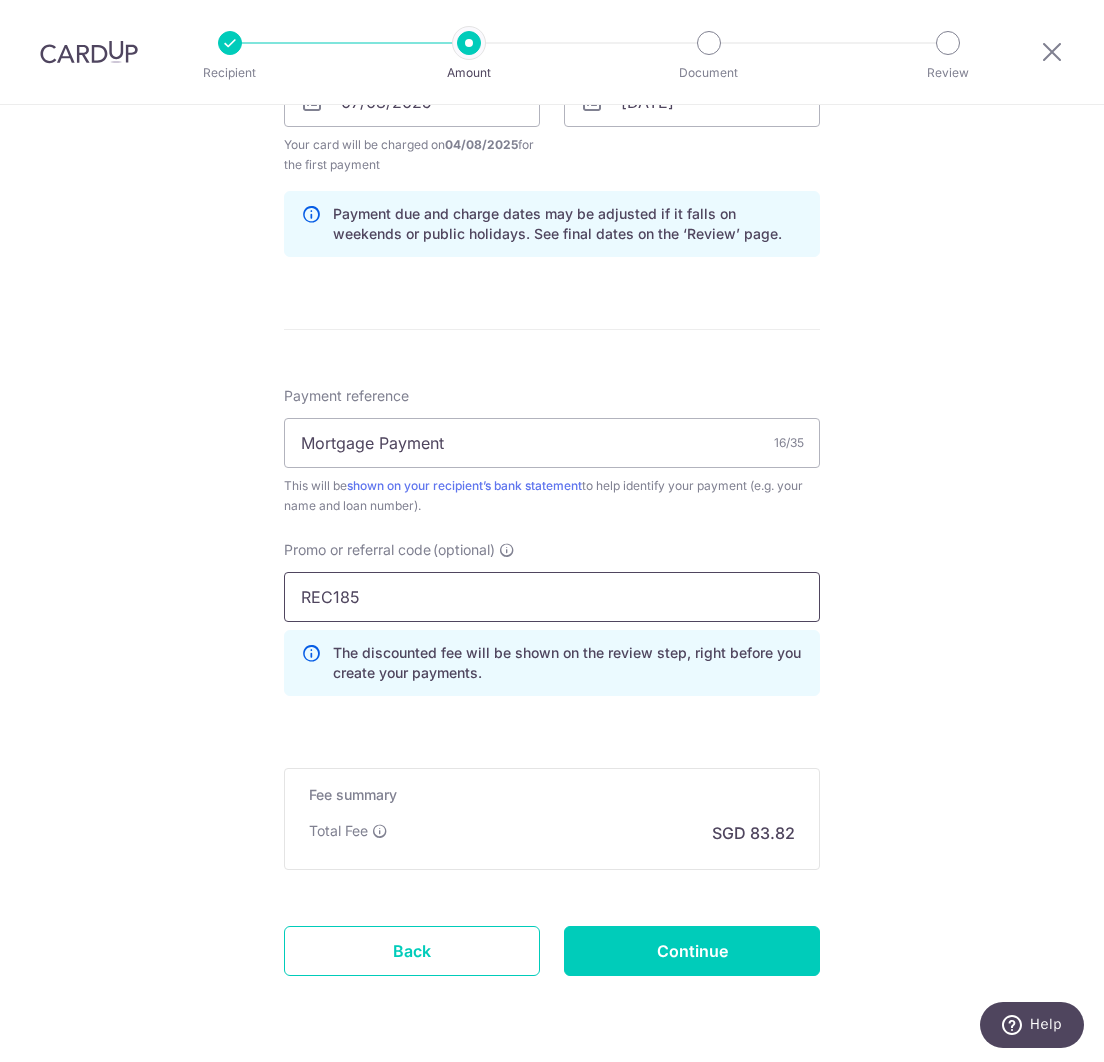 type on "REC185" 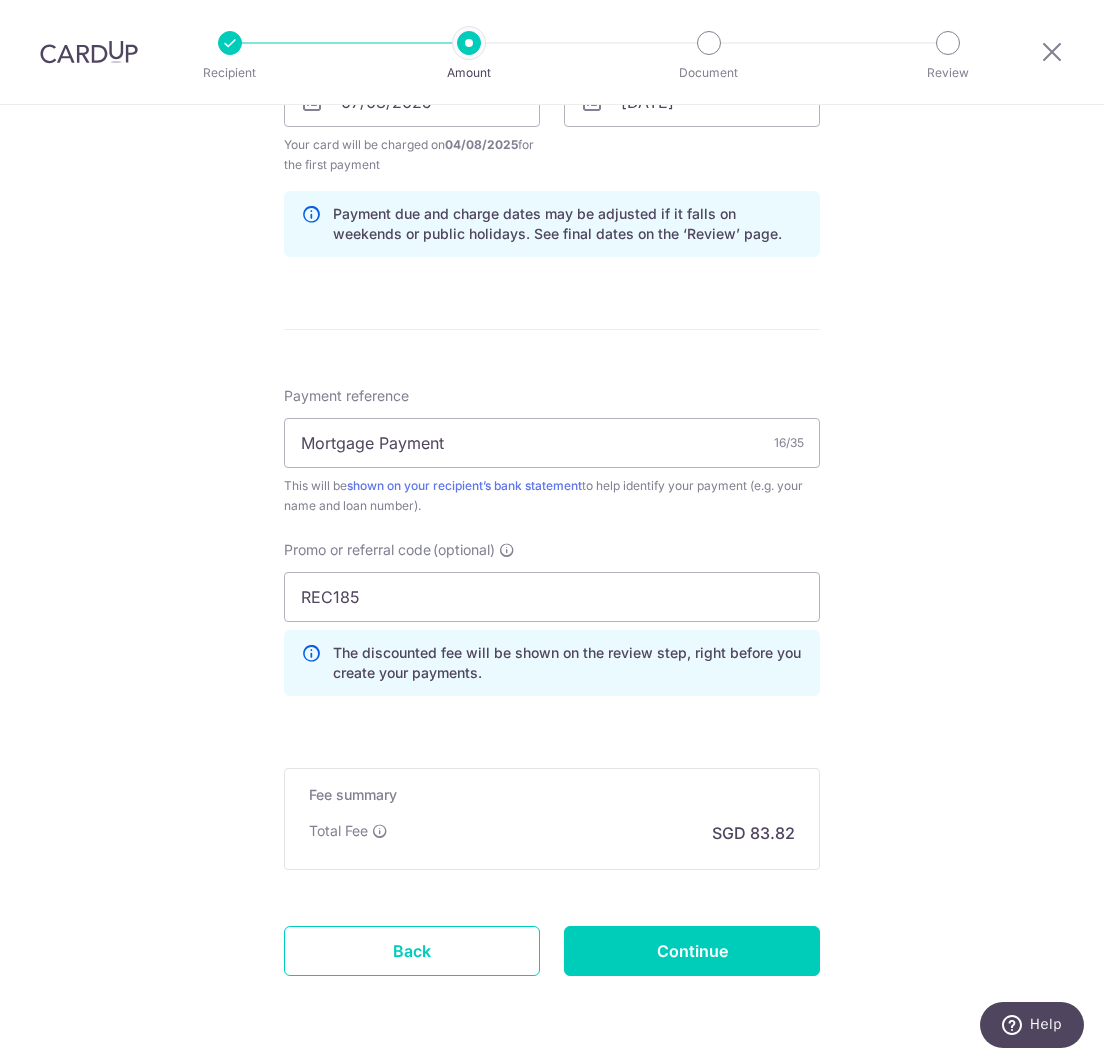 click on "The discounted fee will be shown on the review step, right before you create your payments." at bounding box center (568, 663) 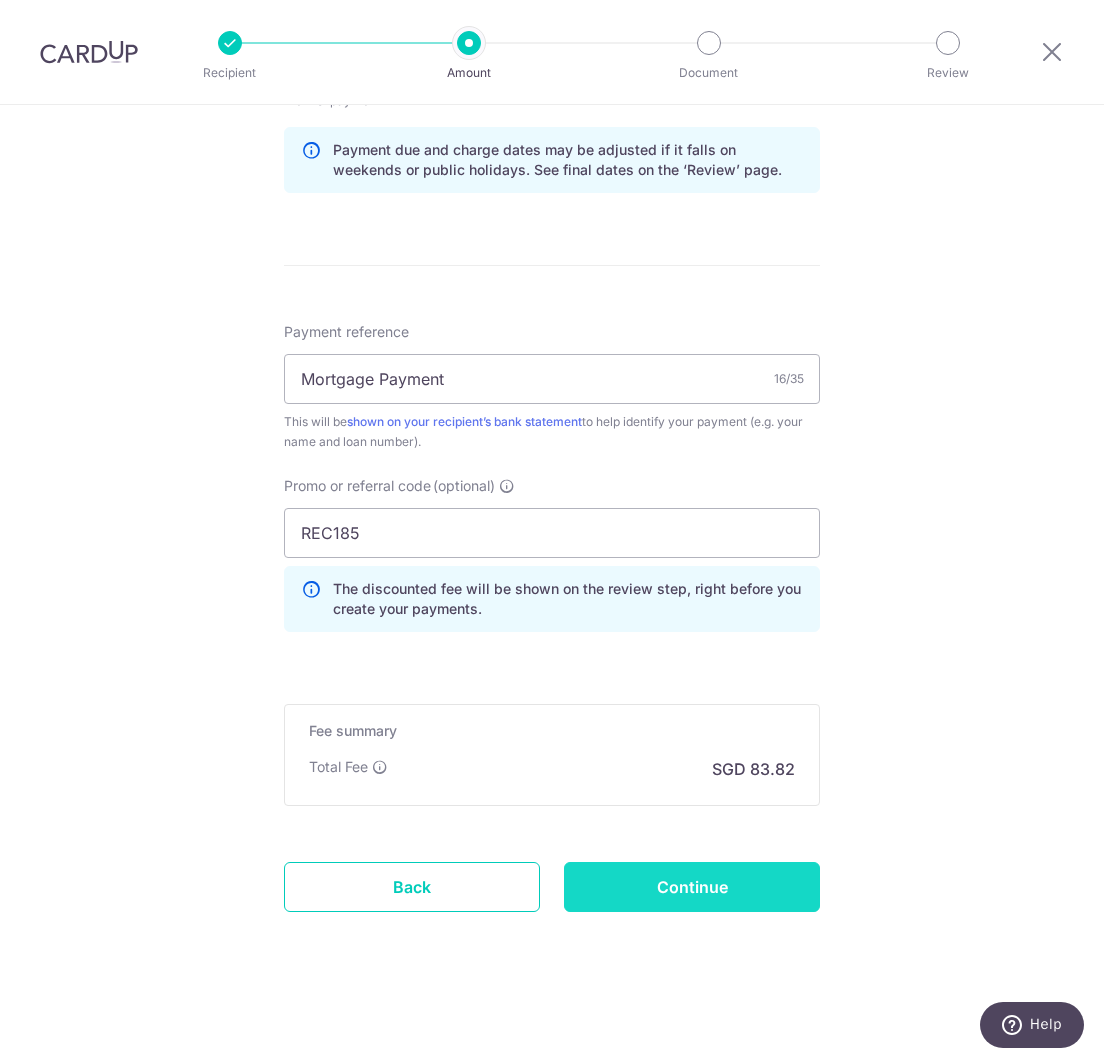 scroll, scrollTop: 1045, scrollLeft: 0, axis: vertical 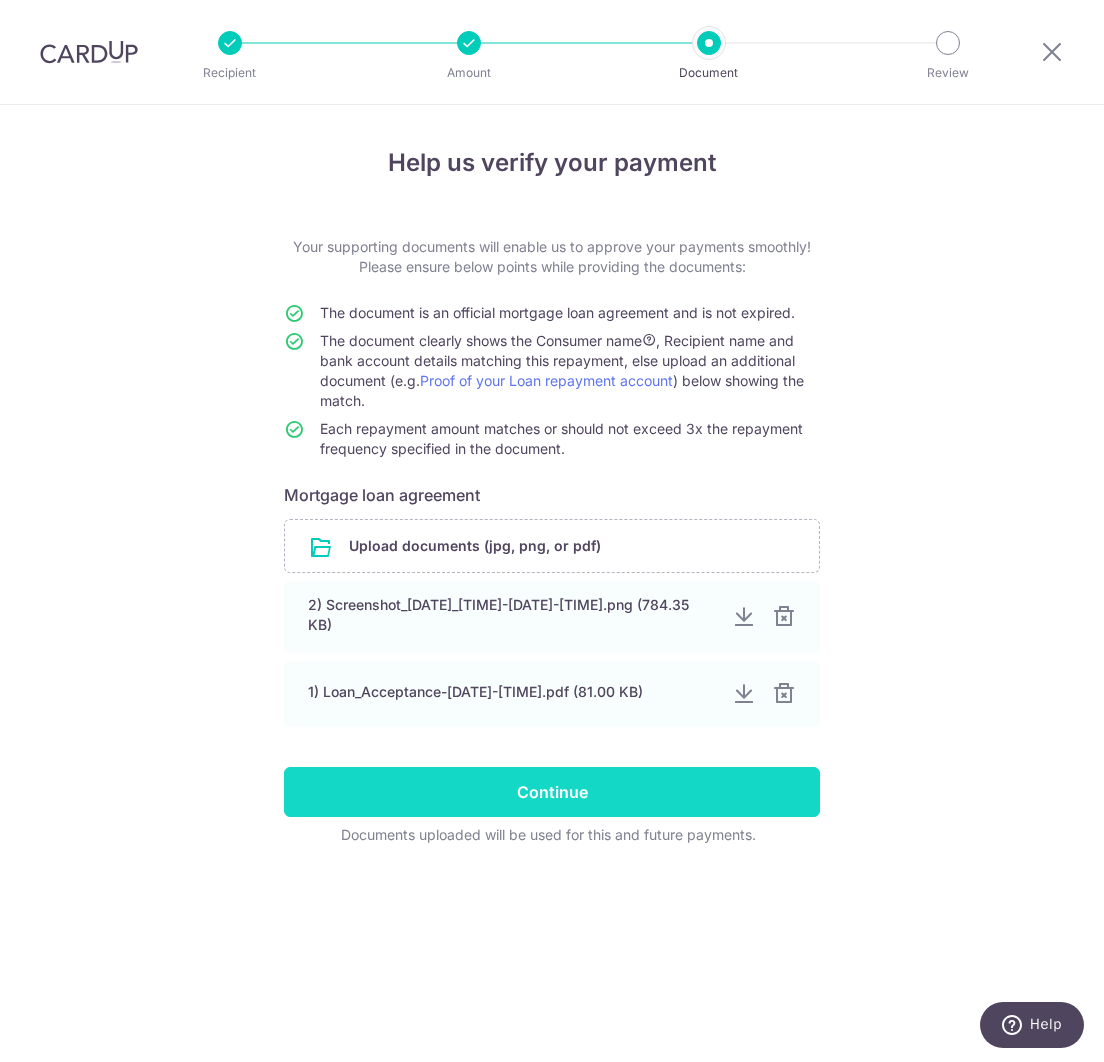 click on "Continue" at bounding box center (552, 792) 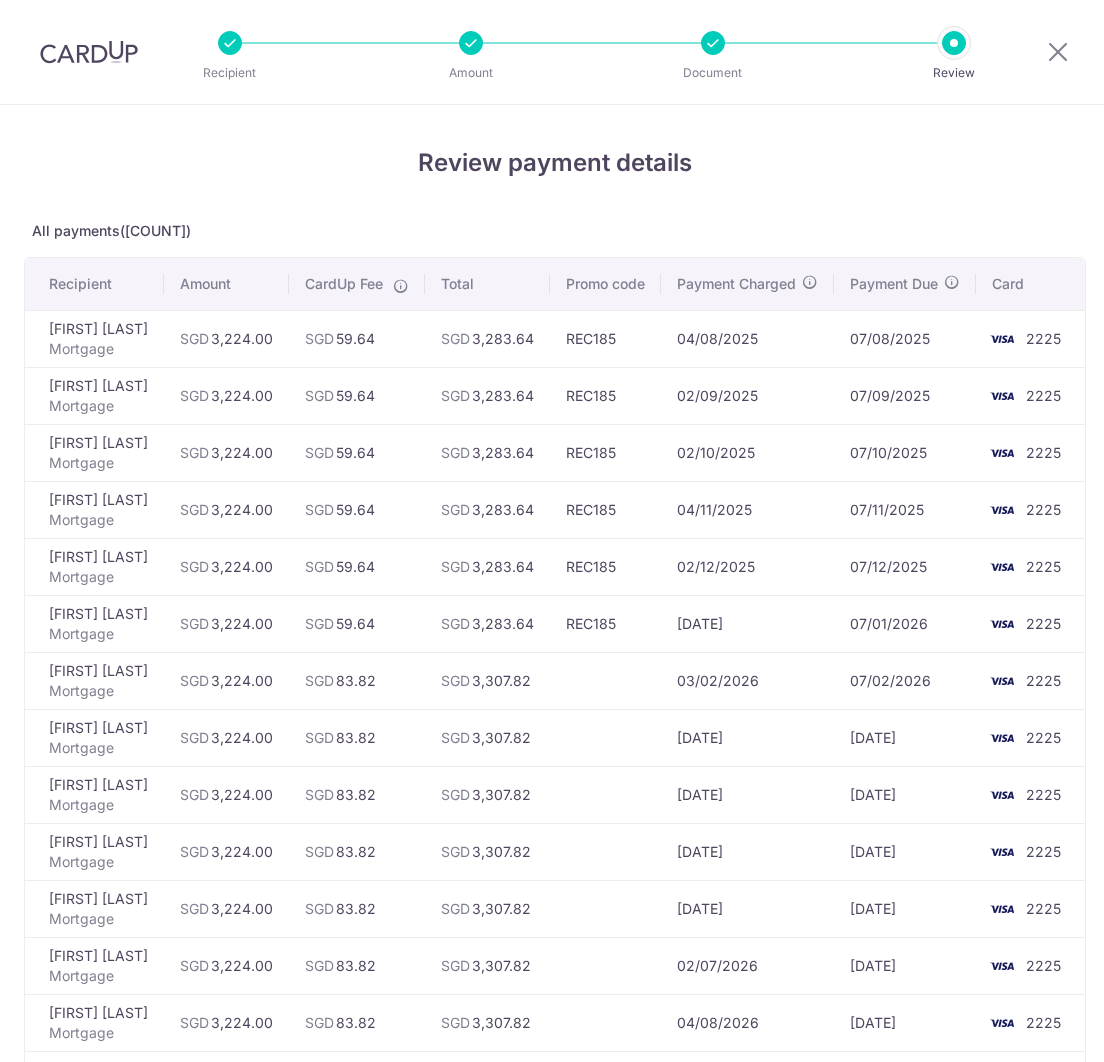 scroll, scrollTop: 0, scrollLeft: 0, axis: both 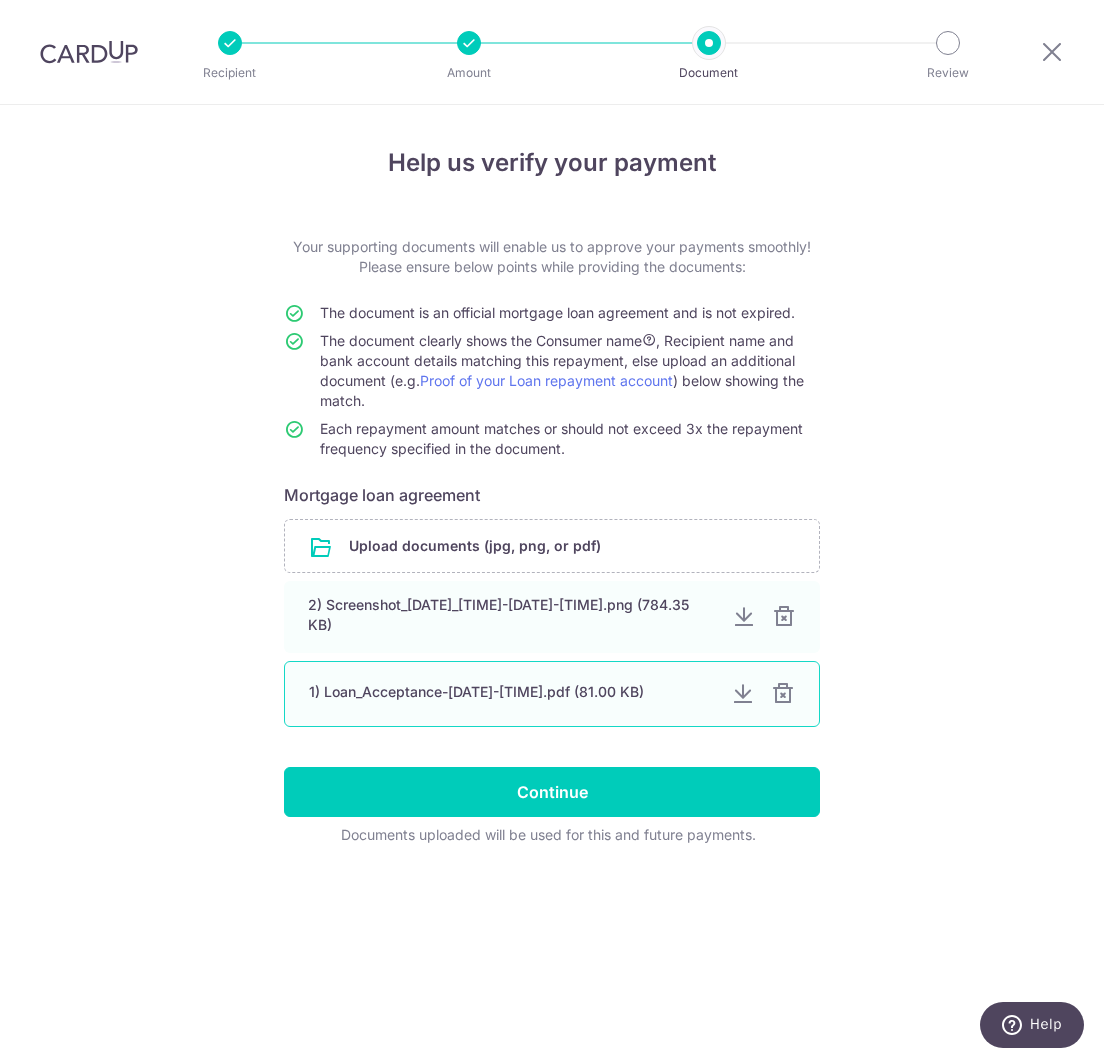 click at bounding box center (743, 694) 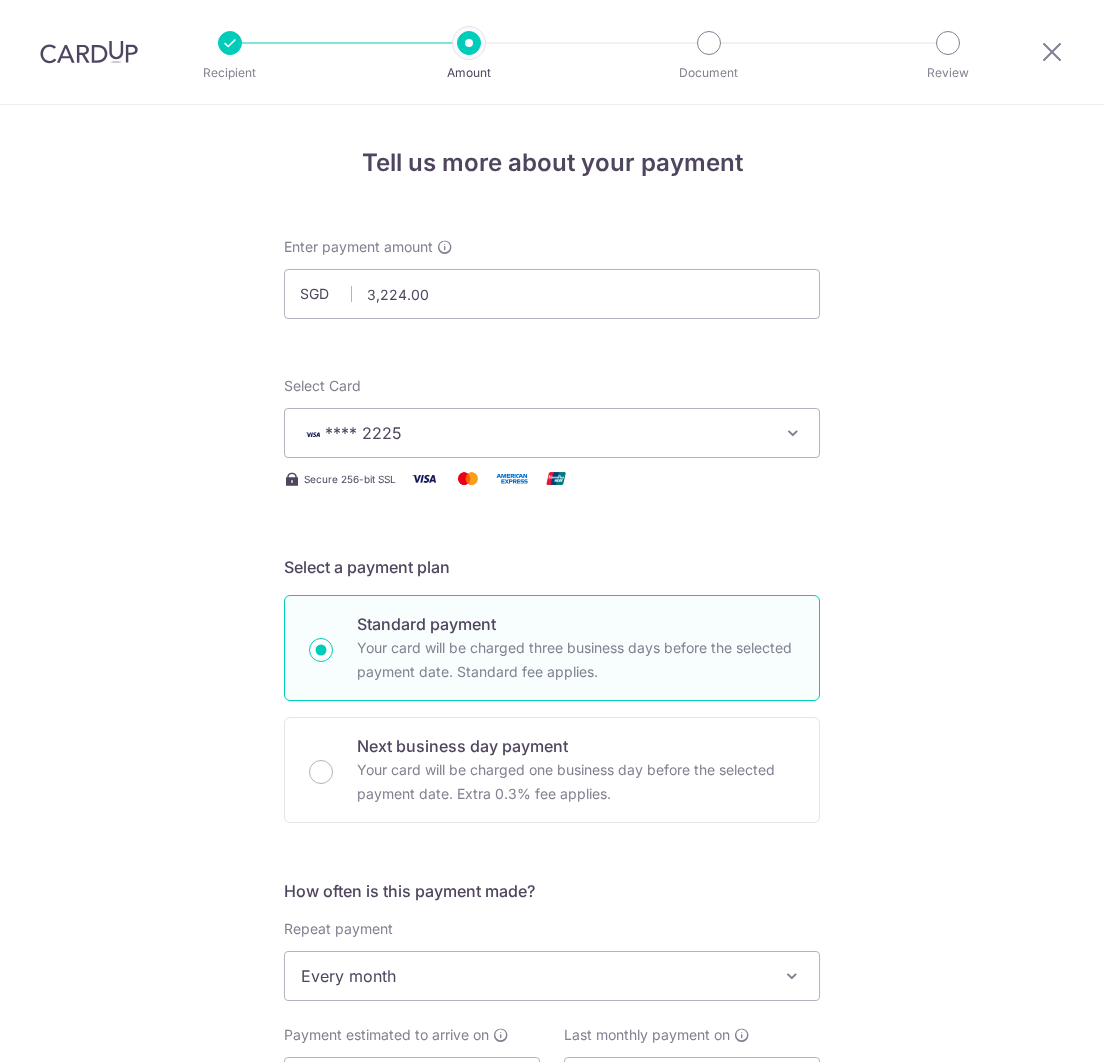 scroll, scrollTop: 0, scrollLeft: 0, axis: both 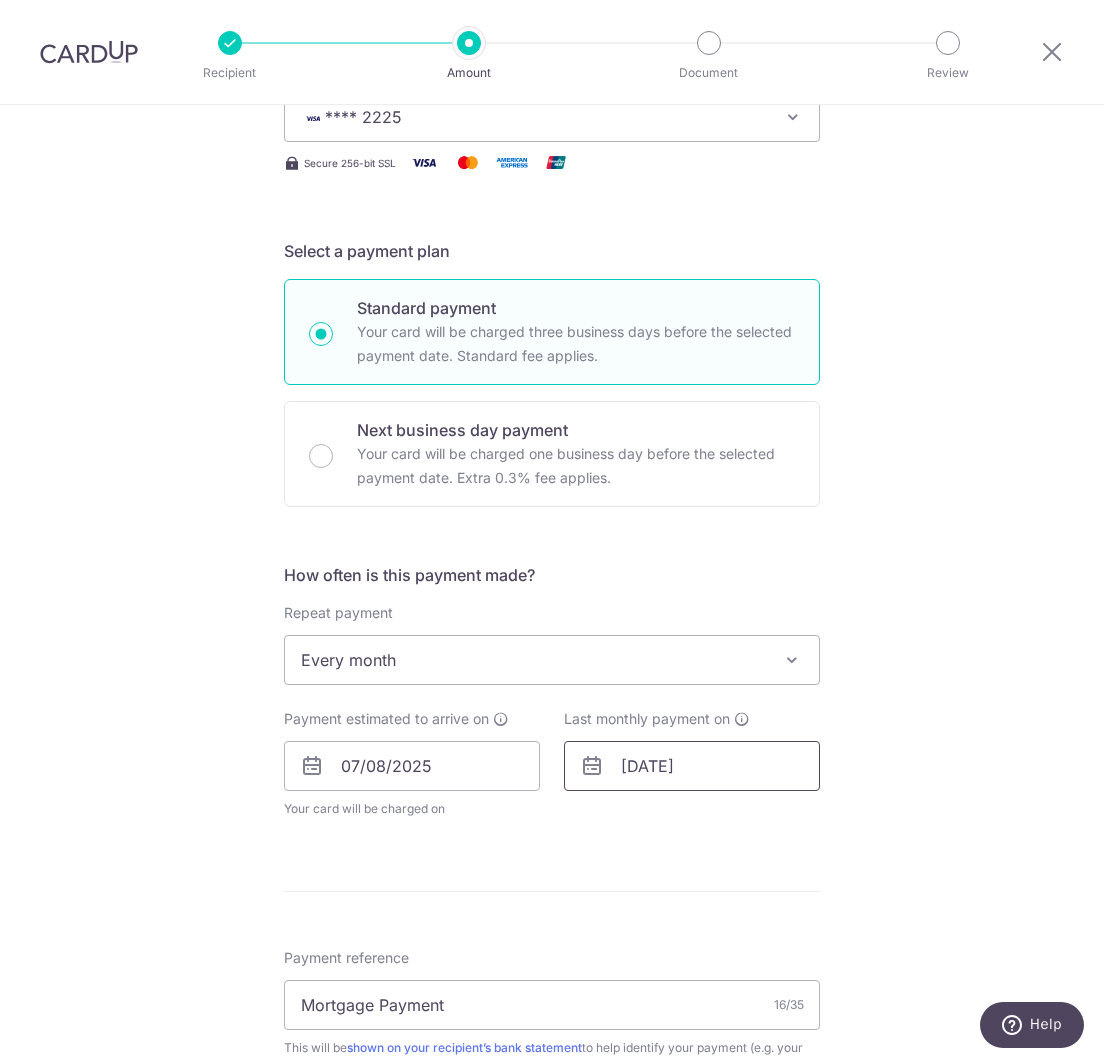click on "[DATE]" at bounding box center [692, 766] 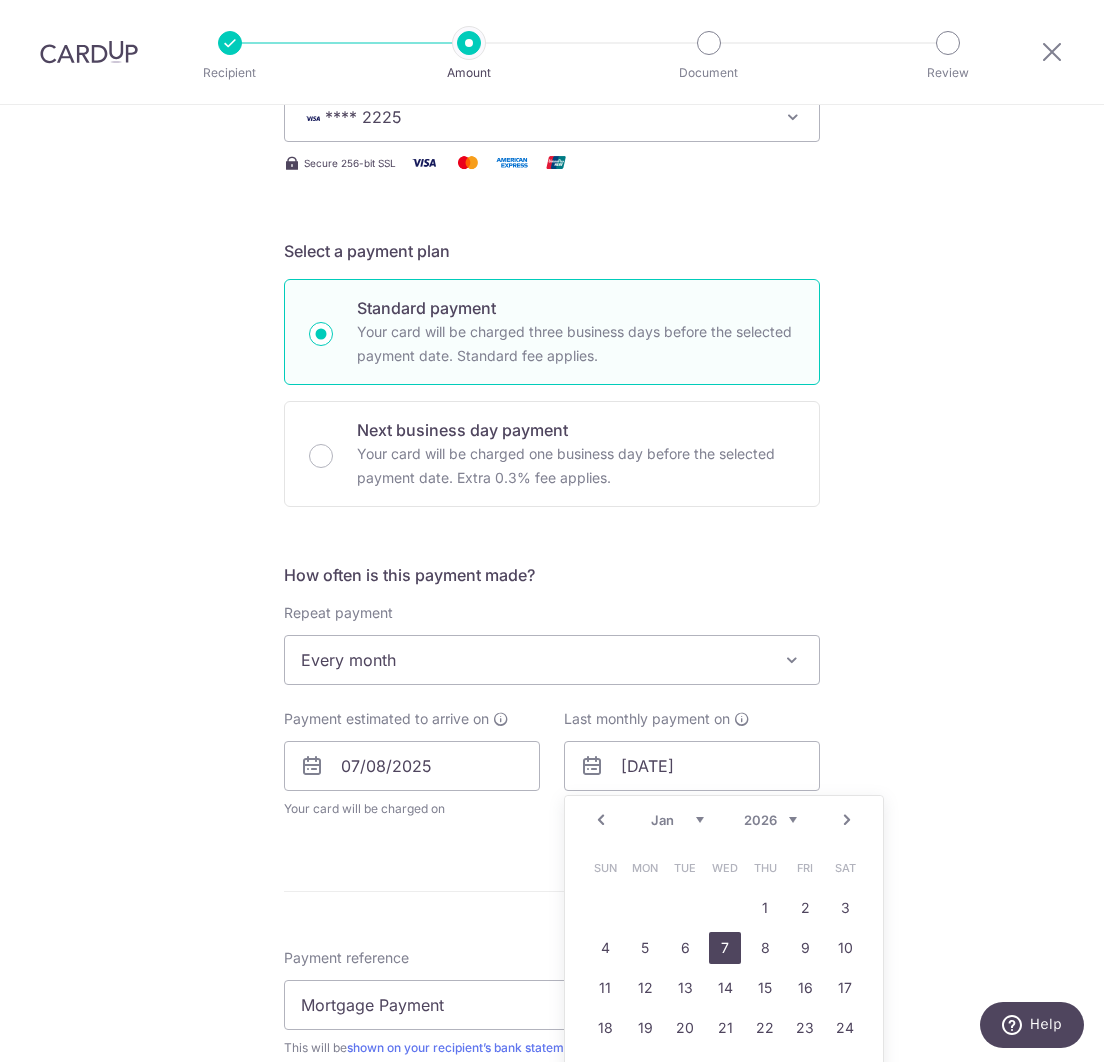 click on "7" at bounding box center (725, 948) 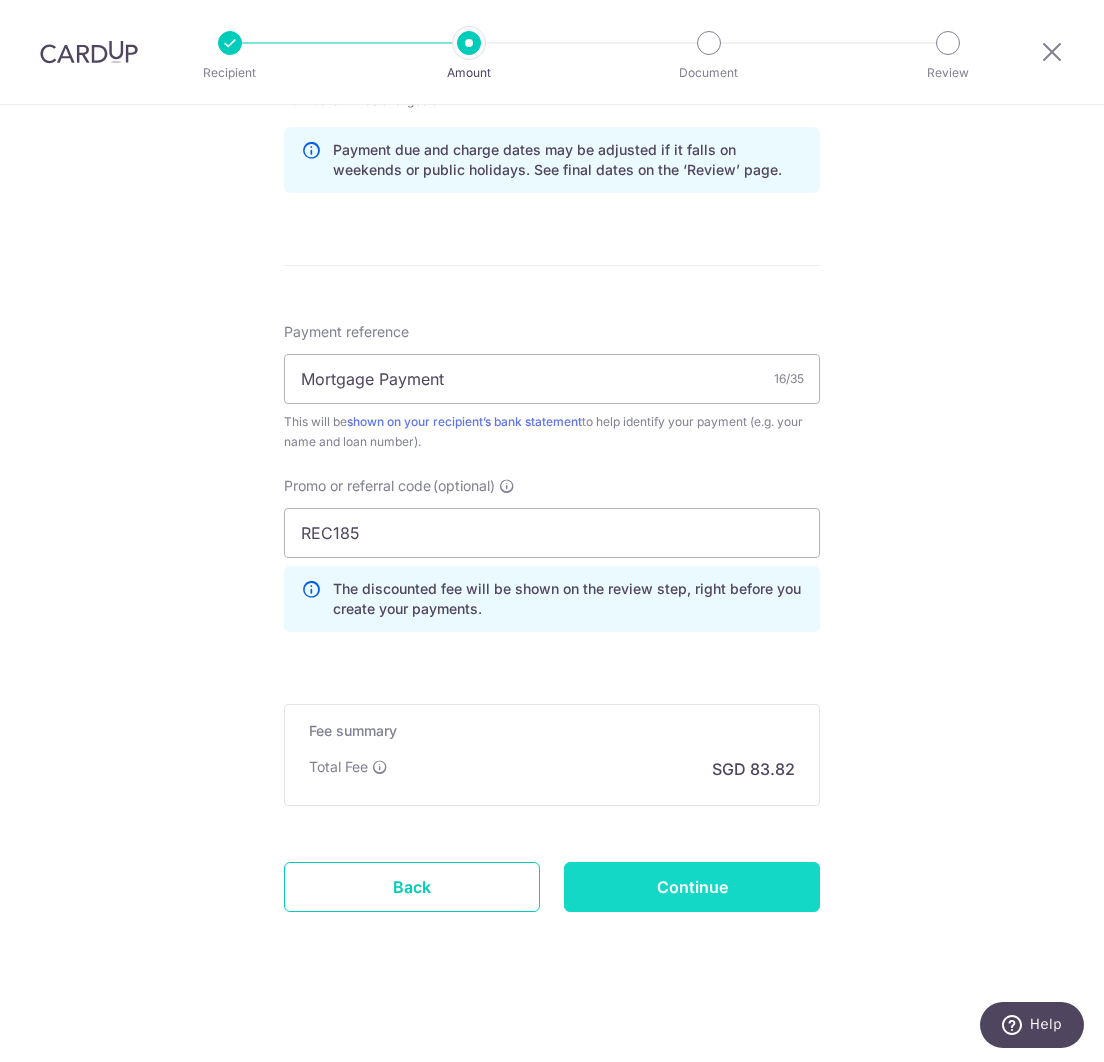 scroll, scrollTop: 1024, scrollLeft: 0, axis: vertical 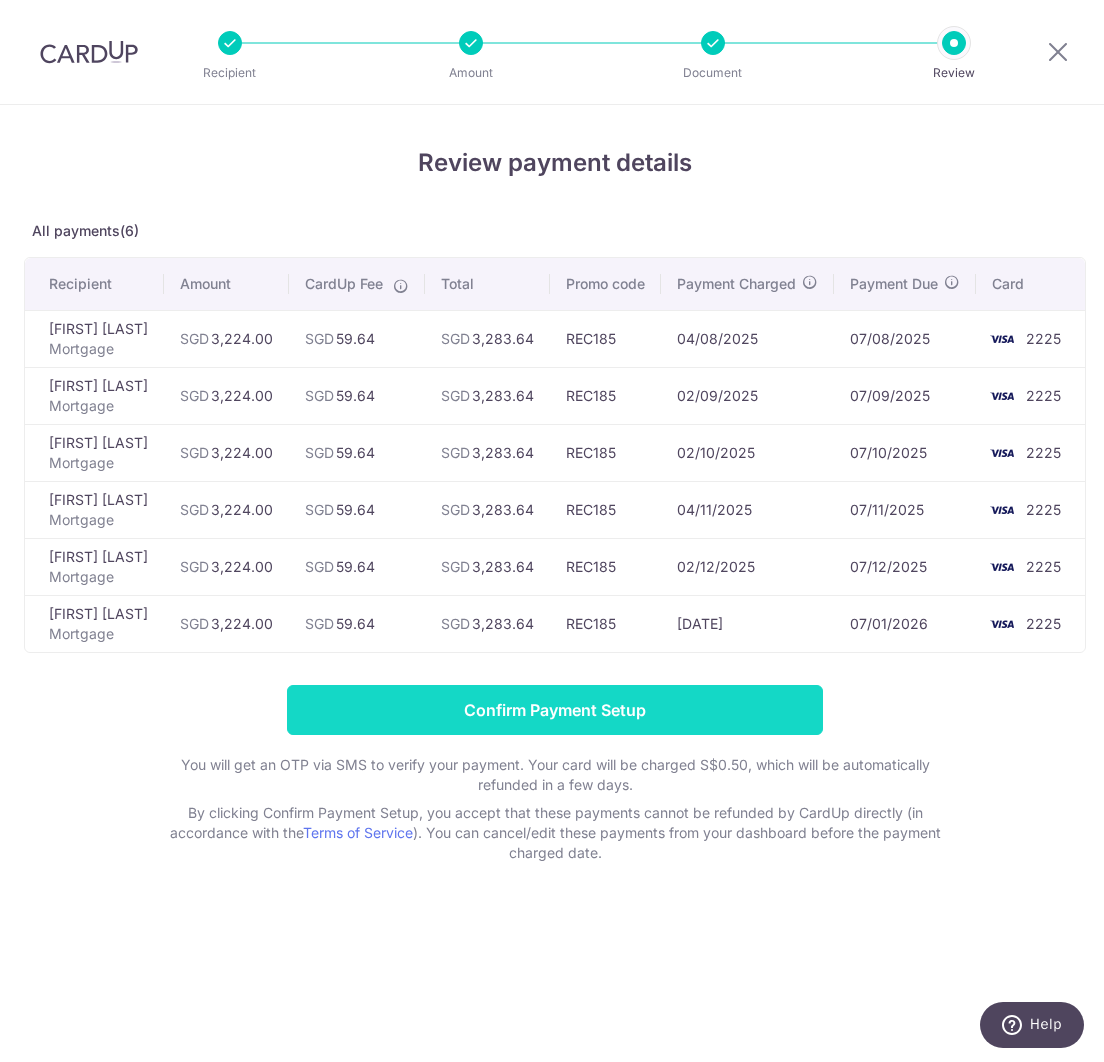 click on "Confirm Payment Setup" at bounding box center (555, 710) 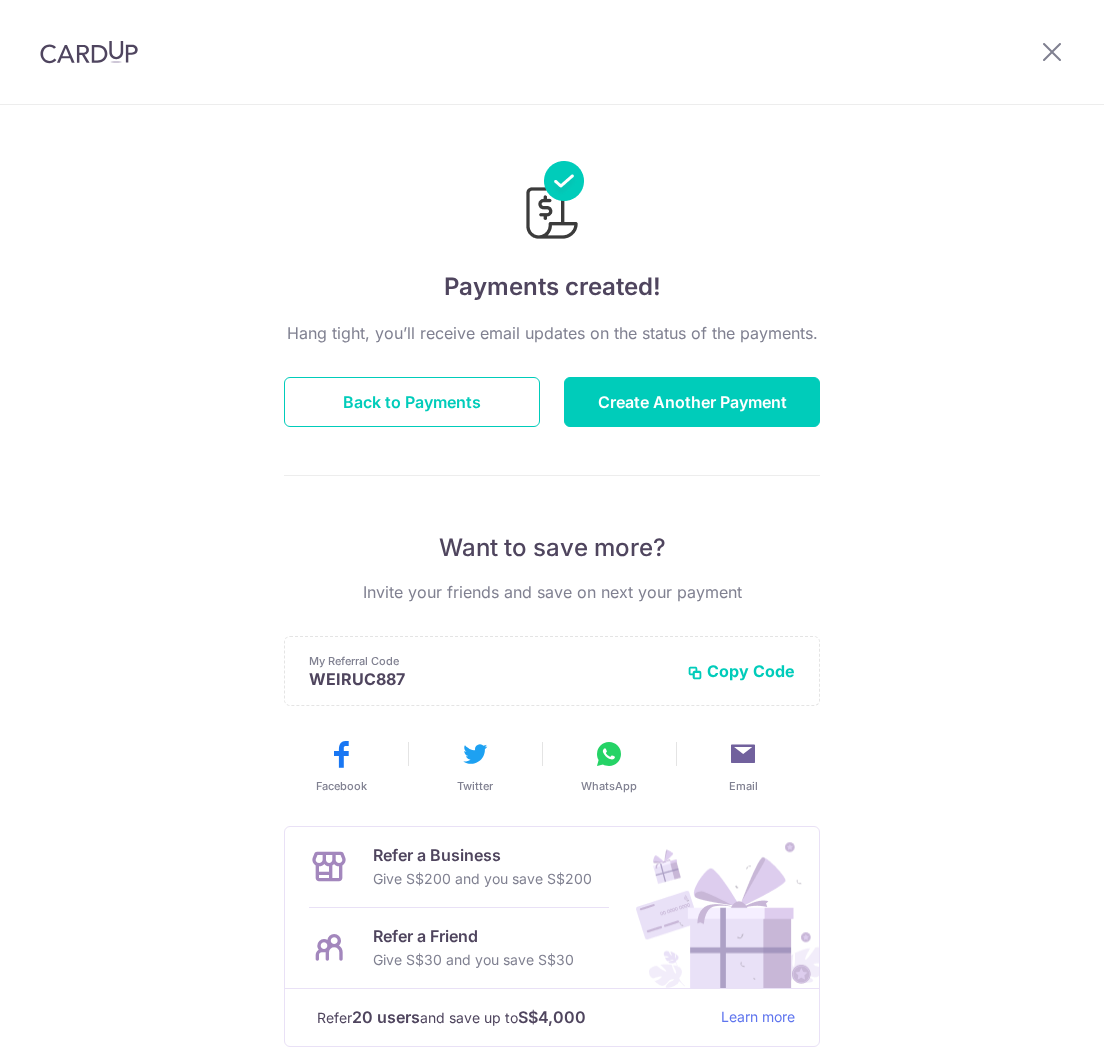 scroll, scrollTop: 0, scrollLeft: 0, axis: both 